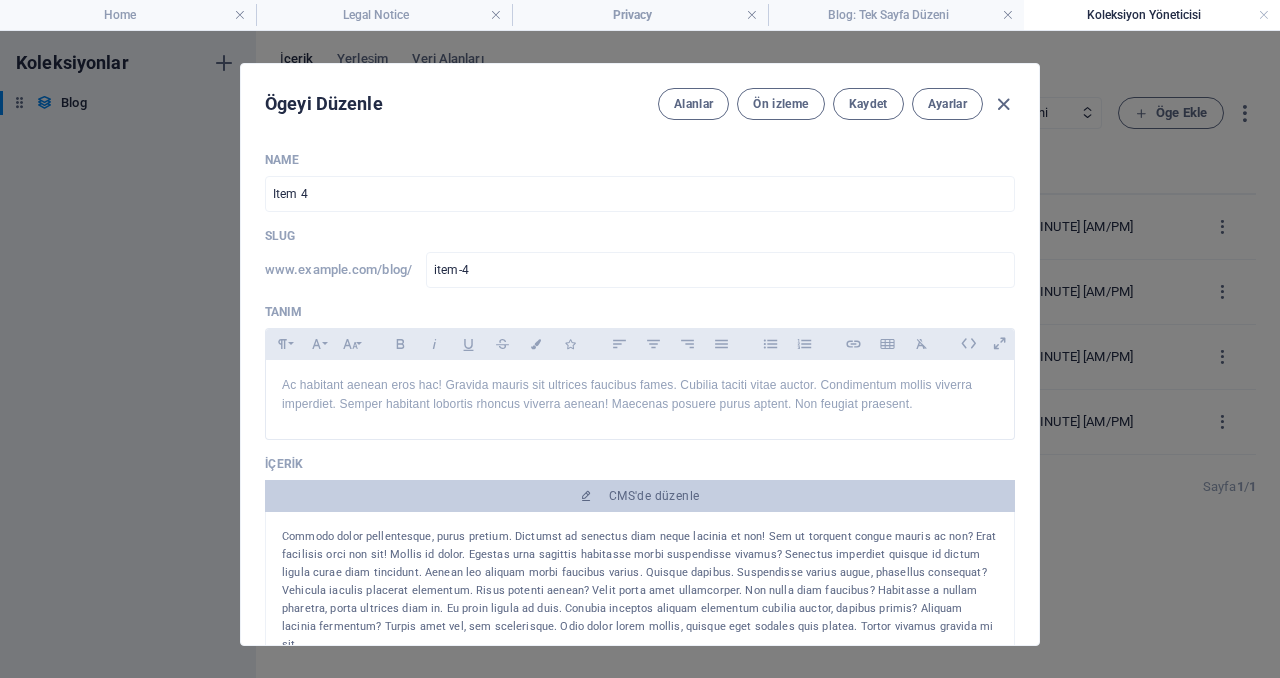 click at bounding box center [1003, 104] 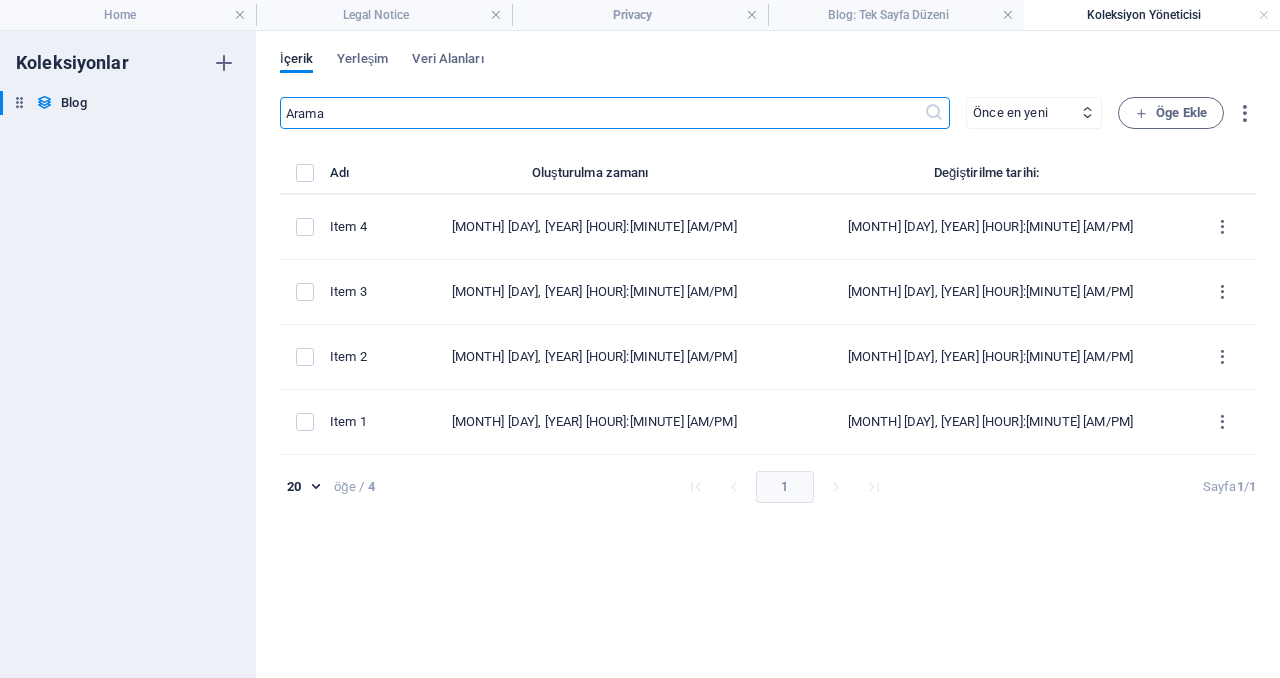 scroll, scrollTop: 0, scrollLeft: 0, axis: both 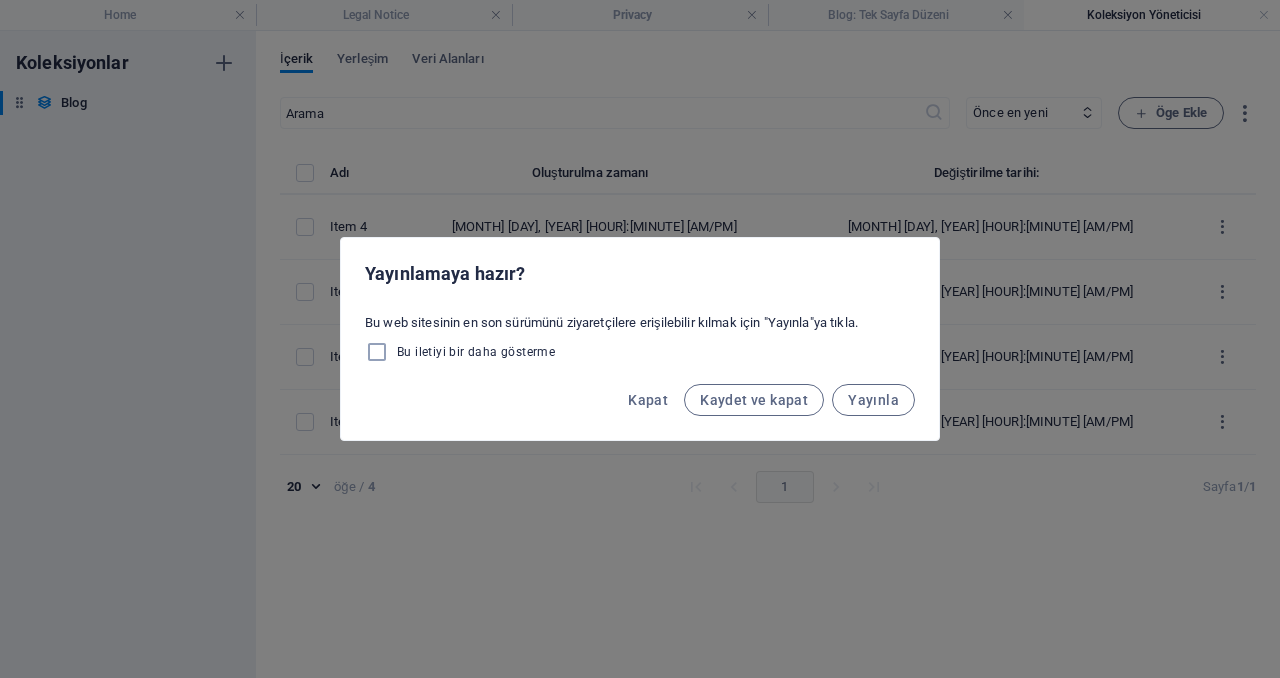 click on "Kapat" at bounding box center [648, 400] 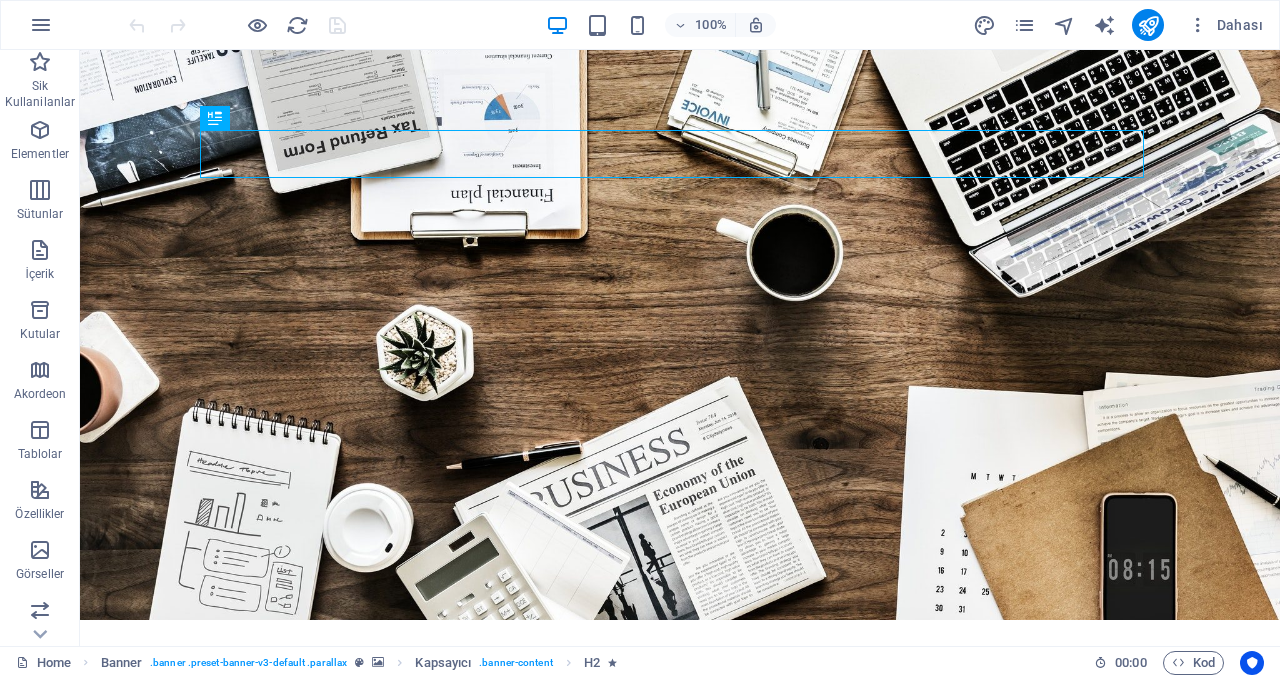 scroll, scrollTop: 0, scrollLeft: 0, axis: both 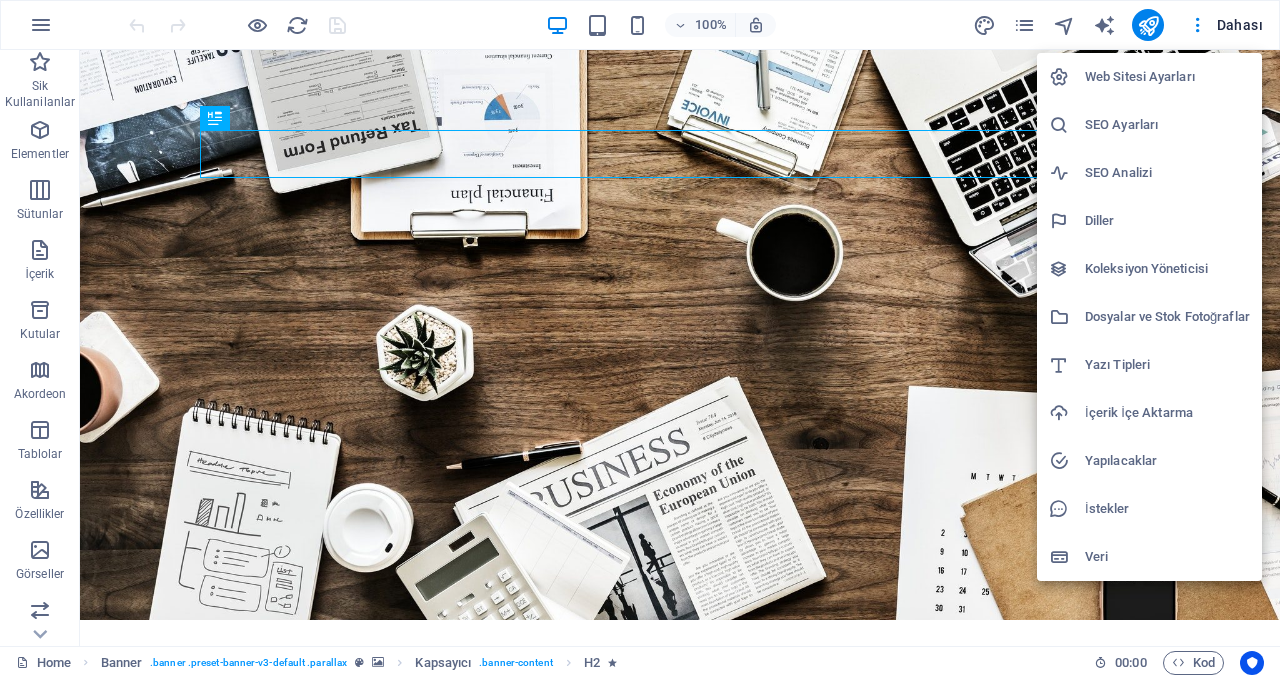 click on "Web Sitesi Ayarları" at bounding box center [1149, 77] 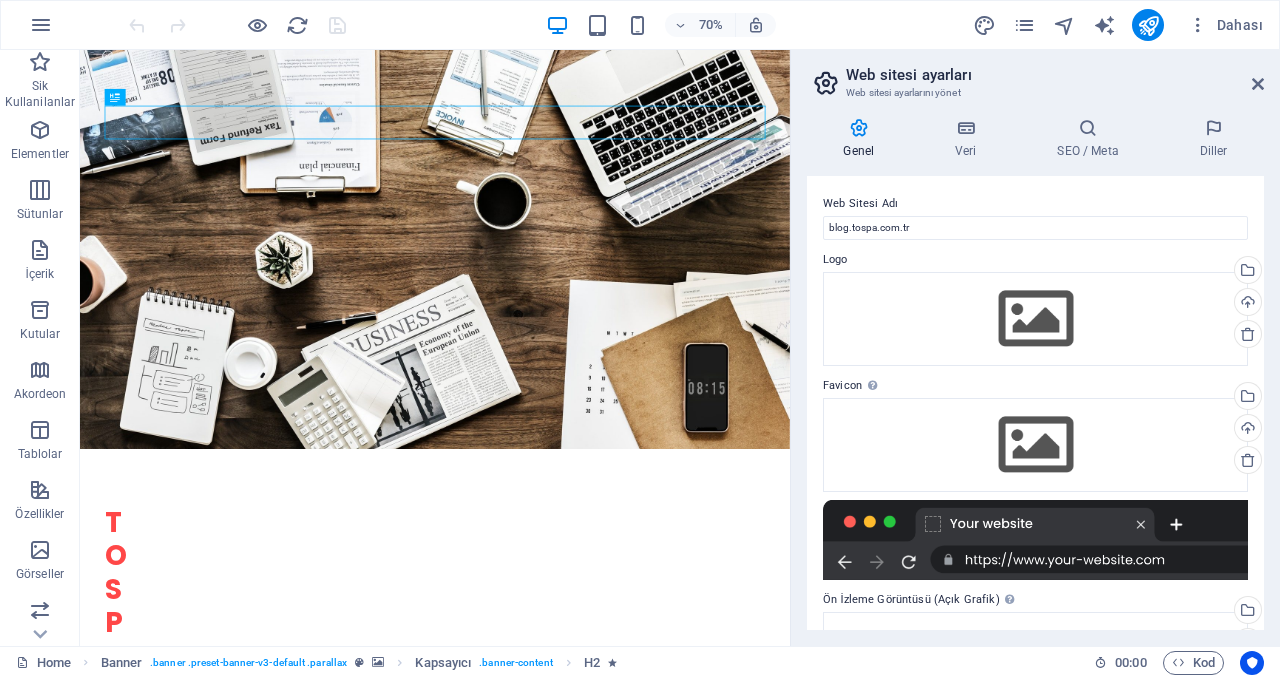 drag, startPoint x: 1262, startPoint y: 80, endPoint x: 1054, endPoint y: 47, distance: 210.60152 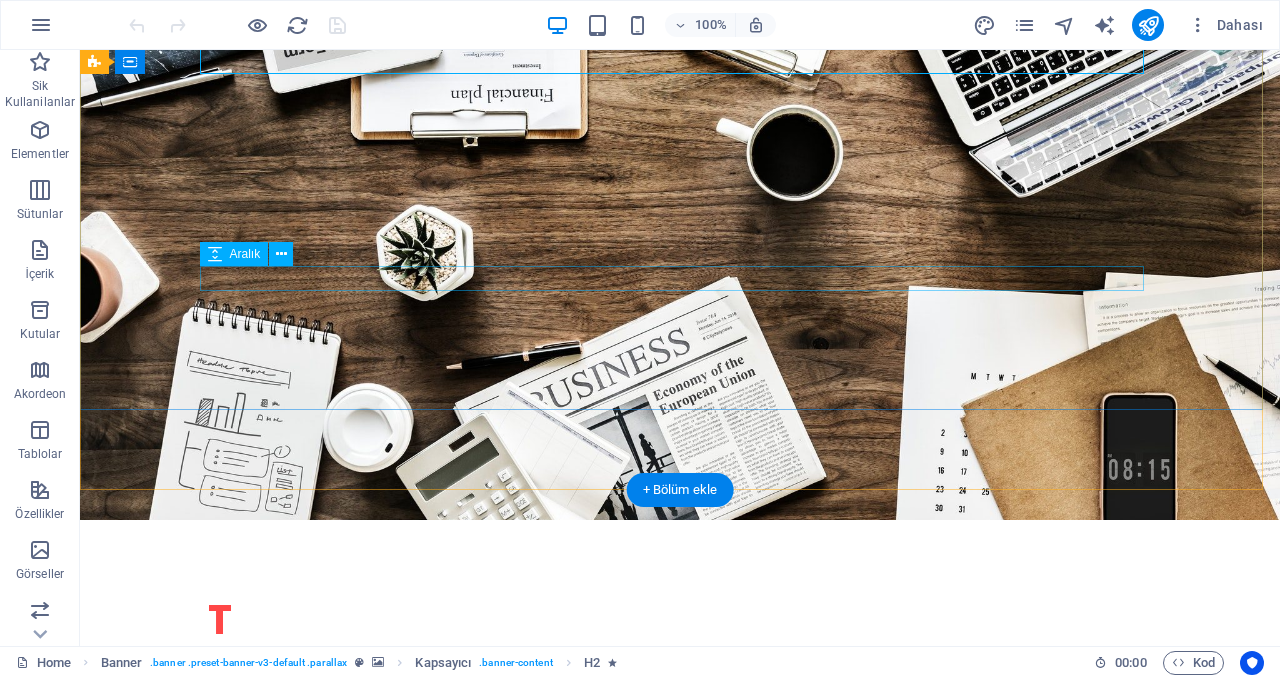 scroll, scrollTop: 0, scrollLeft: 0, axis: both 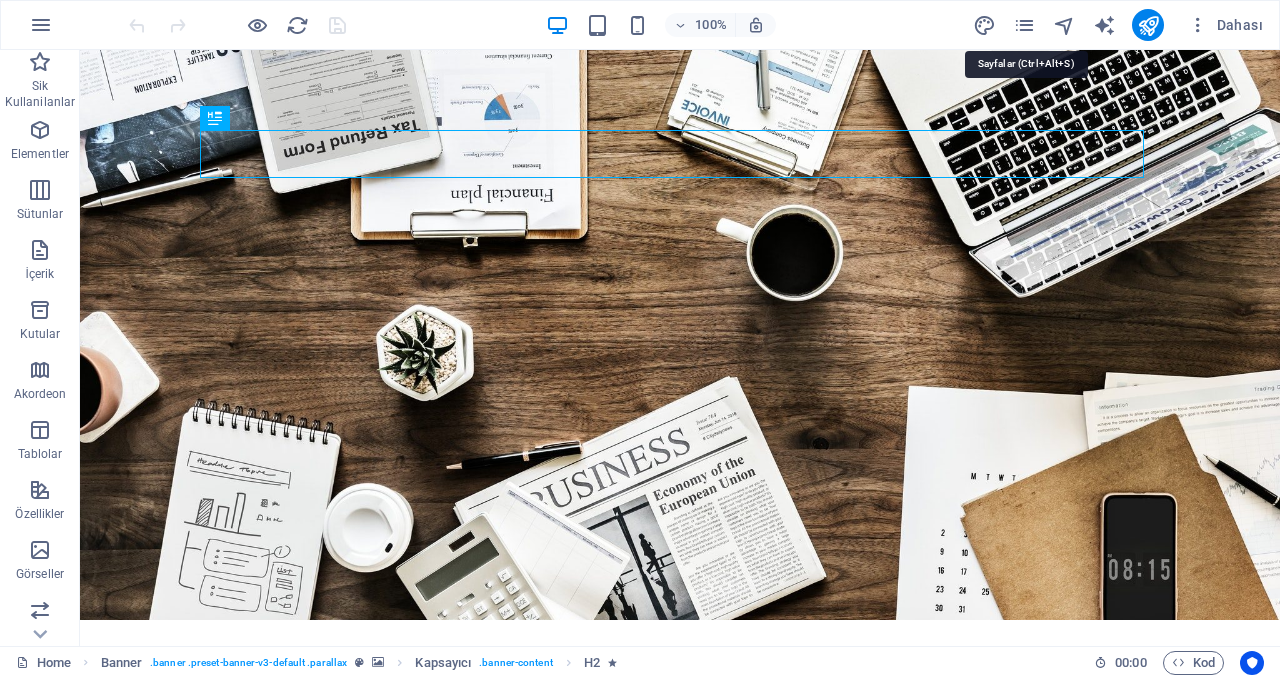 click at bounding box center (1024, 25) 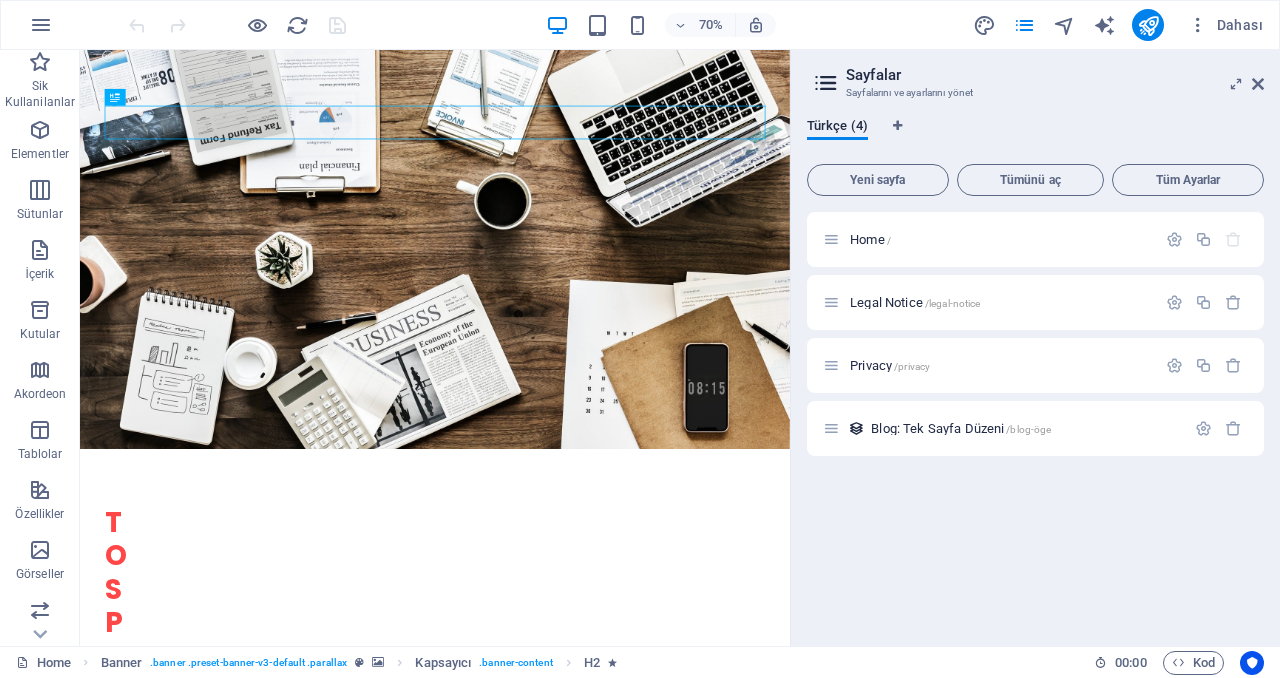 click on "Legal Notice /legal-notice" at bounding box center (989, 302) 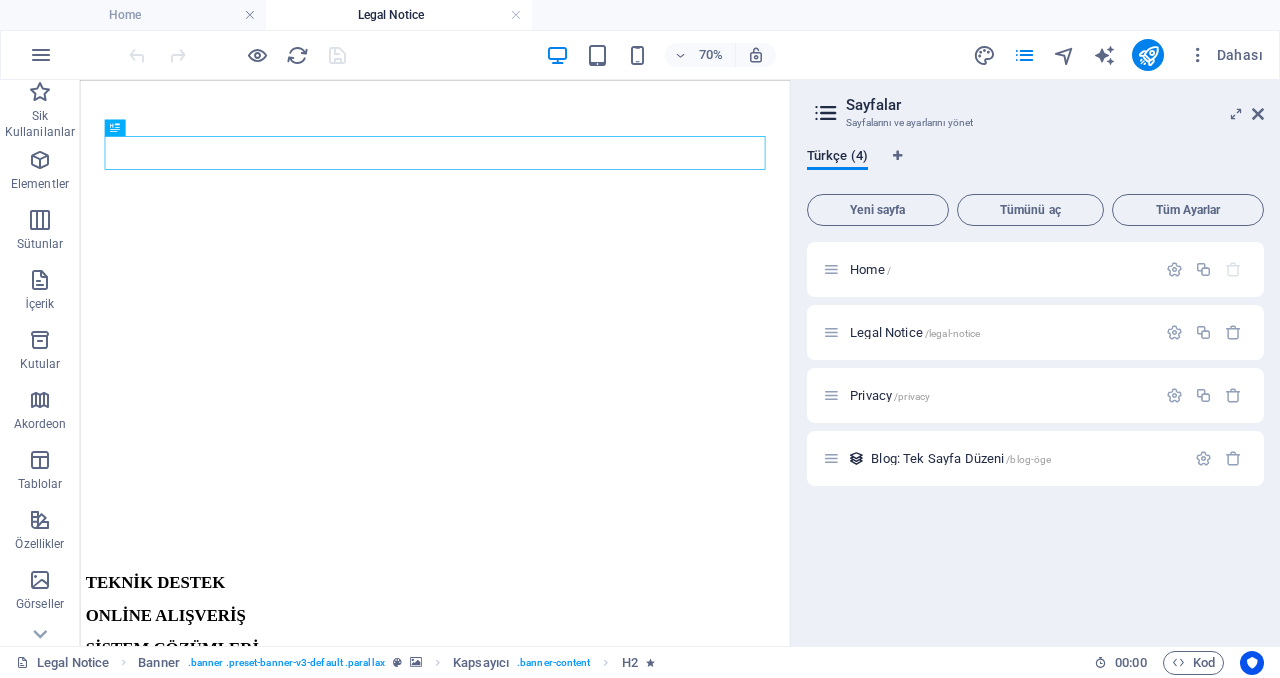 scroll, scrollTop: 0, scrollLeft: 0, axis: both 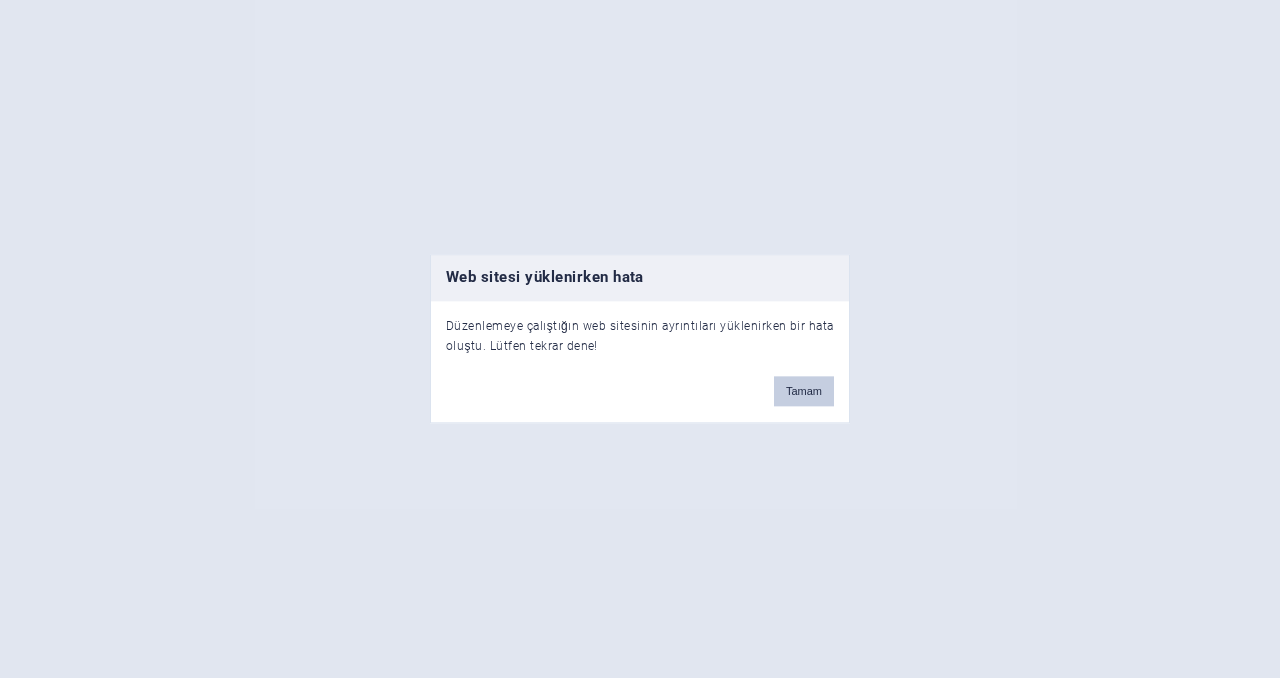 click on "Tamam" at bounding box center (804, 392) 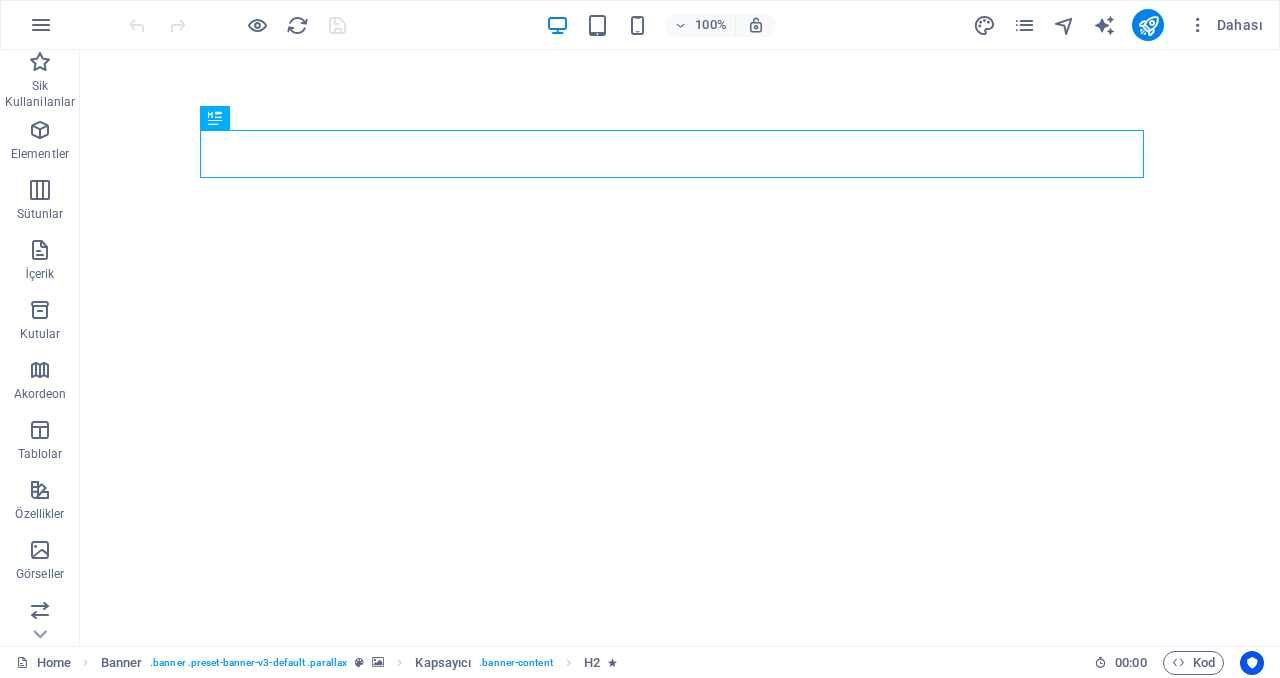 scroll, scrollTop: 0, scrollLeft: 0, axis: both 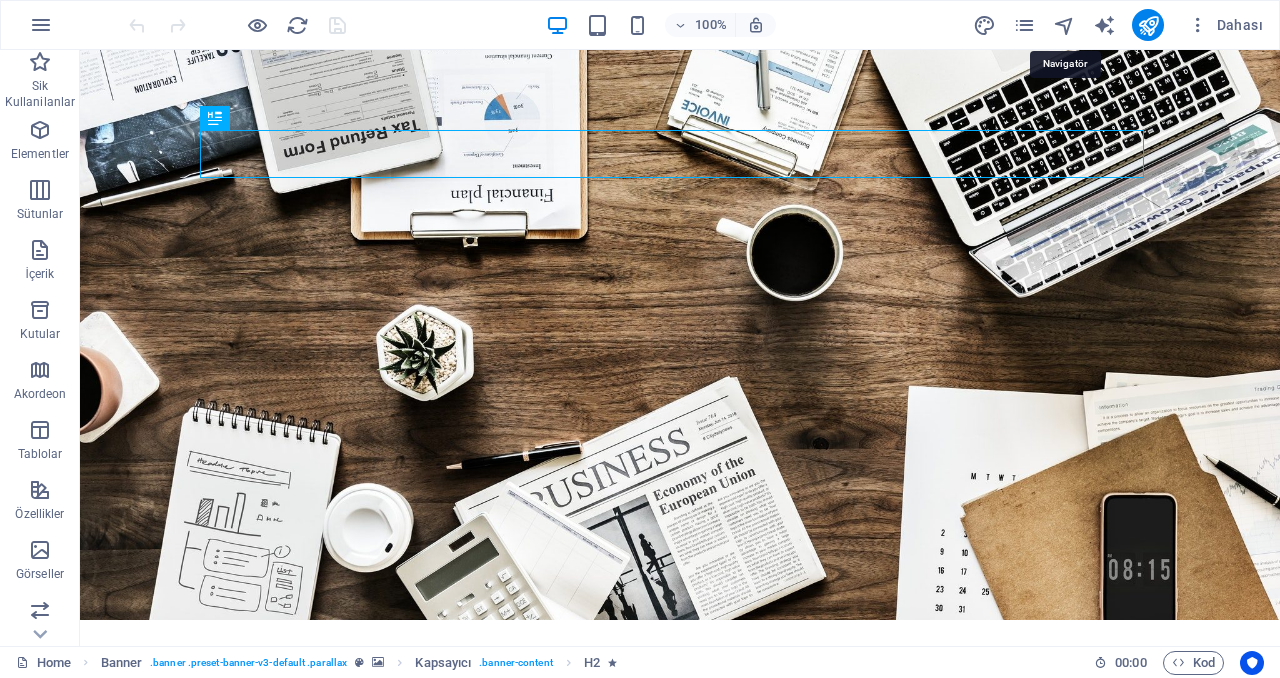 click at bounding box center (1064, 25) 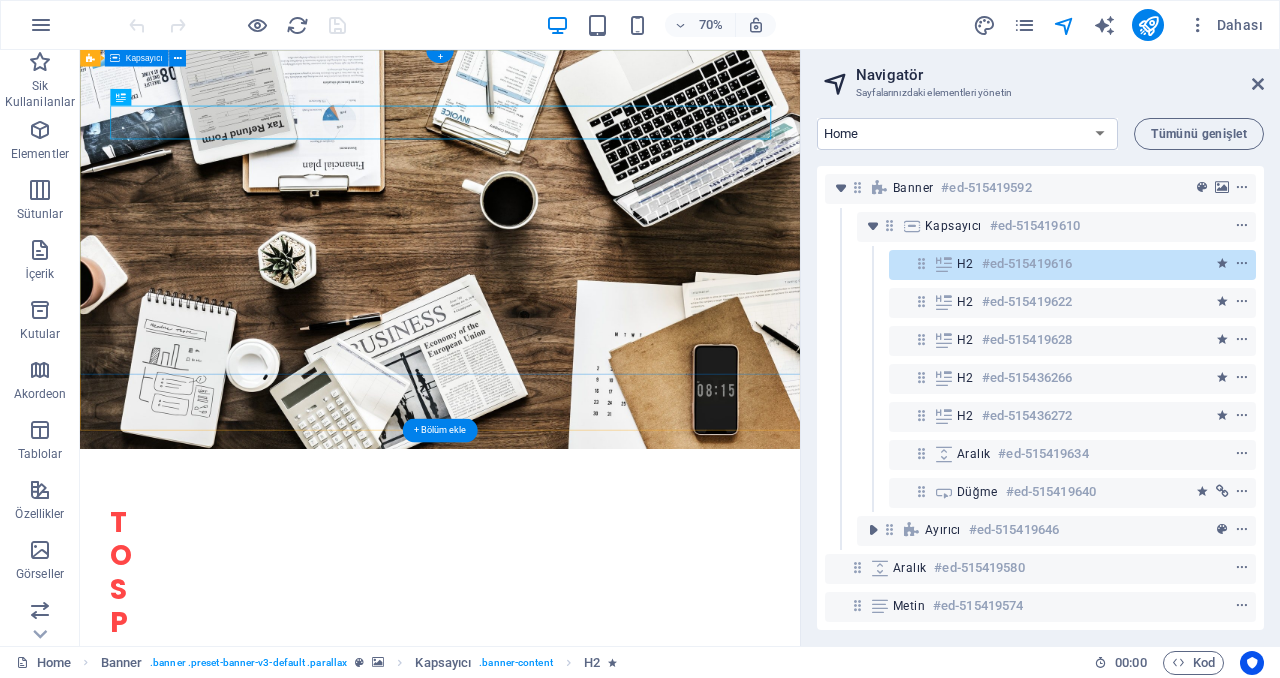 click at bounding box center [873, 226] 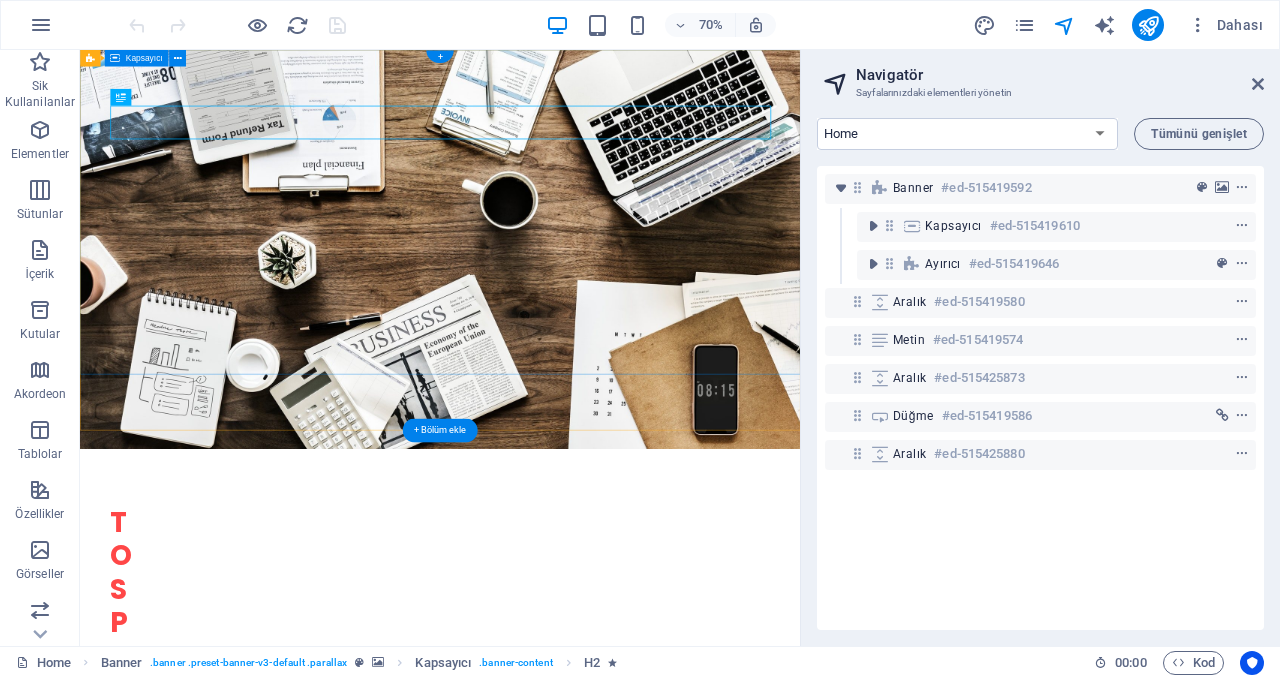 click on "Kapsayıcı" at bounding box center (953, 226) 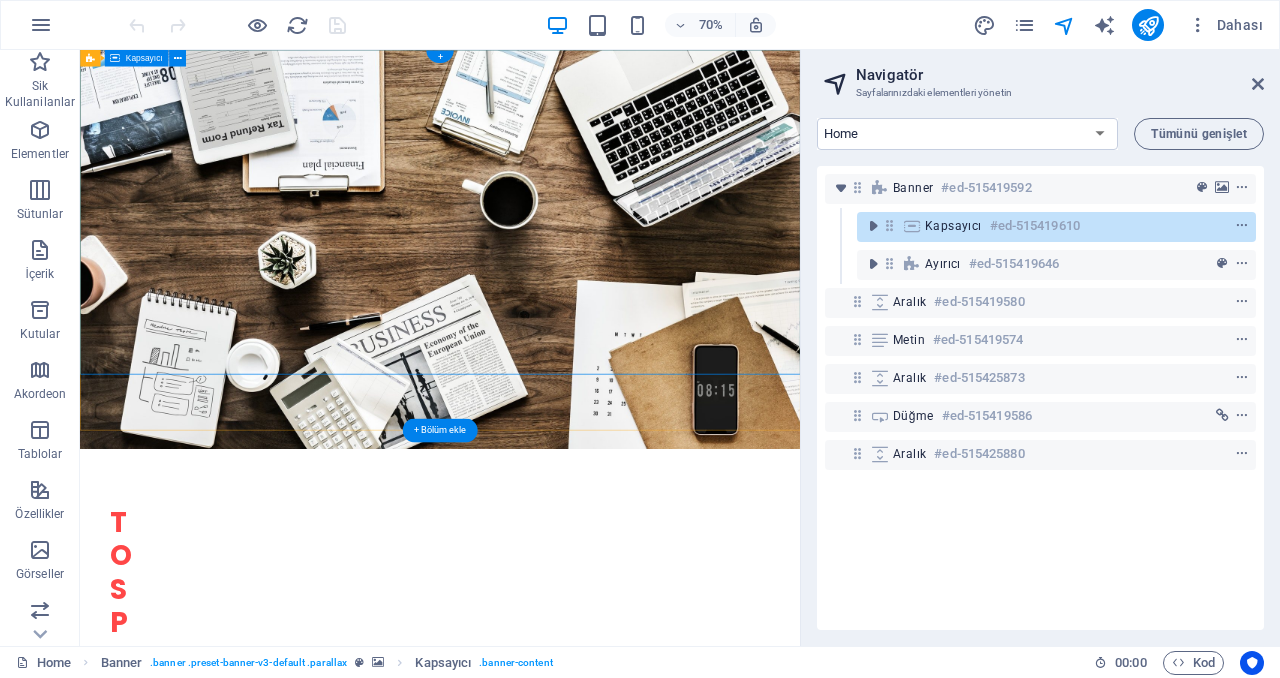 click at bounding box center (1242, 226) 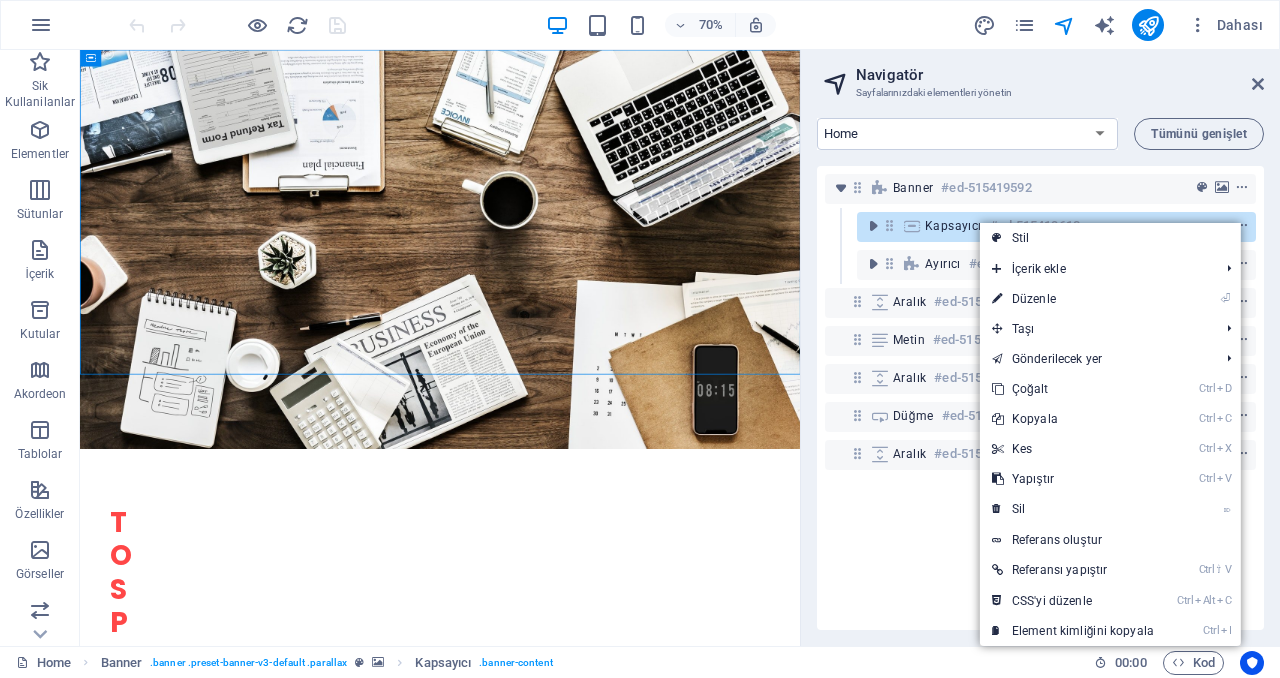 click on "⌦  Sil" at bounding box center [1073, 509] 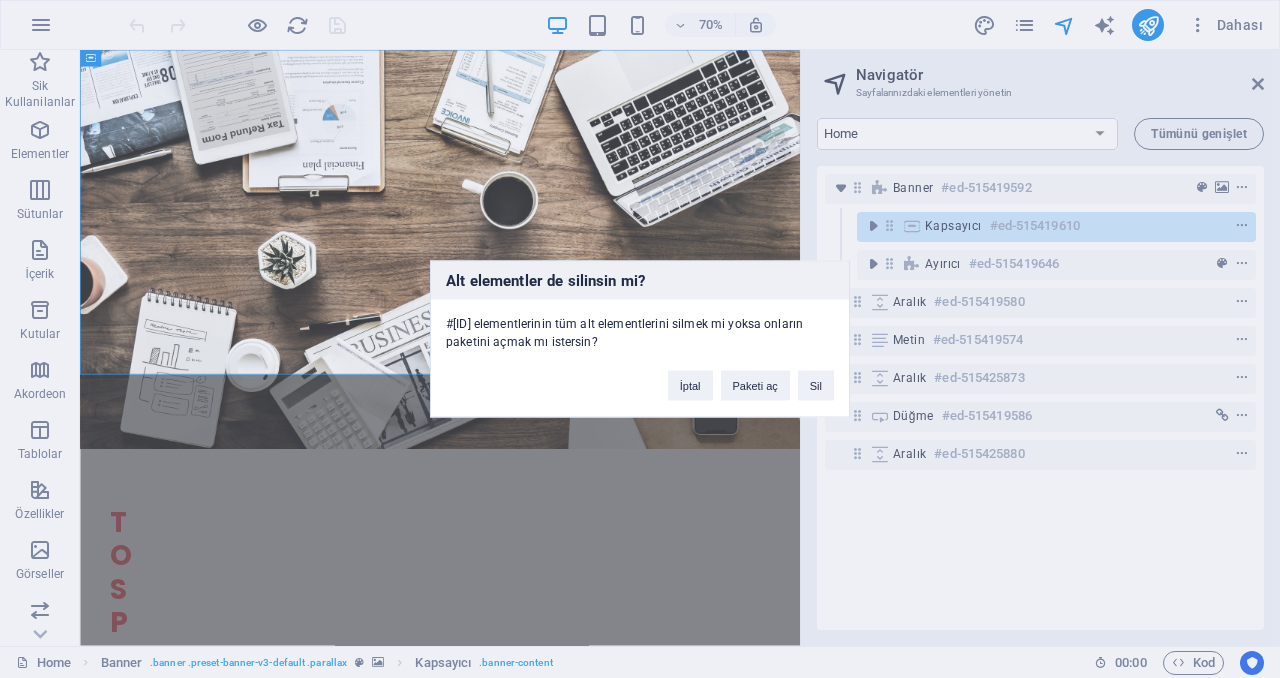 click on "Sil" at bounding box center (816, 386) 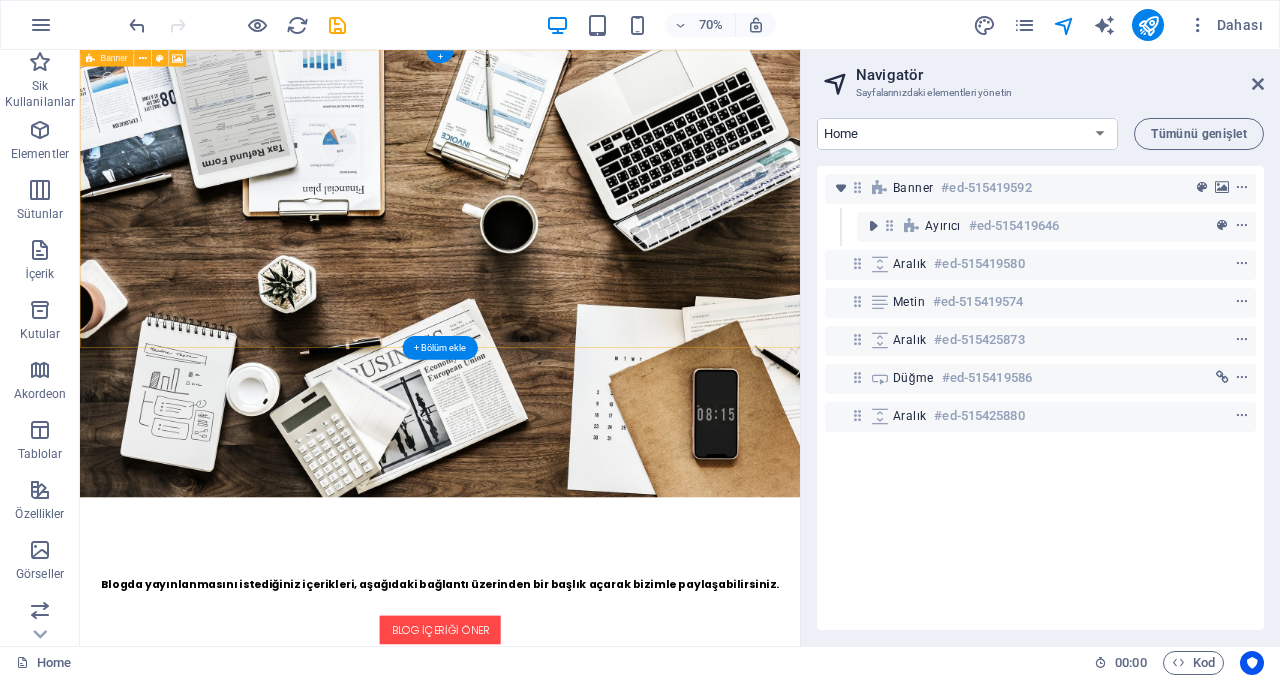 click at bounding box center [1242, 188] 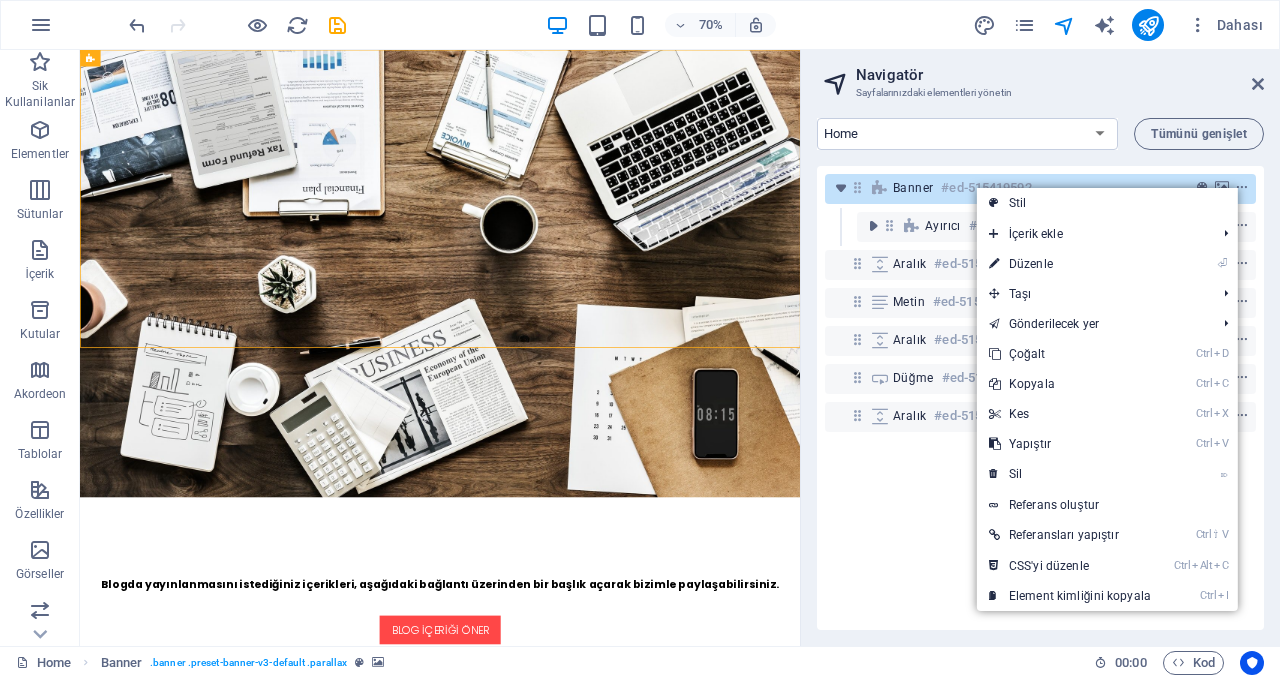 click on "Ctrl V  Yapıştır" at bounding box center [1070, 444] 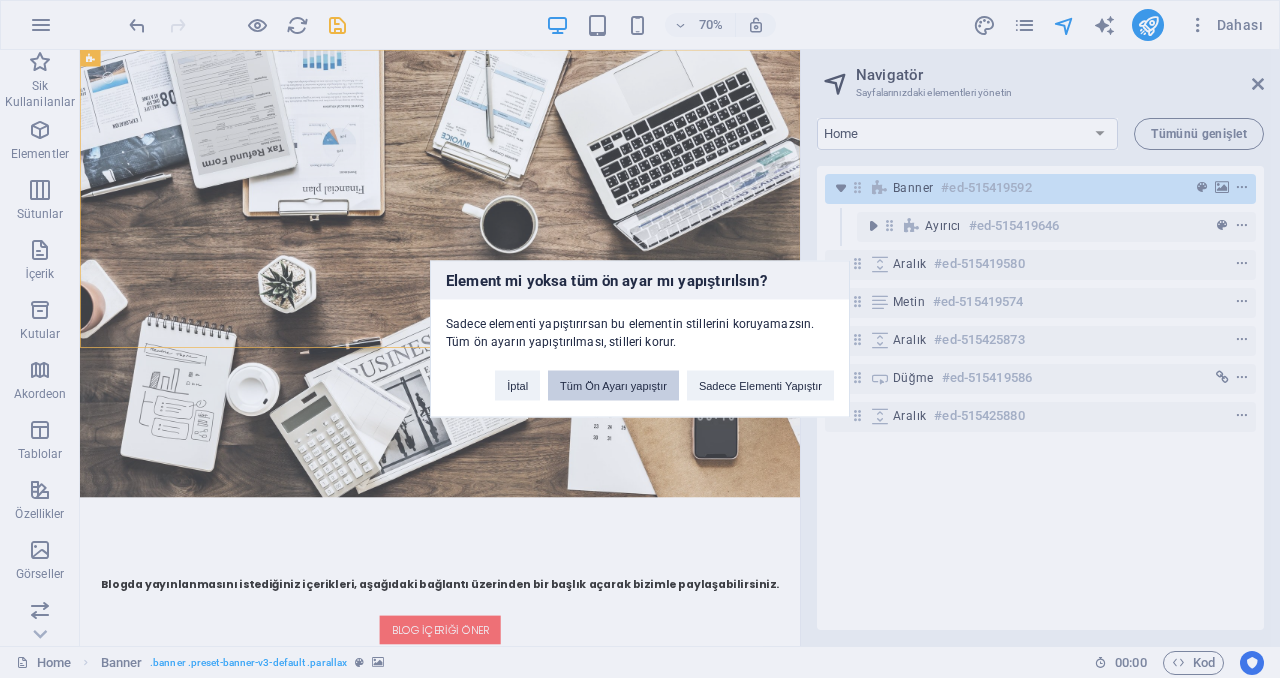 click on "Tüm Ön Ayarı yapıştır" at bounding box center (613, 386) 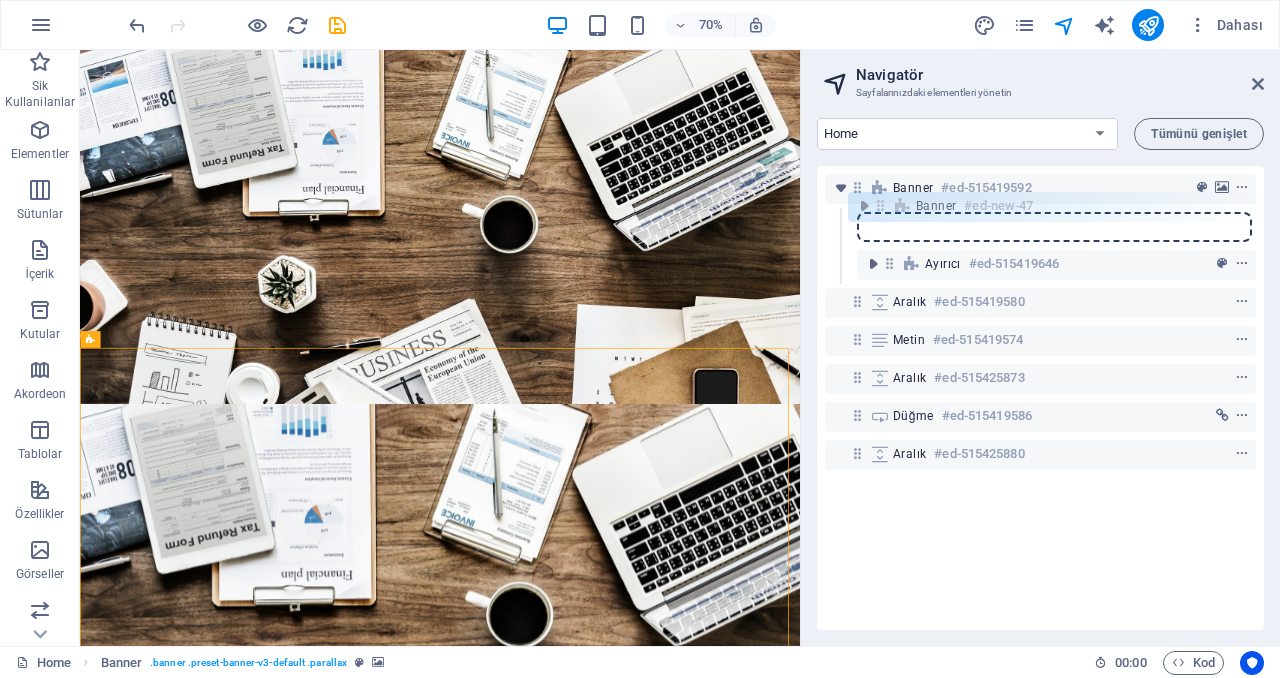 drag, startPoint x: 860, startPoint y: 270, endPoint x: 879, endPoint y: 207, distance: 65.802734 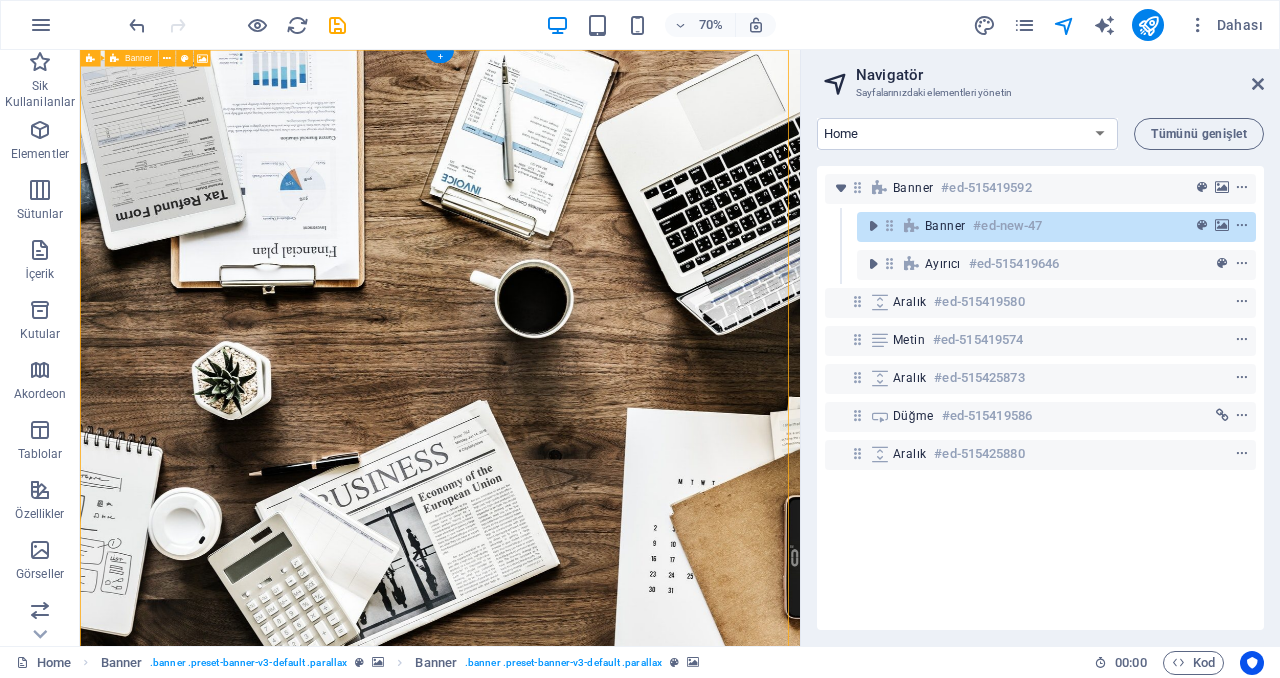 click at bounding box center (1242, 226) 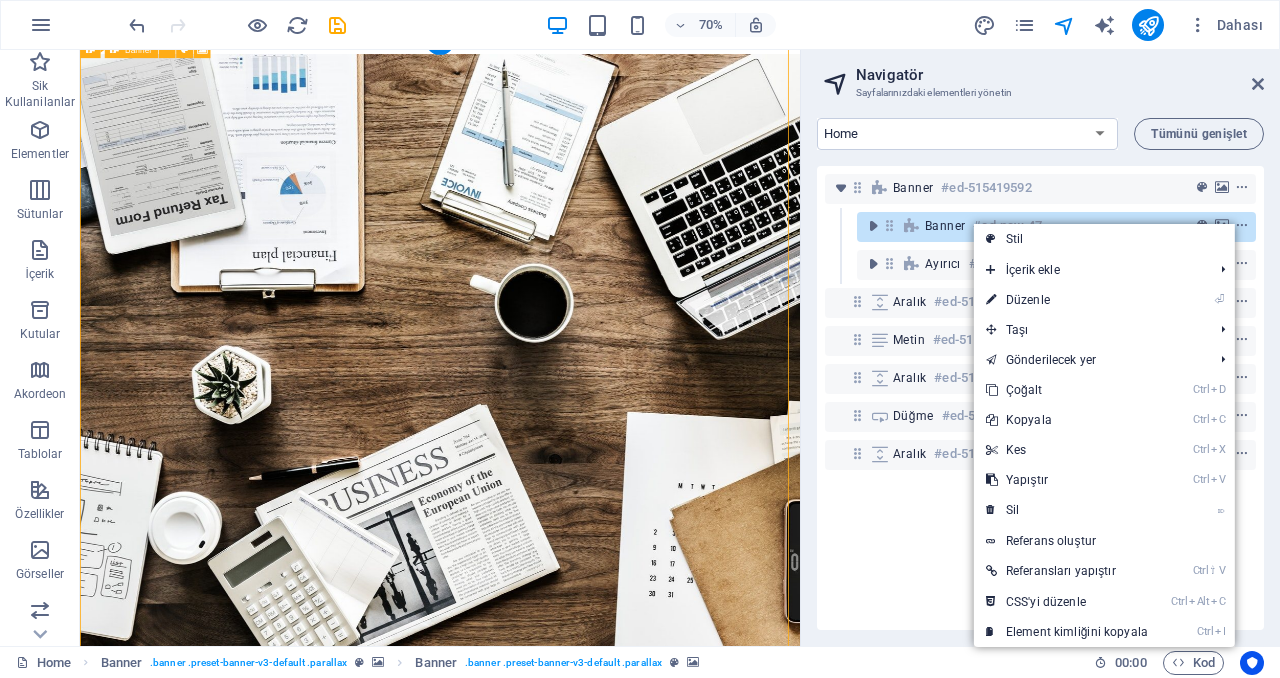 scroll, scrollTop: 12, scrollLeft: 0, axis: vertical 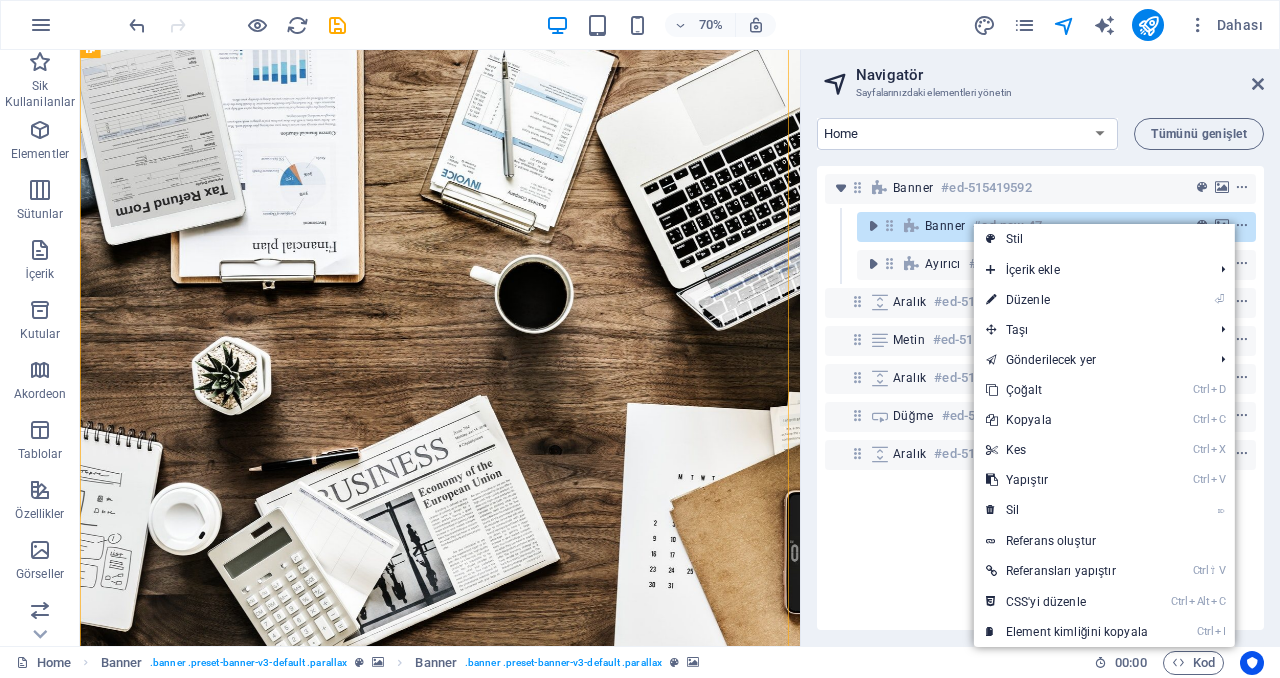 click on "⌦  Sil" at bounding box center (1067, 510) 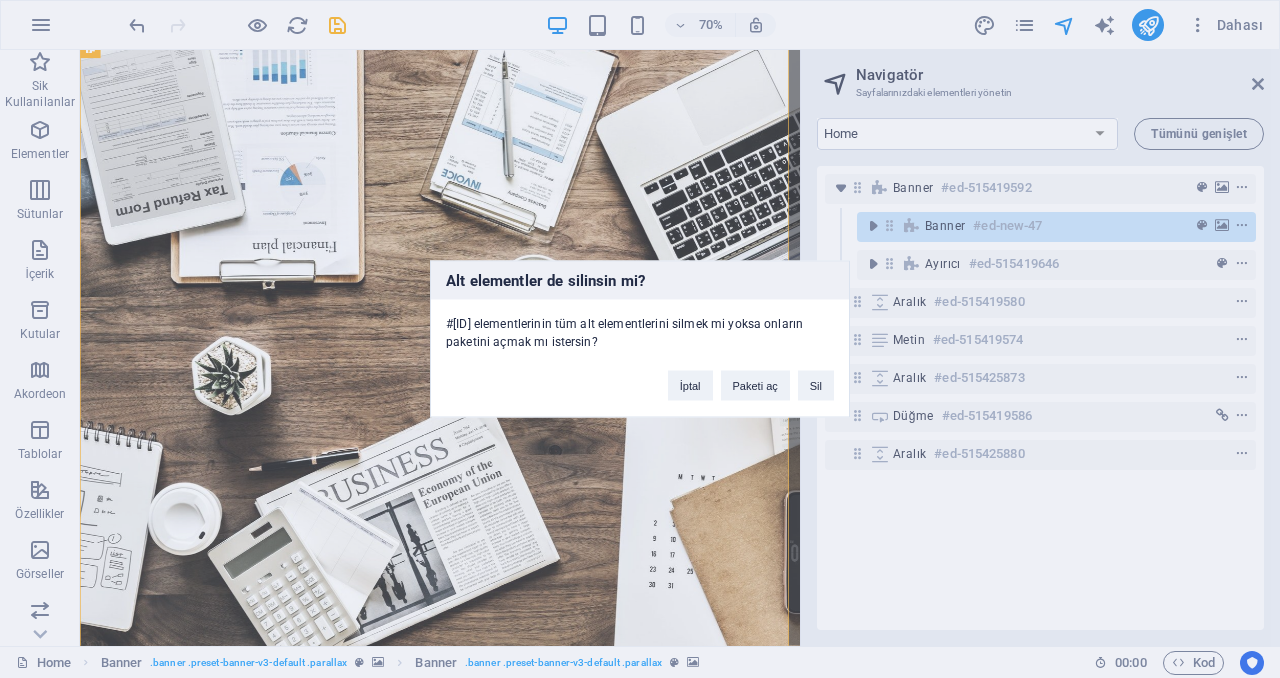 click on "Sil" at bounding box center [816, 386] 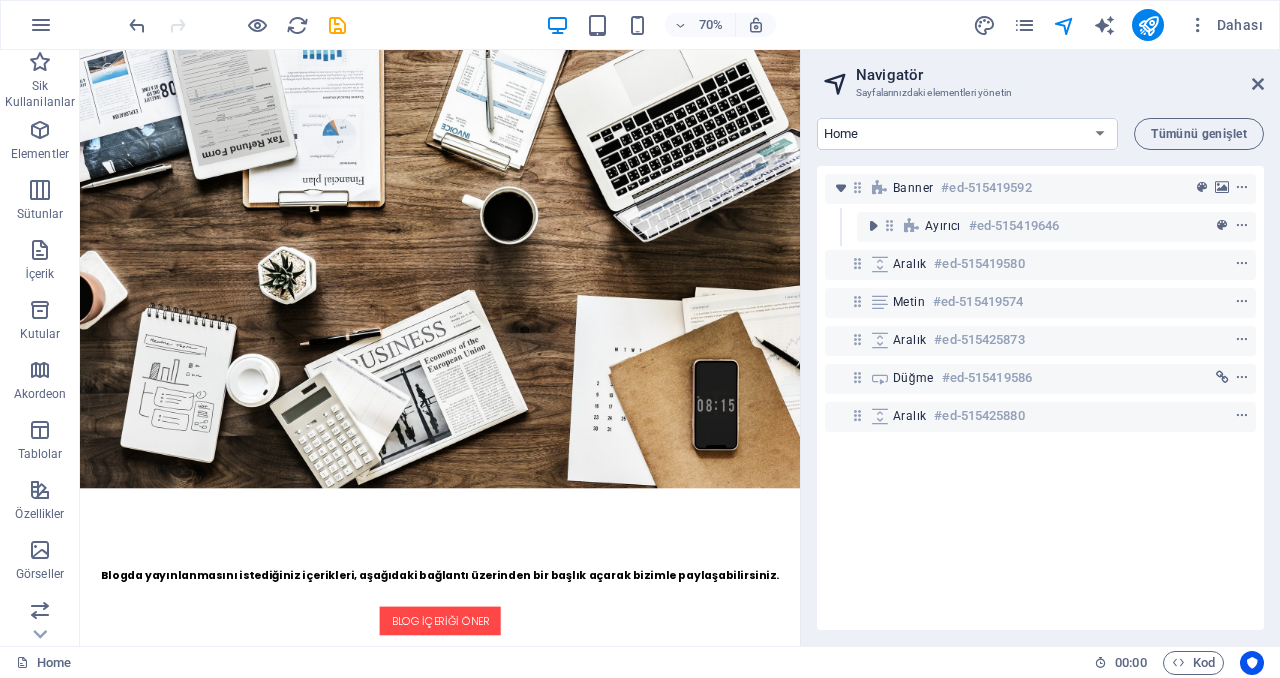scroll, scrollTop: 0, scrollLeft: 0, axis: both 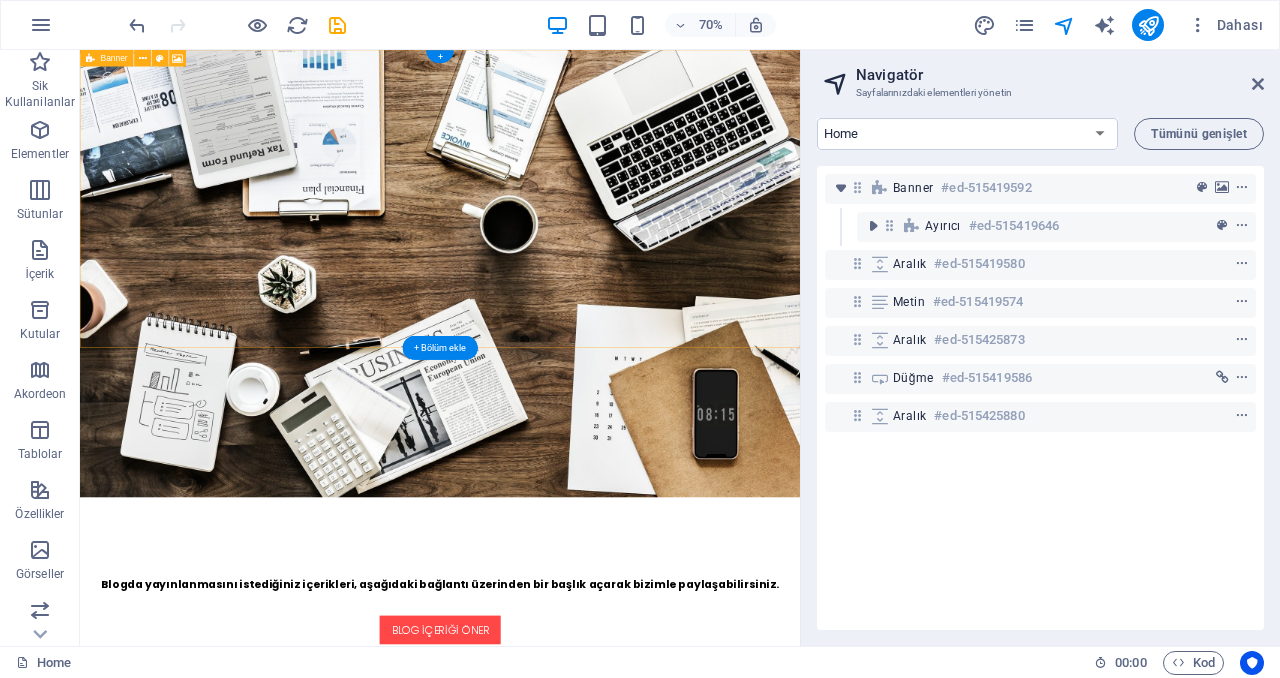 click at bounding box center (1242, 188) 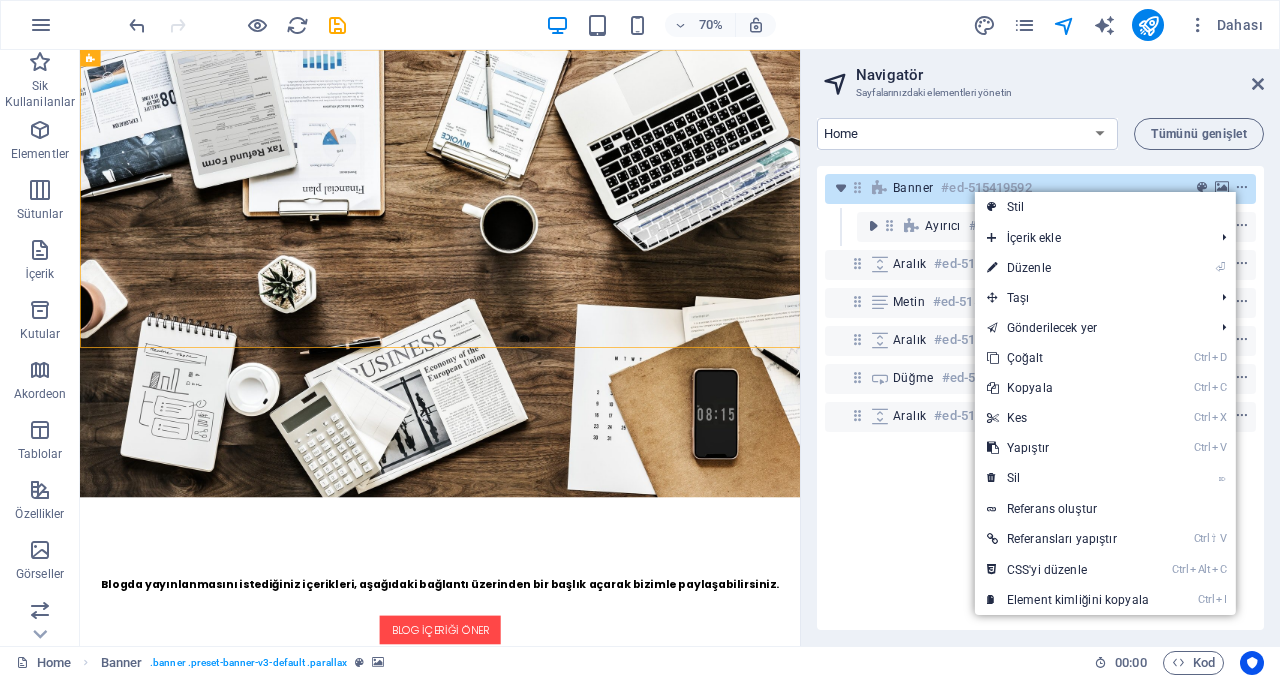 click on "Ctrl V  Yapıştır" at bounding box center (1068, 448) 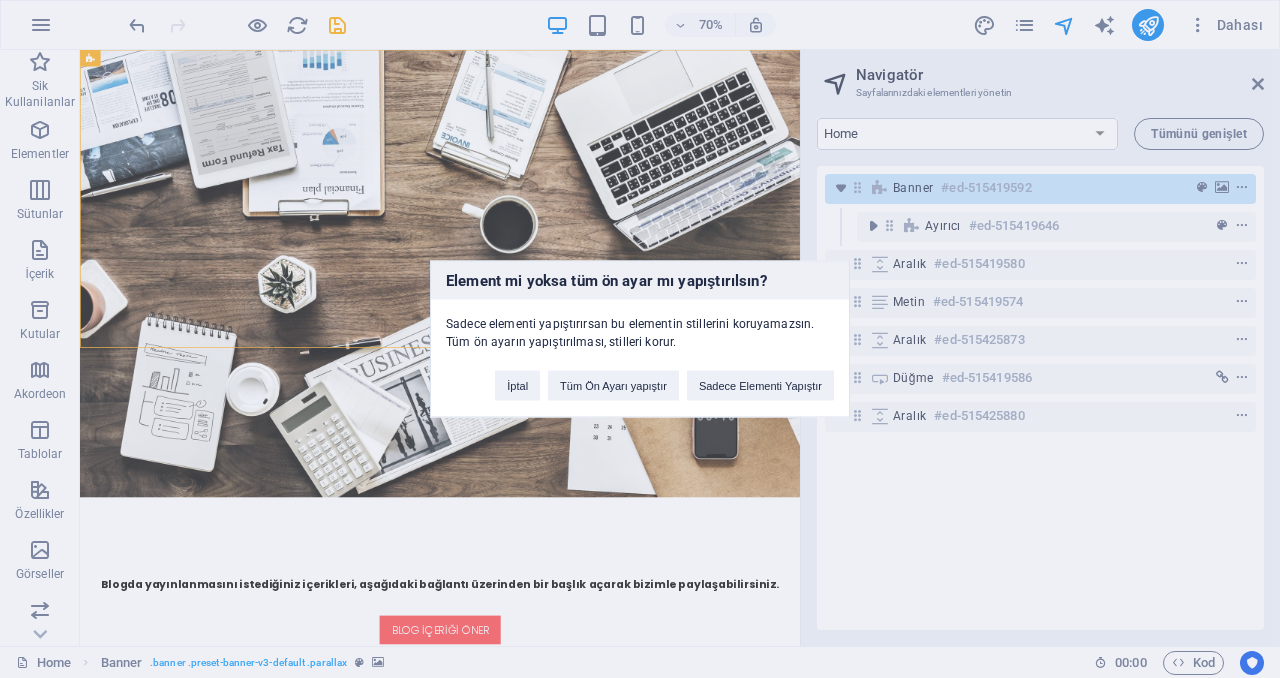 click on "Sadece Elementi Yapıştır" at bounding box center (760, 386) 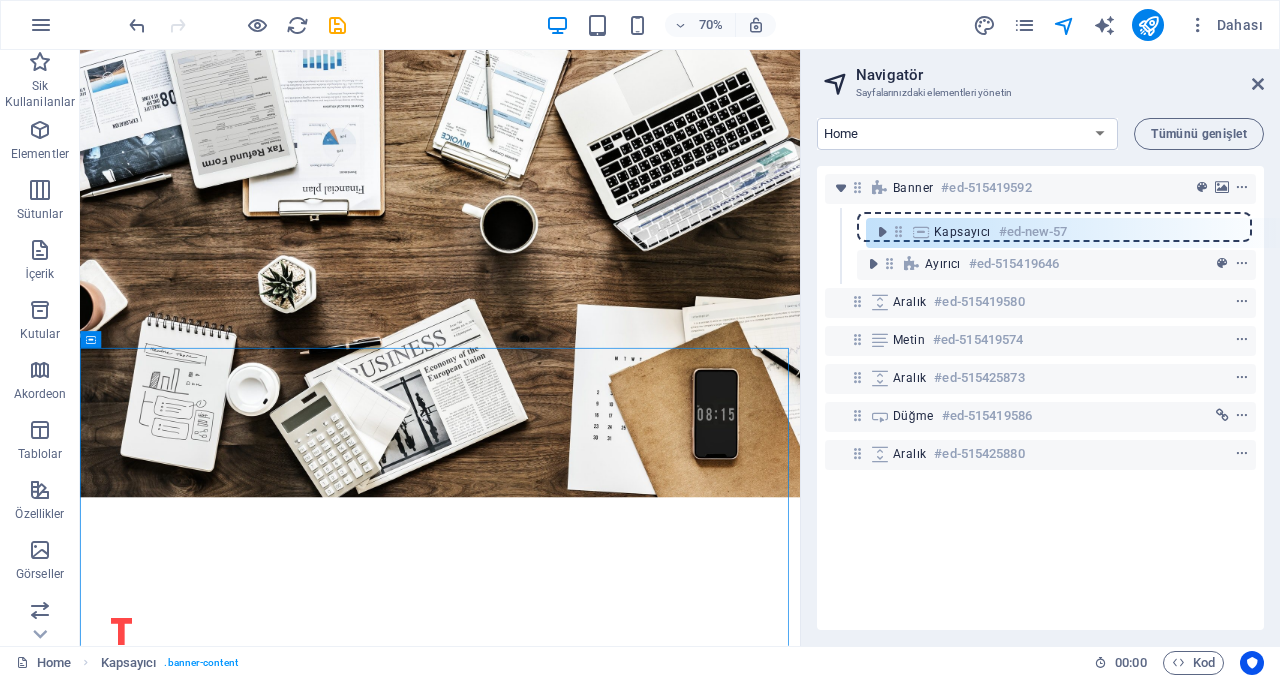 drag, startPoint x: 862, startPoint y: 263, endPoint x: 909, endPoint y: 222, distance: 62.369865 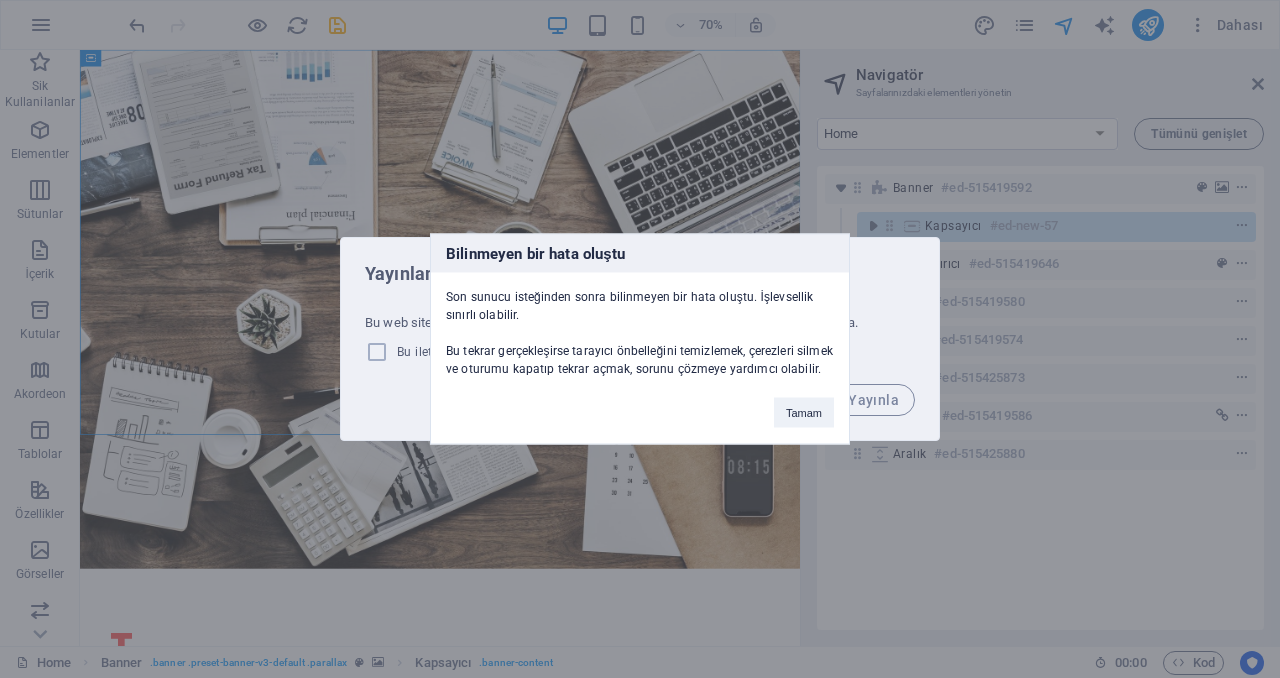click on "Tamam" at bounding box center [804, 413] 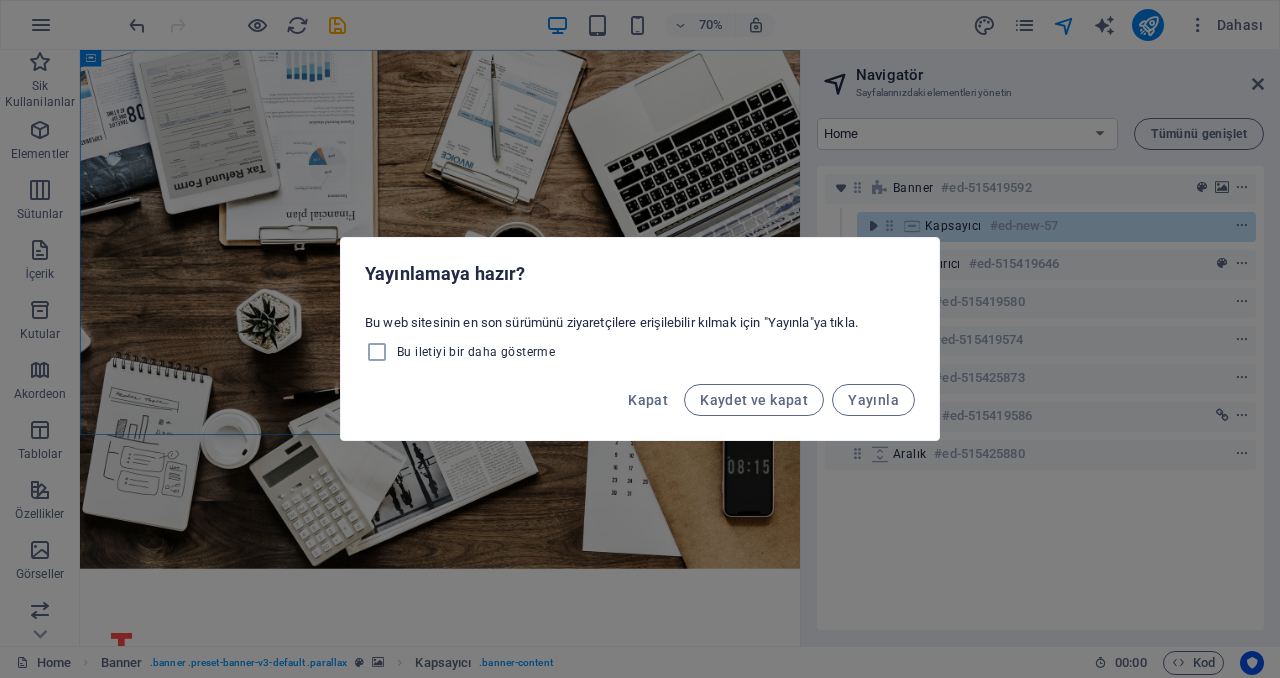 click on "Kapat" at bounding box center [648, 400] 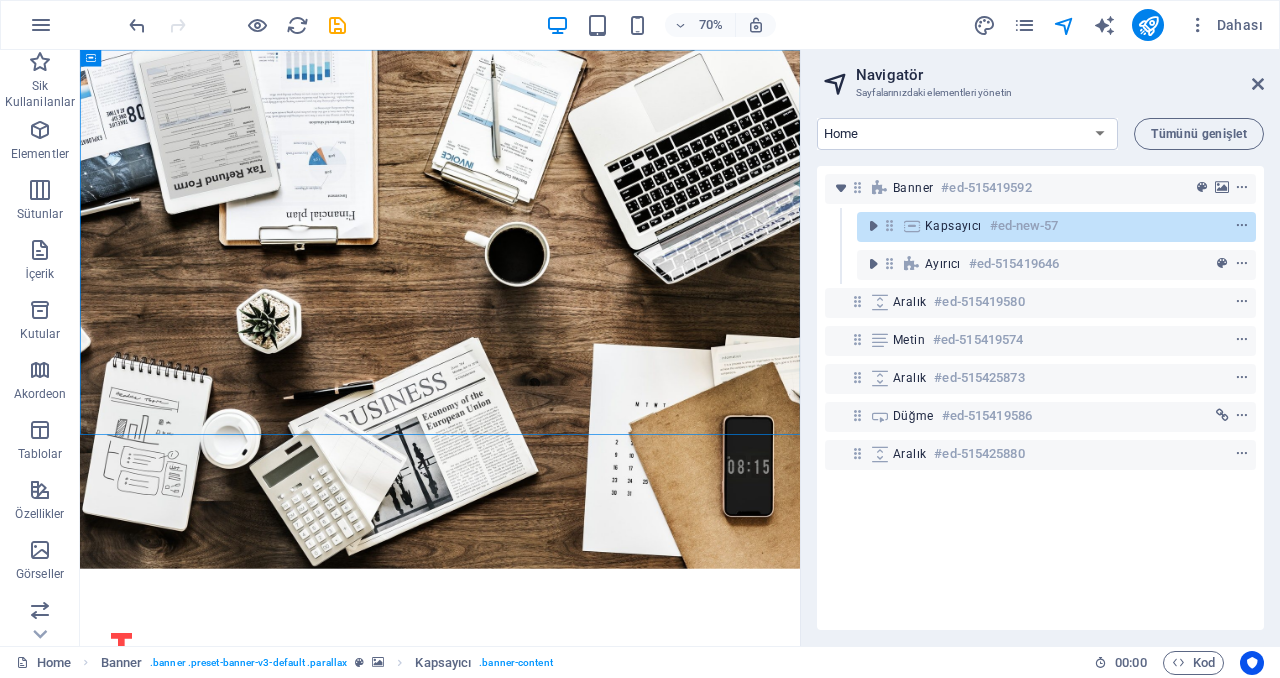 click at bounding box center (1258, 84) 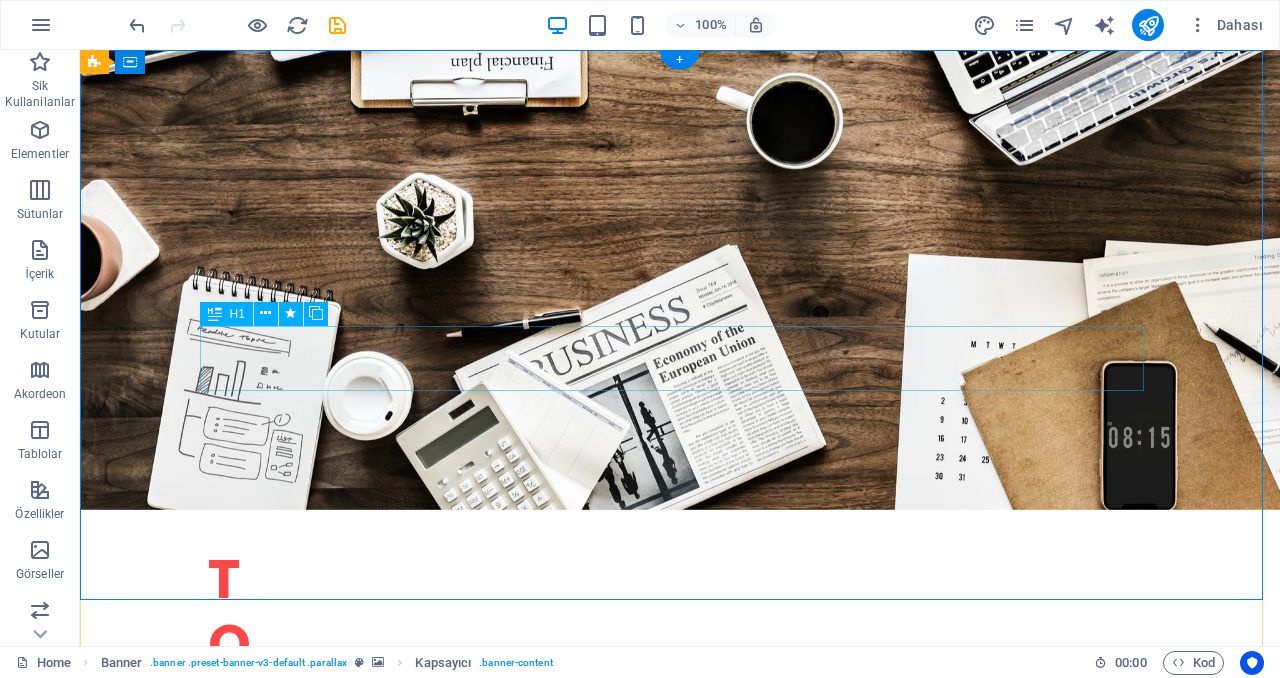 scroll, scrollTop: 0, scrollLeft: 0, axis: both 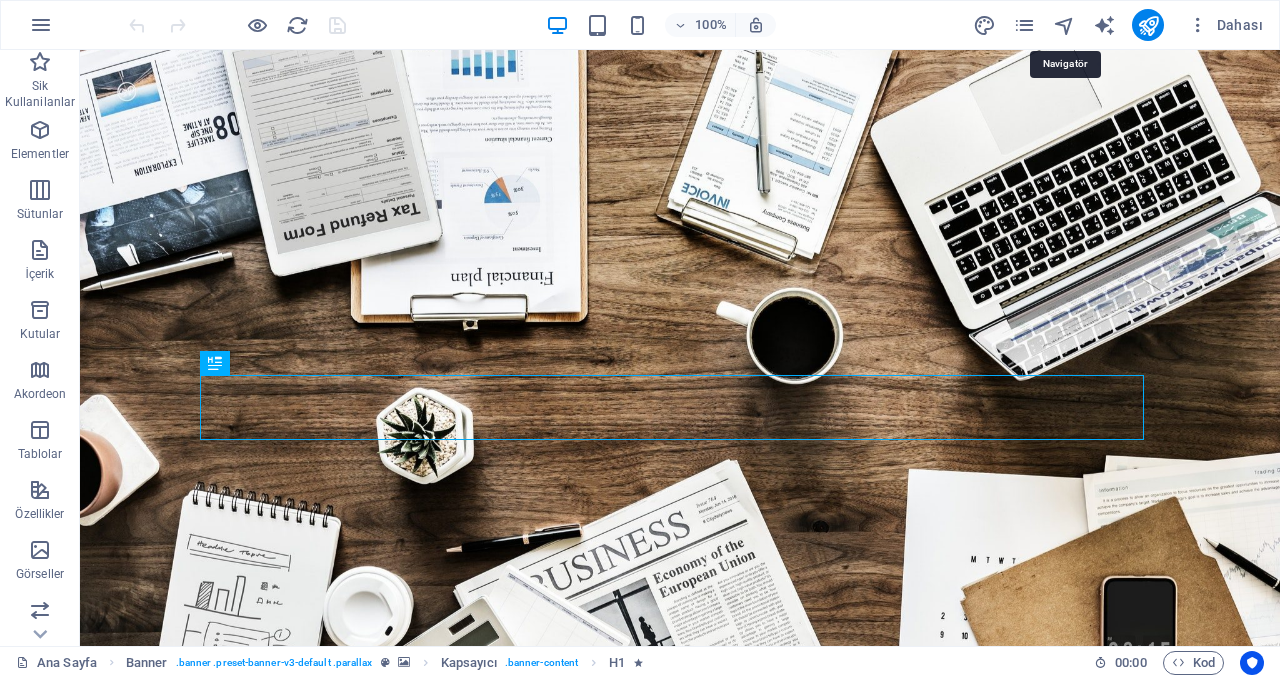 click at bounding box center [1064, 25] 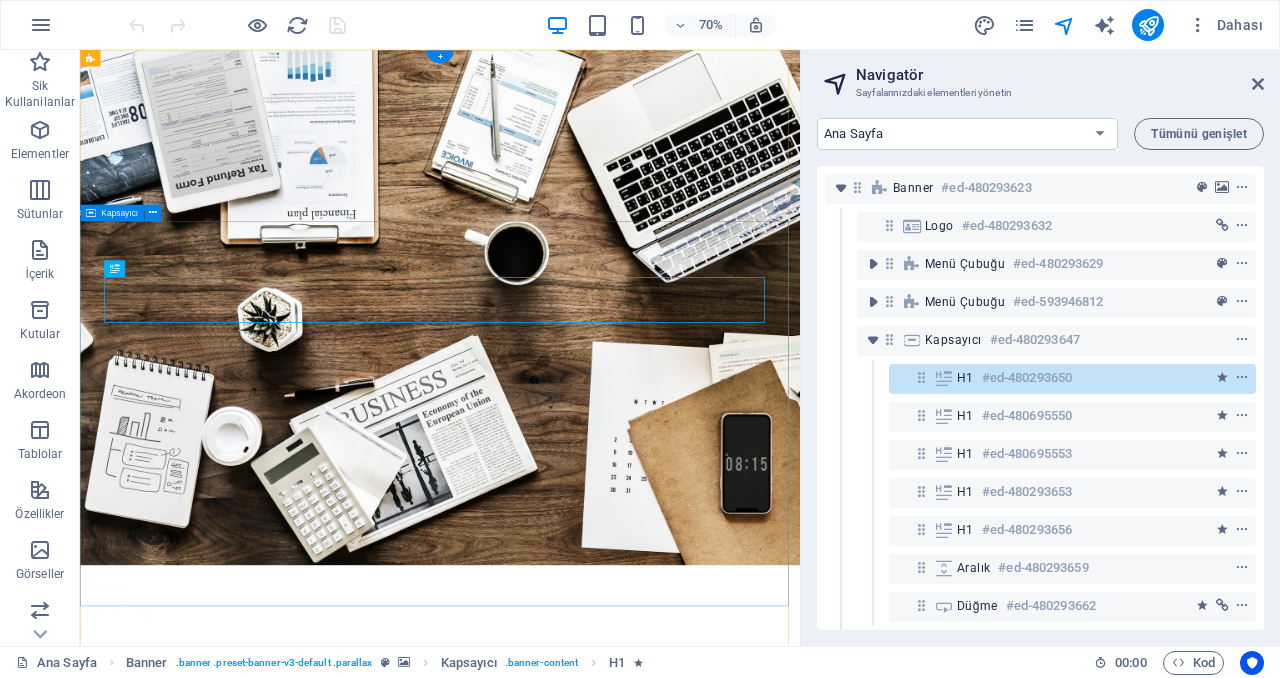 click on "Kapsayıcı" at bounding box center (953, 340) 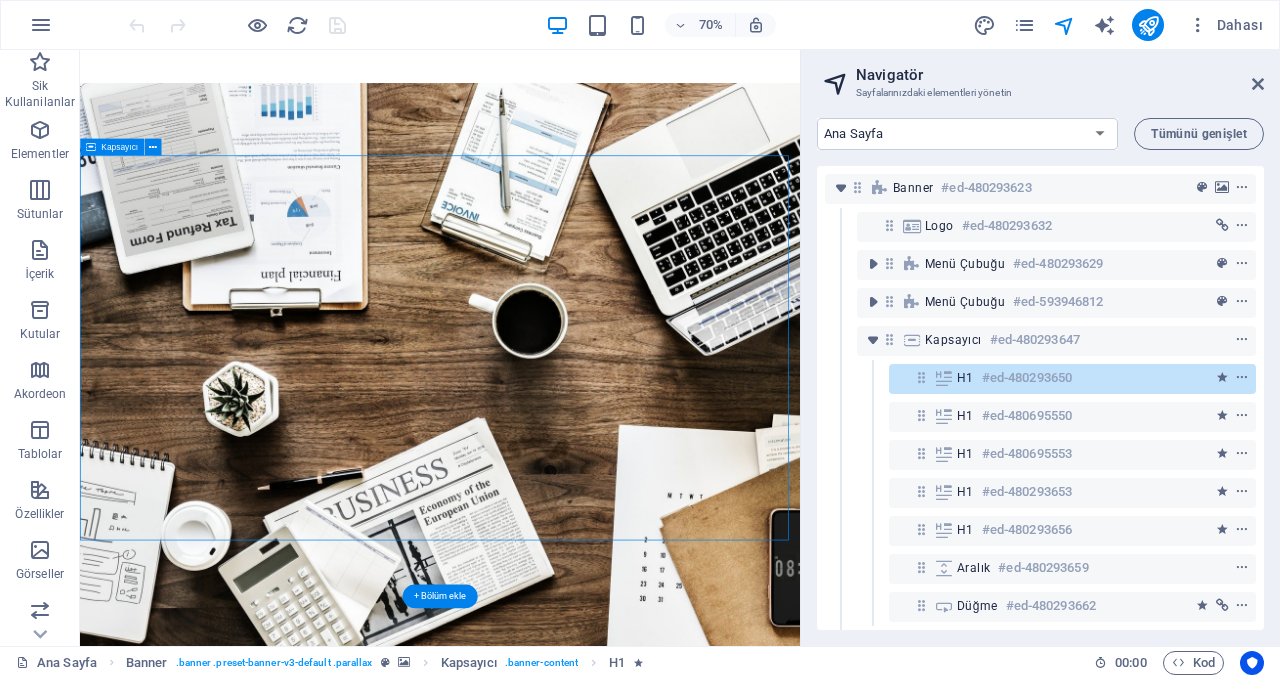 scroll, scrollTop: 94, scrollLeft: 0, axis: vertical 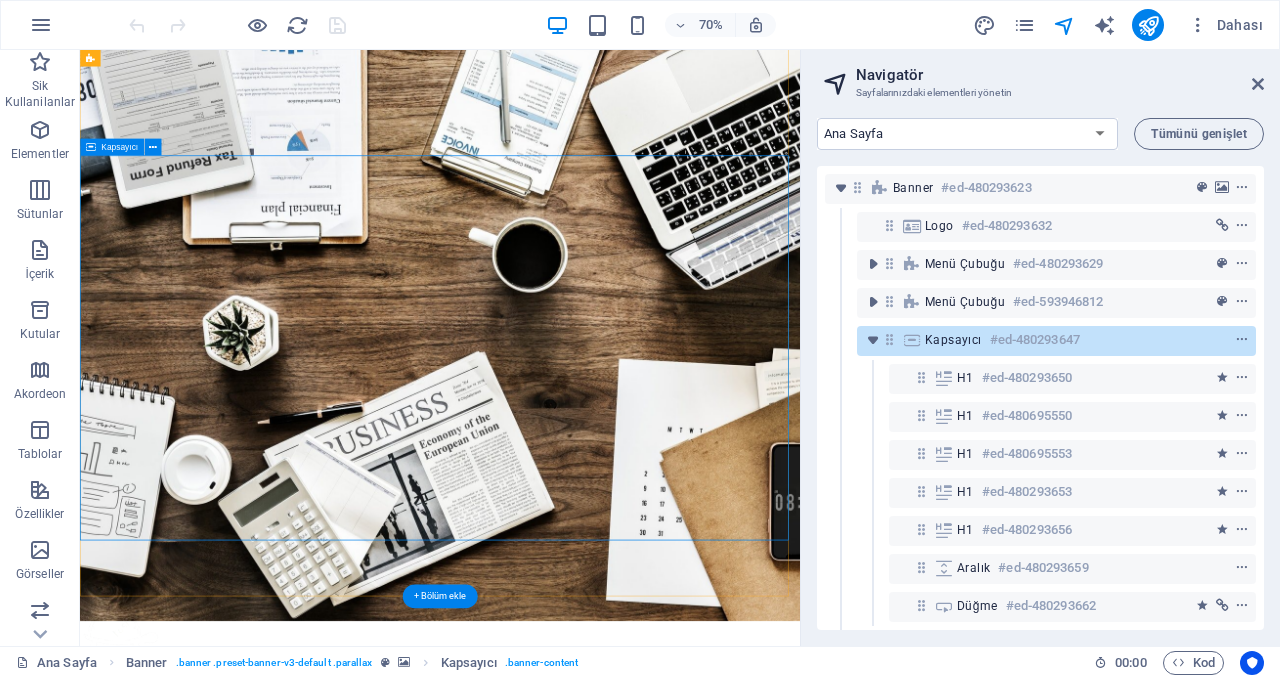 click at bounding box center [1242, 340] 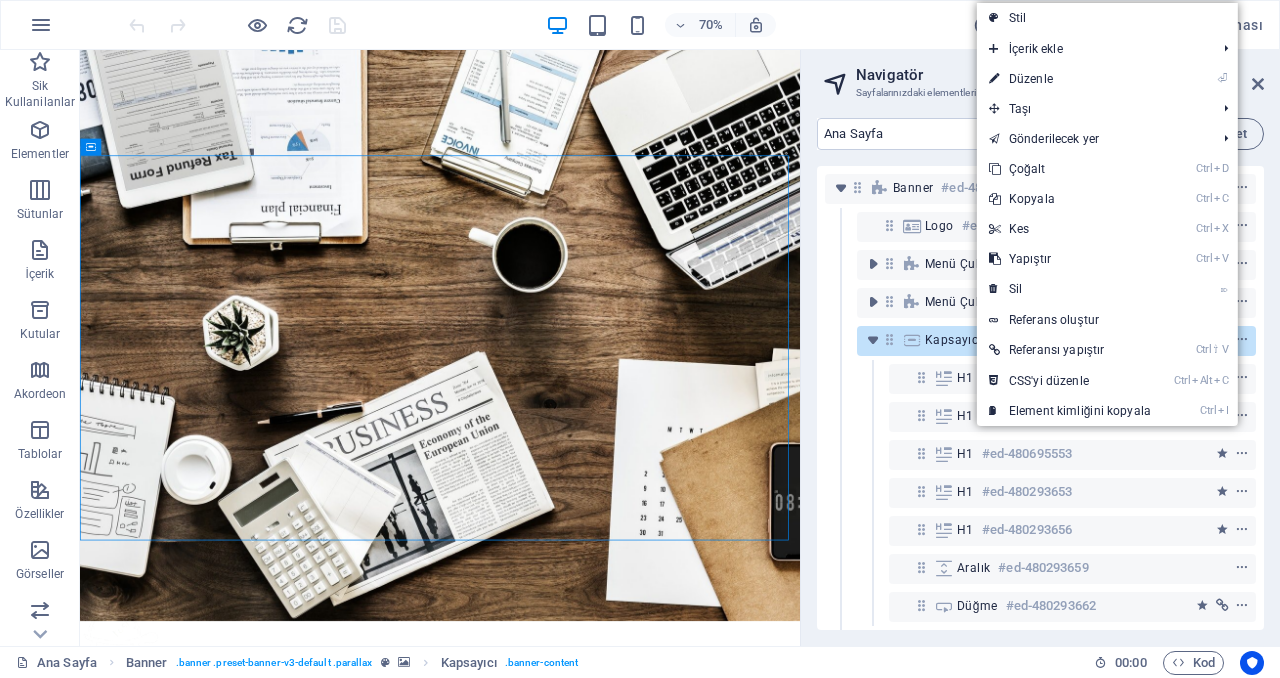 click on "Ctrl C  Kopyala" at bounding box center [1070, 199] 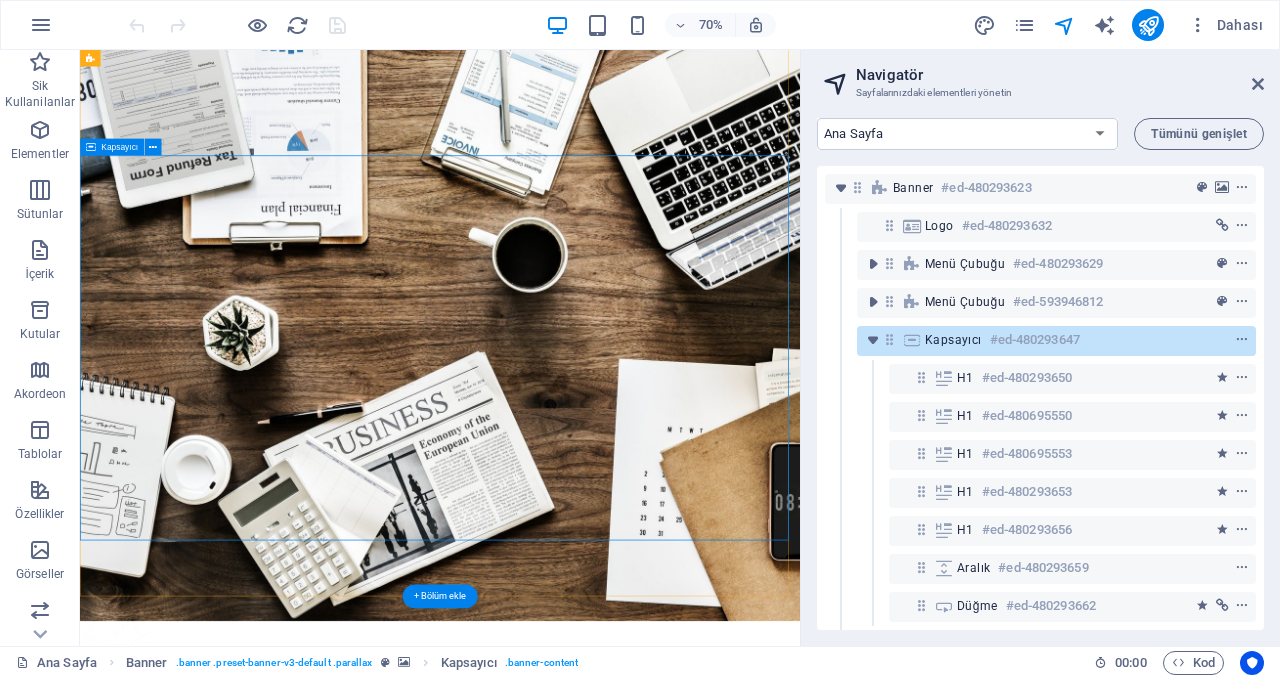 click on "Kapsayıcı" at bounding box center (953, 340) 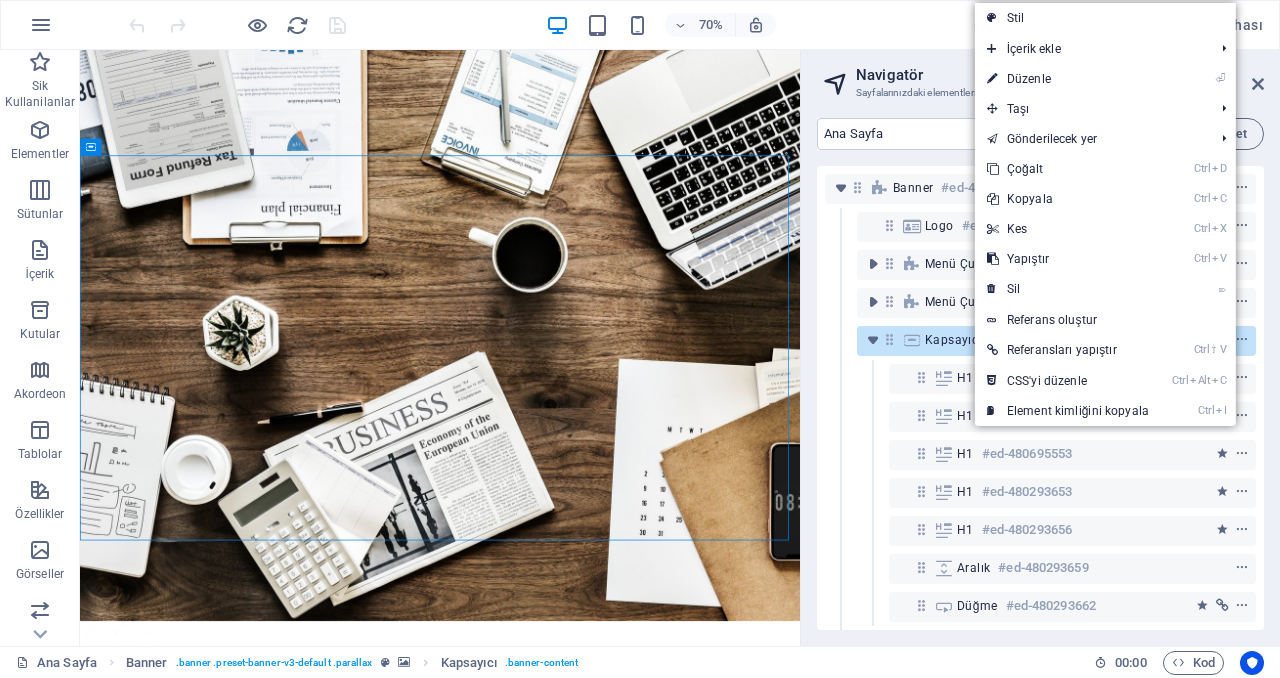 click on "Ctrl C  Kopyala" at bounding box center [1068, 199] 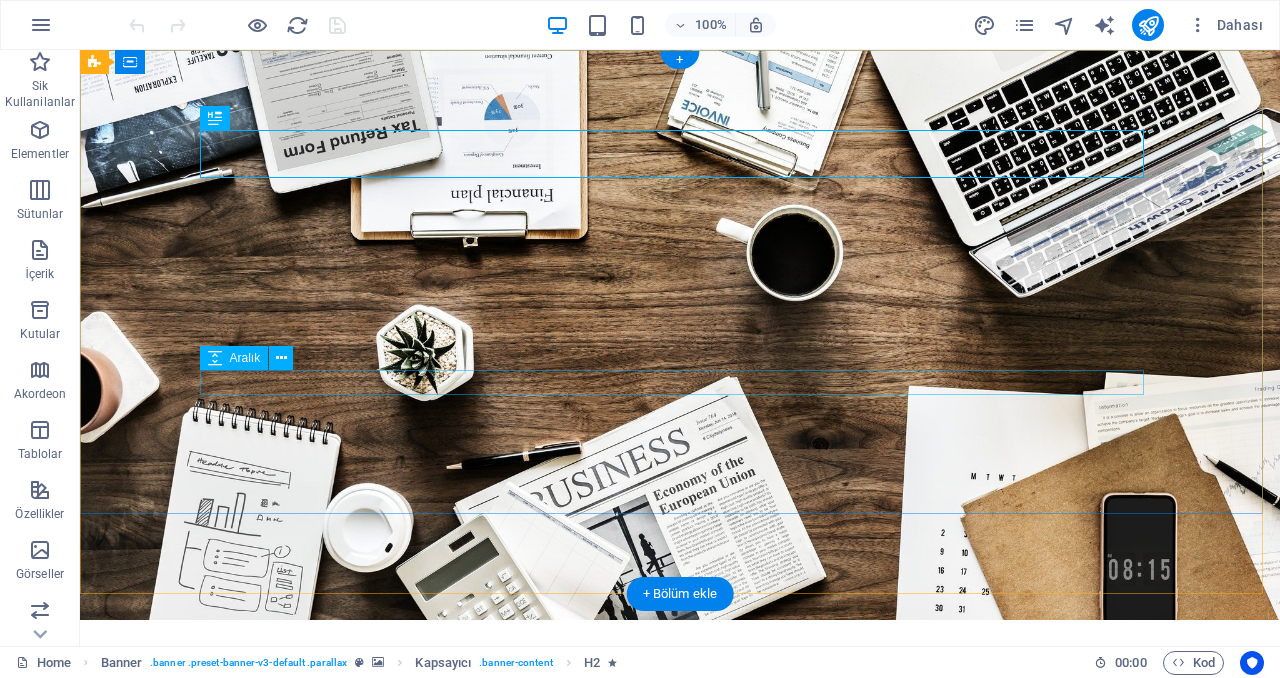scroll, scrollTop: 0, scrollLeft: 0, axis: both 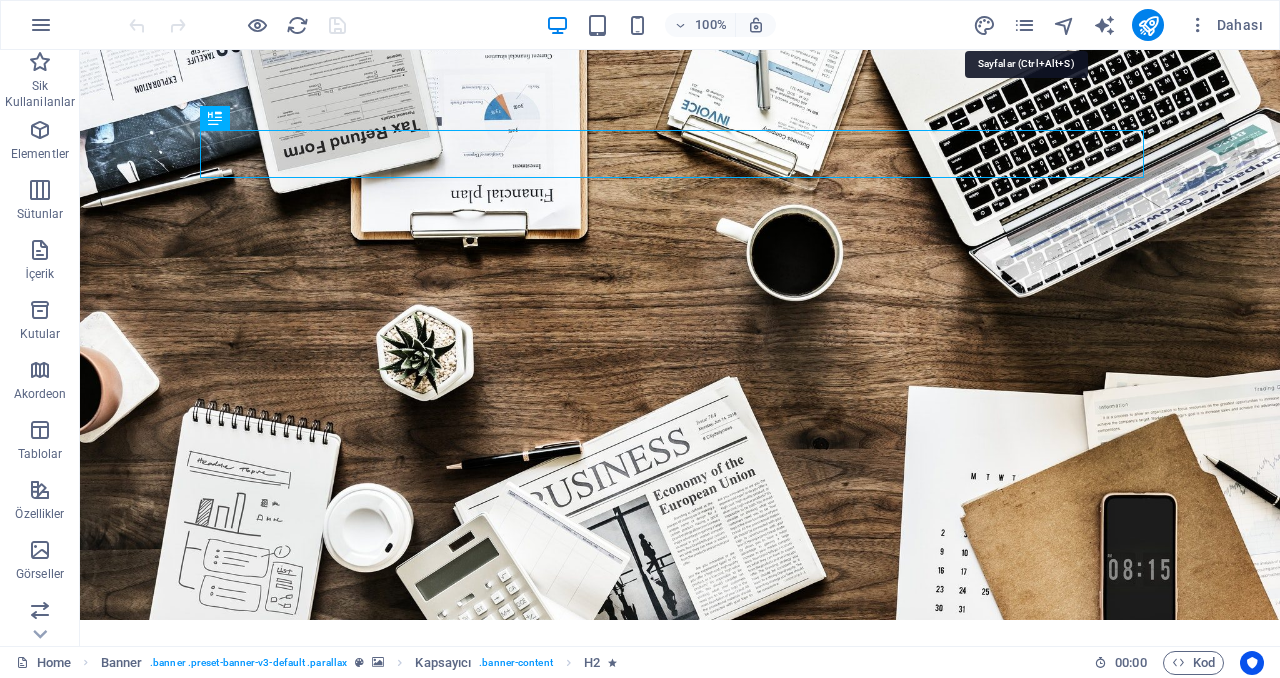 click at bounding box center (1024, 25) 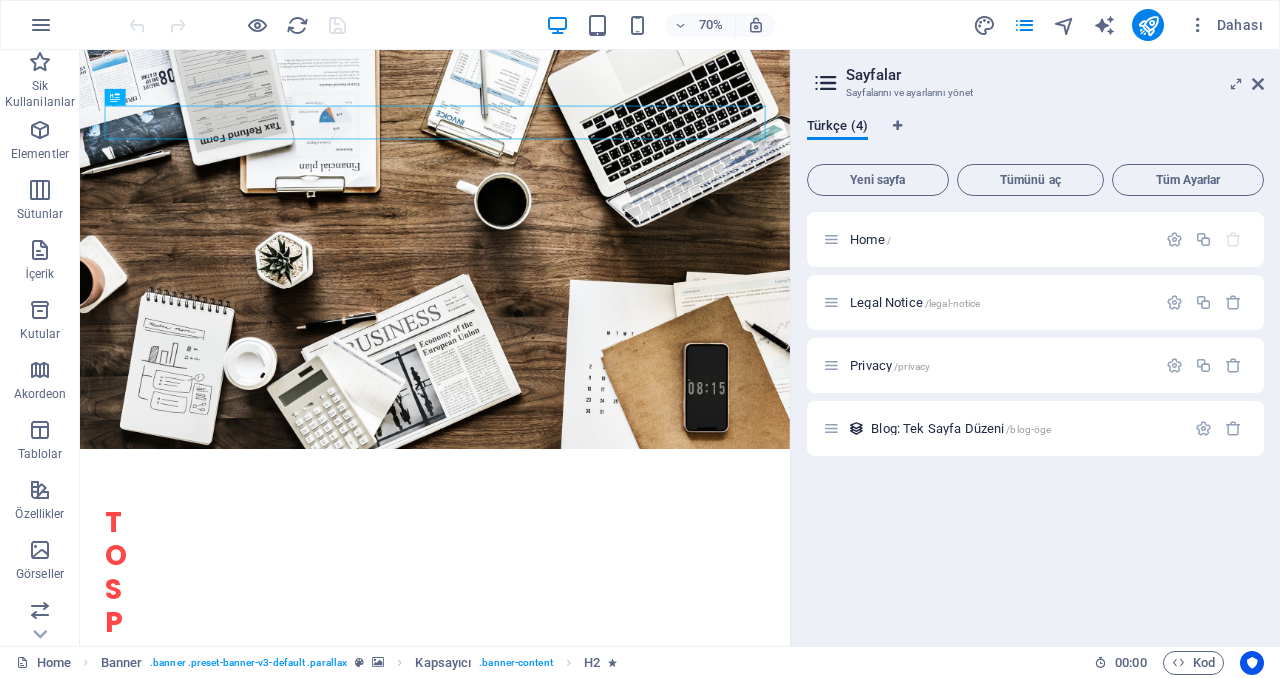 click at bounding box center (1258, 84) 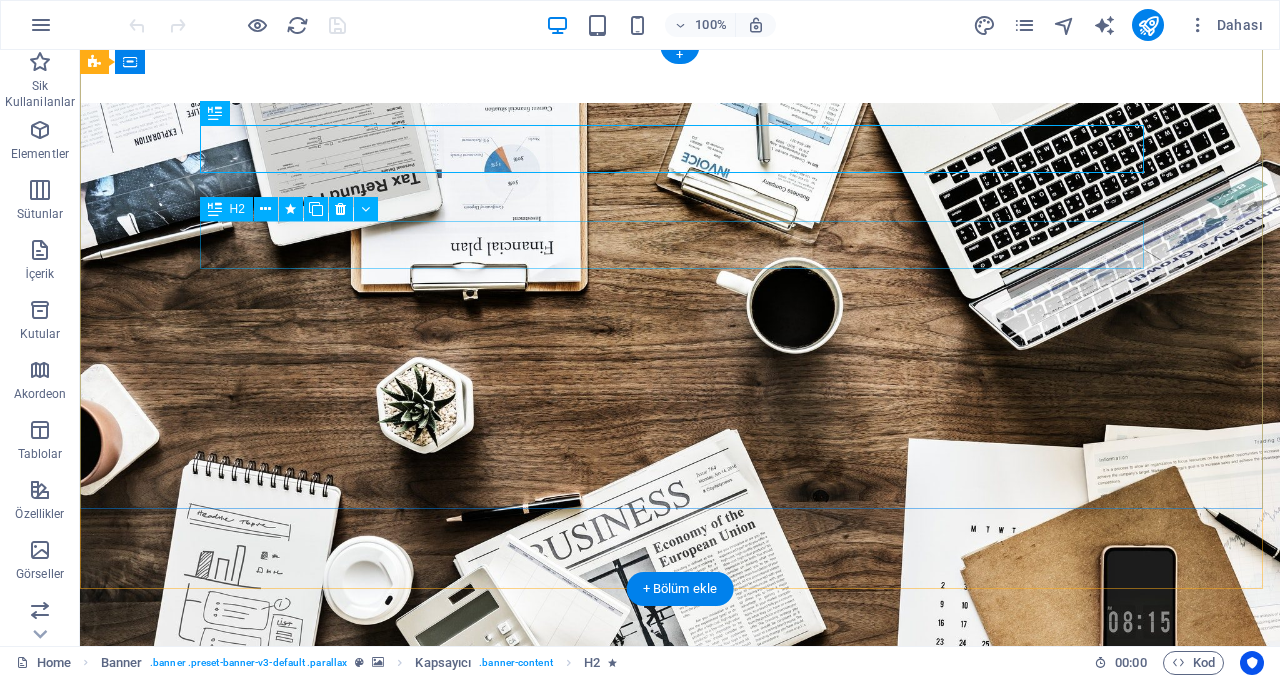 scroll, scrollTop: 110, scrollLeft: 0, axis: vertical 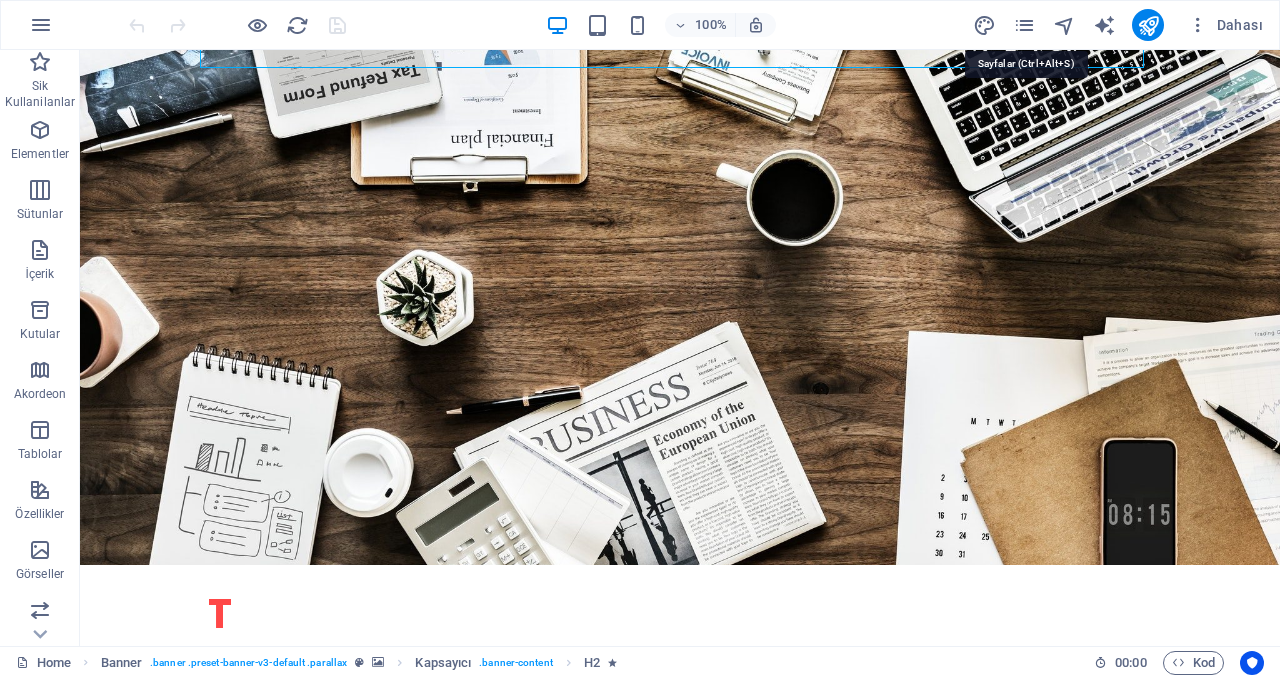 click at bounding box center (1024, 25) 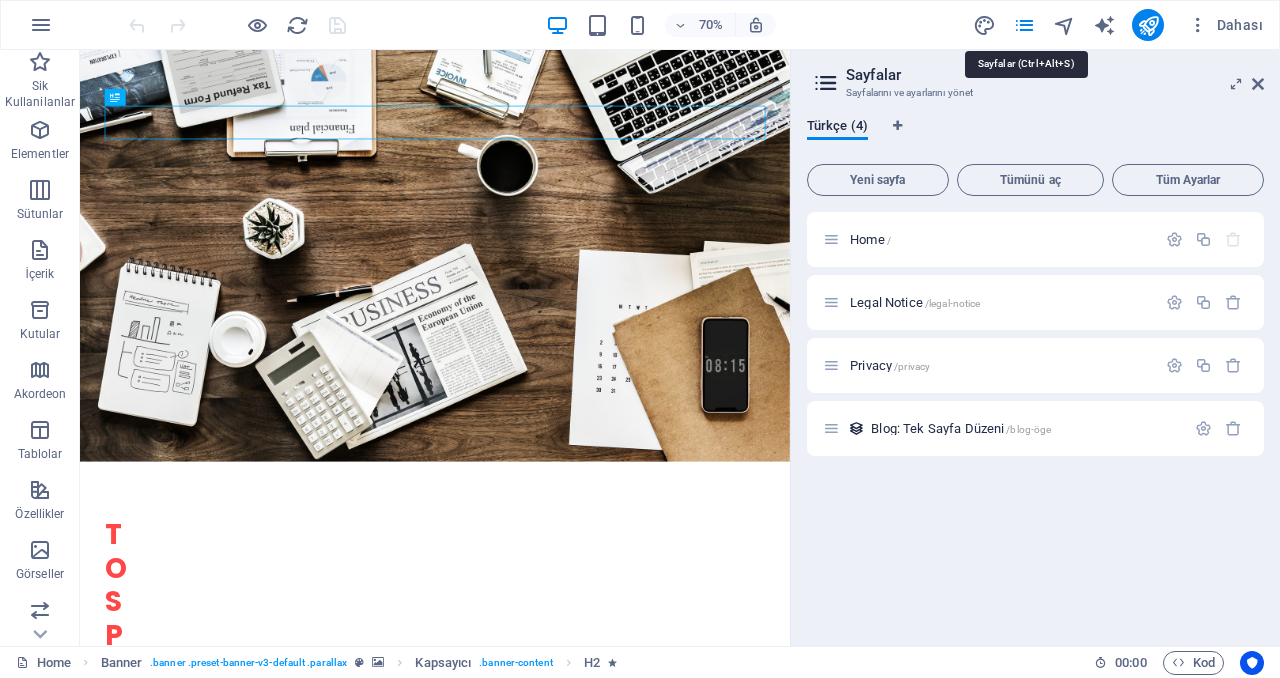 scroll, scrollTop: 0, scrollLeft: 0, axis: both 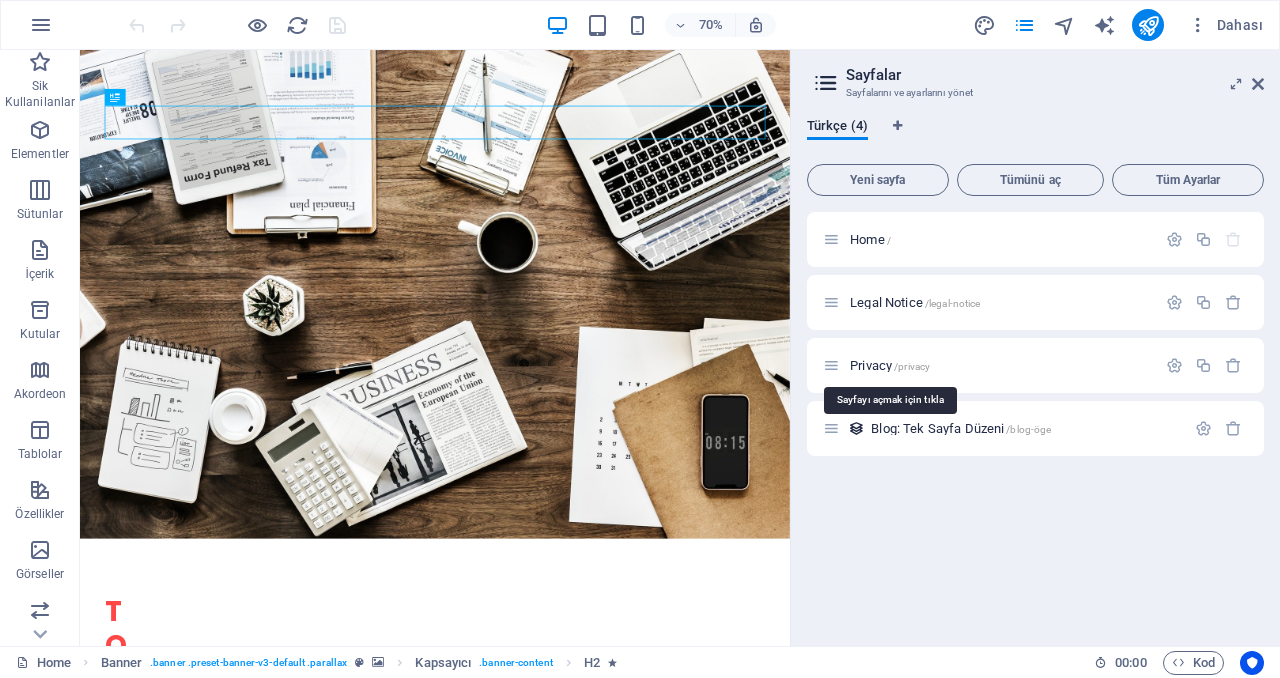 click on "Privacy /privacy" at bounding box center (890, 365) 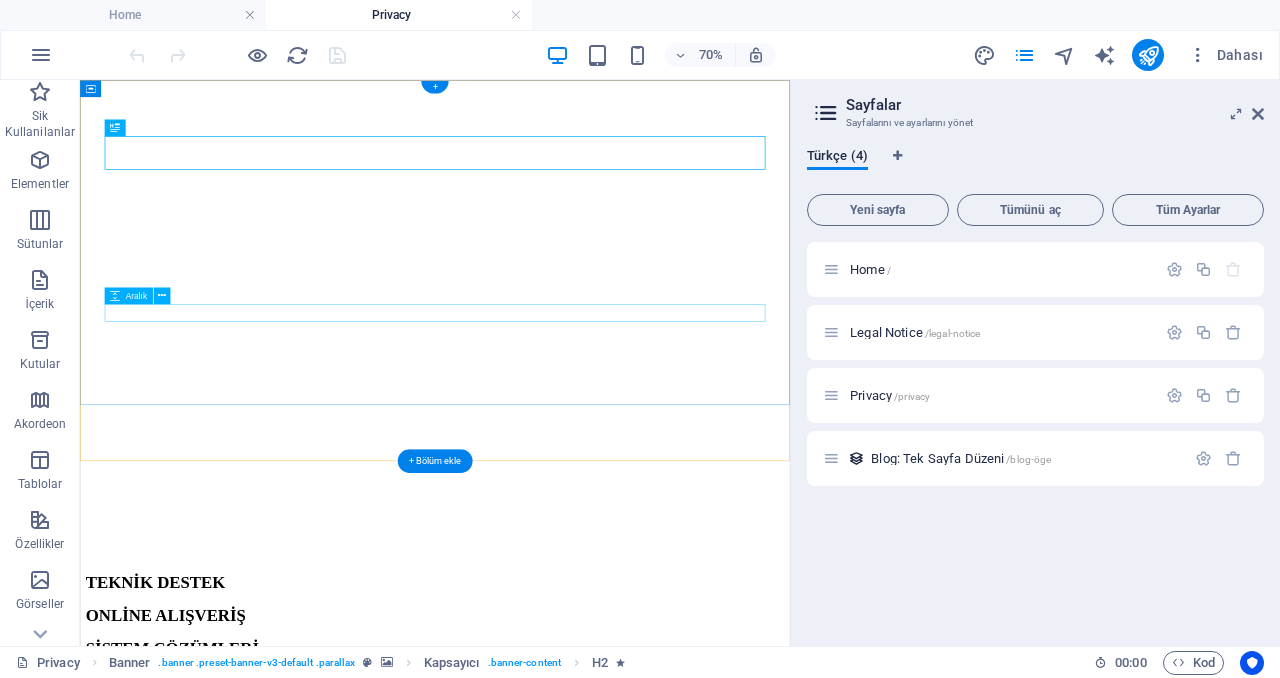 scroll, scrollTop: 0, scrollLeft: 0, axis: both 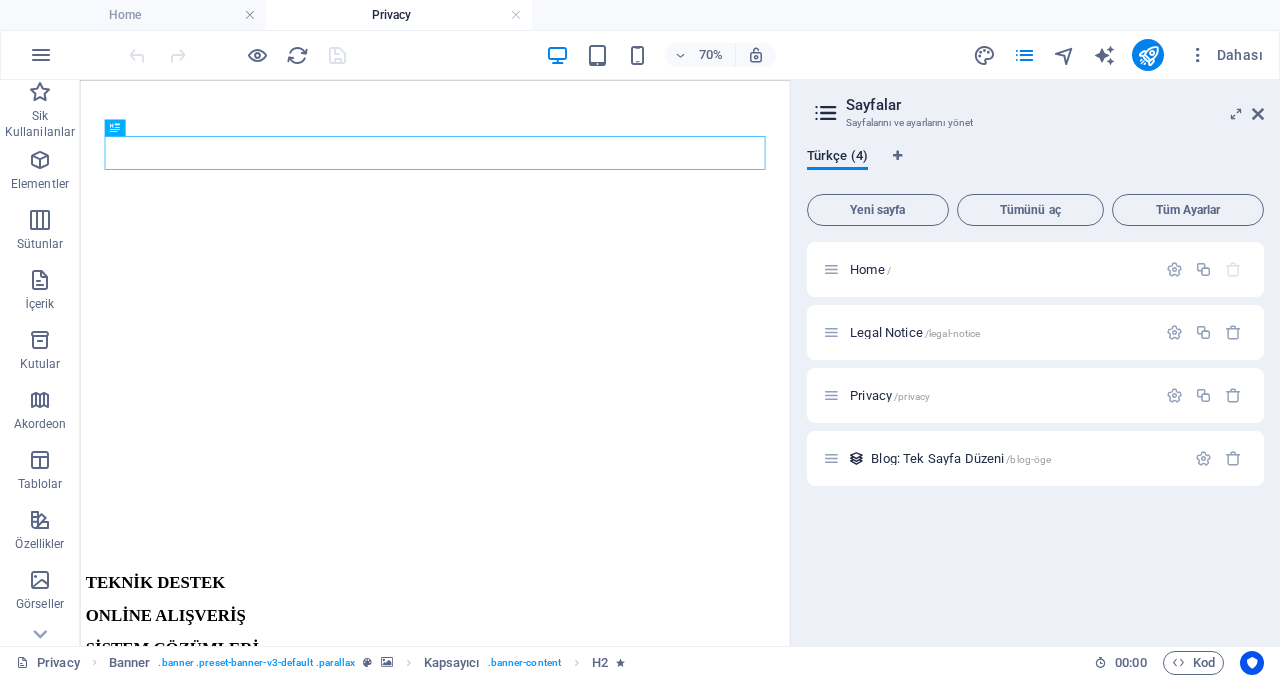 click on "Privacy /privacy" at bounding box center (890, 395) 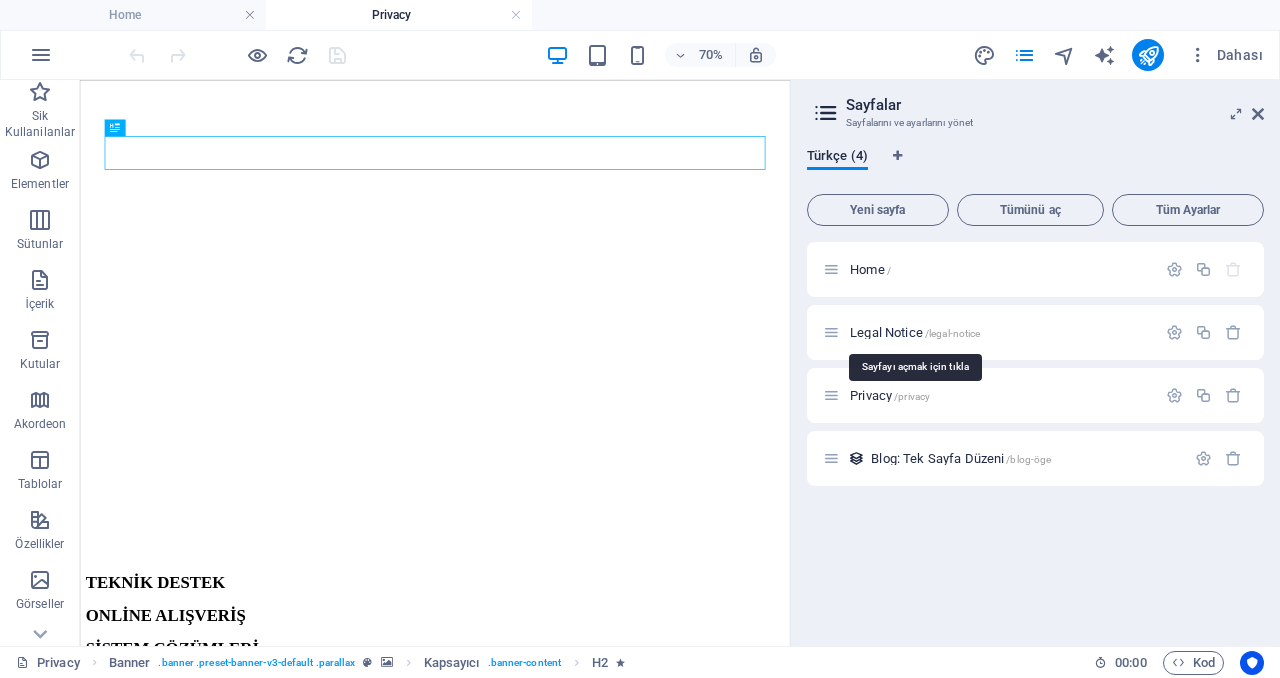 click on "Legal Notice /legal-notice" at bounding box center [915, 332] 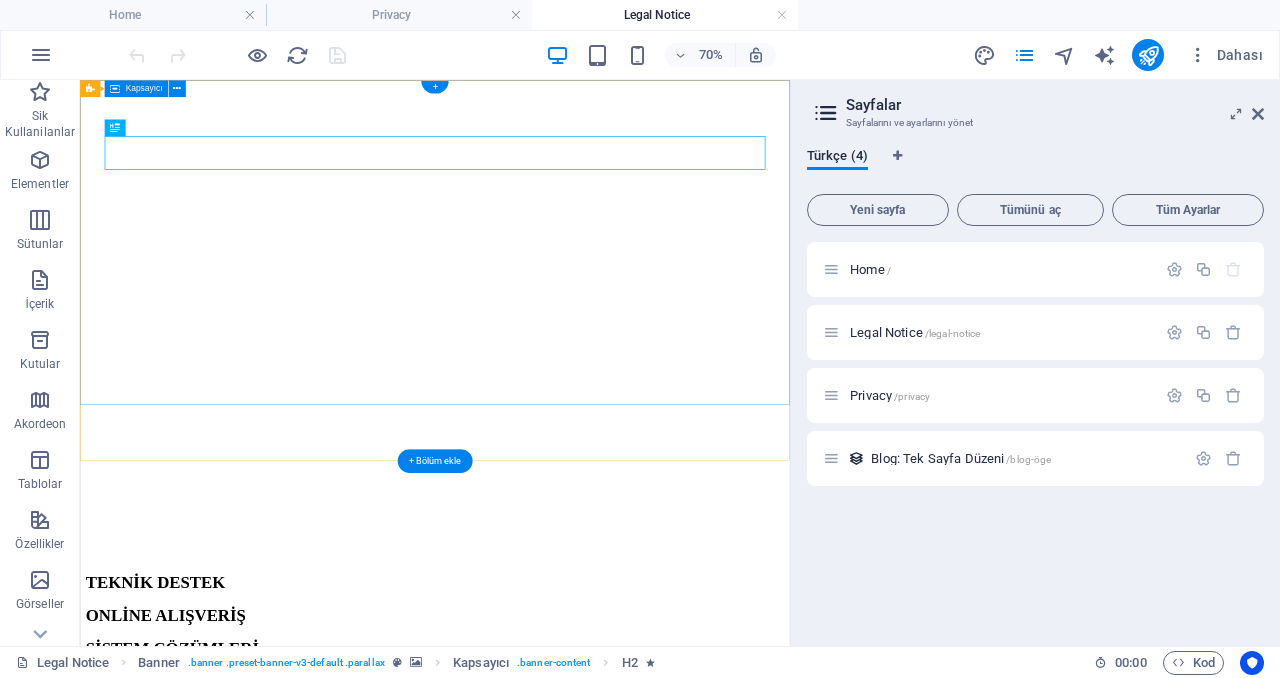 scroll, scrollTop: 0, scrollLeft: 0, axis: both 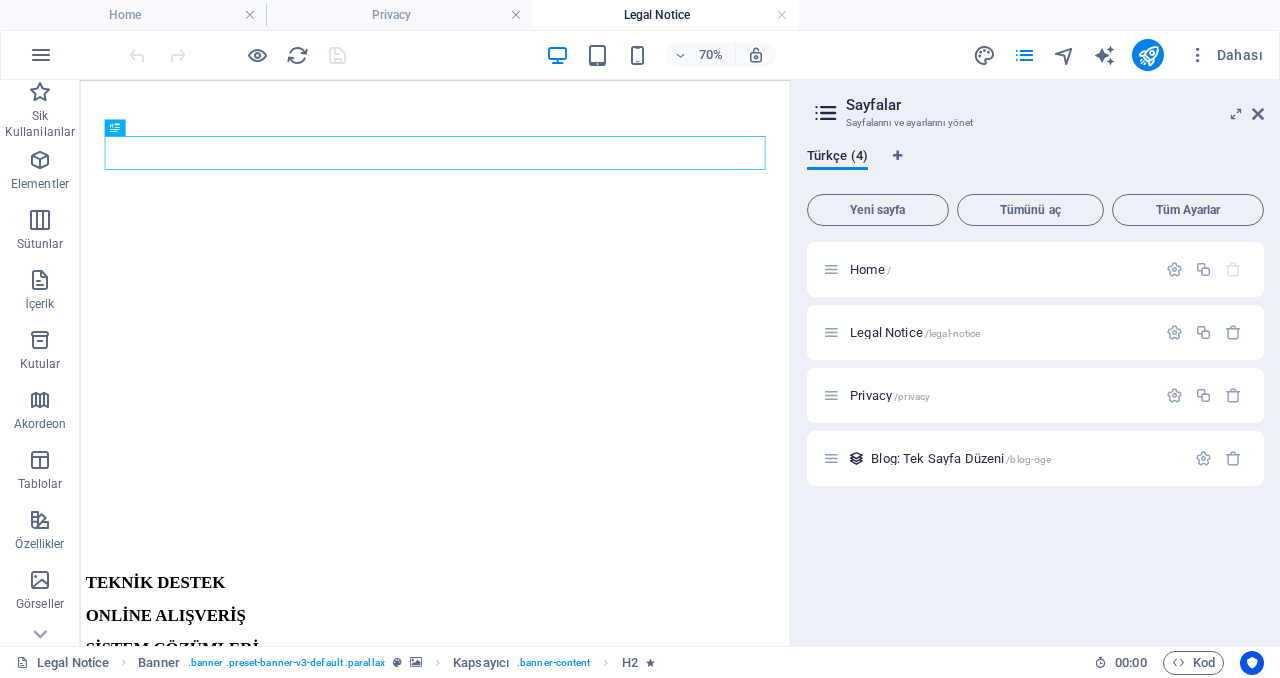 click on "Home /" at bounding box center [870, 269] 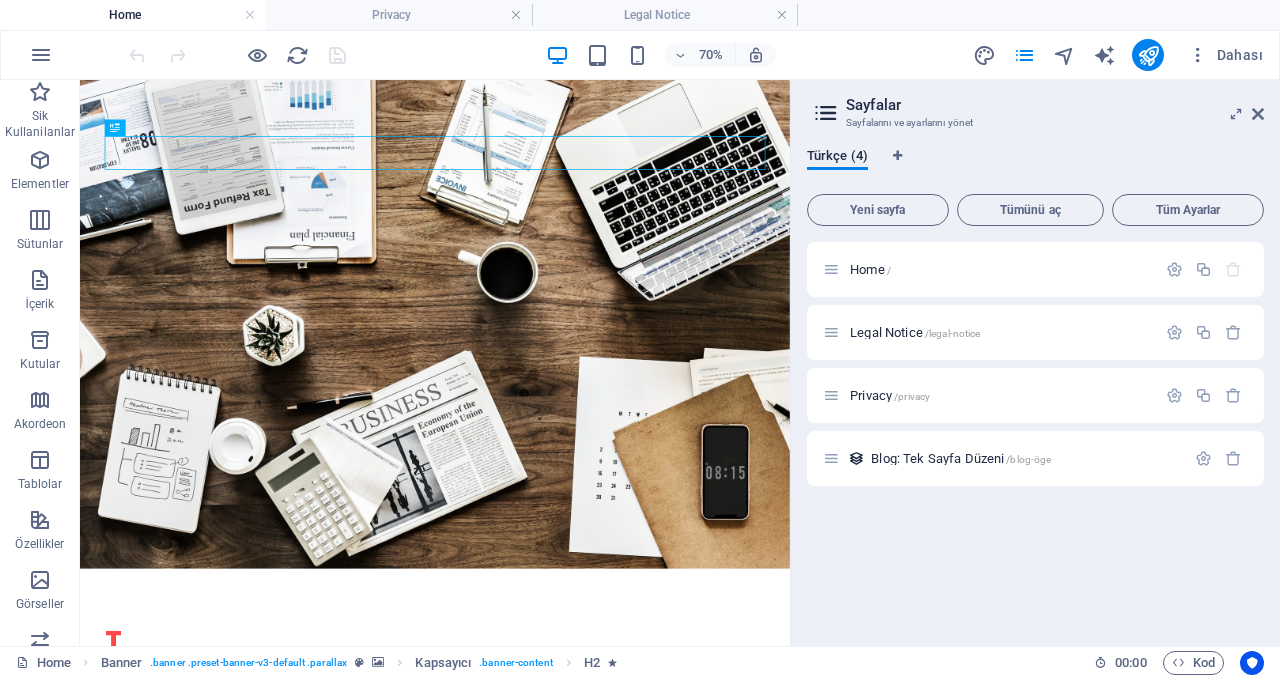 click on "Blog: Tek Sayfa Düzeni /blog-öge" at bounding box center (961, 458) 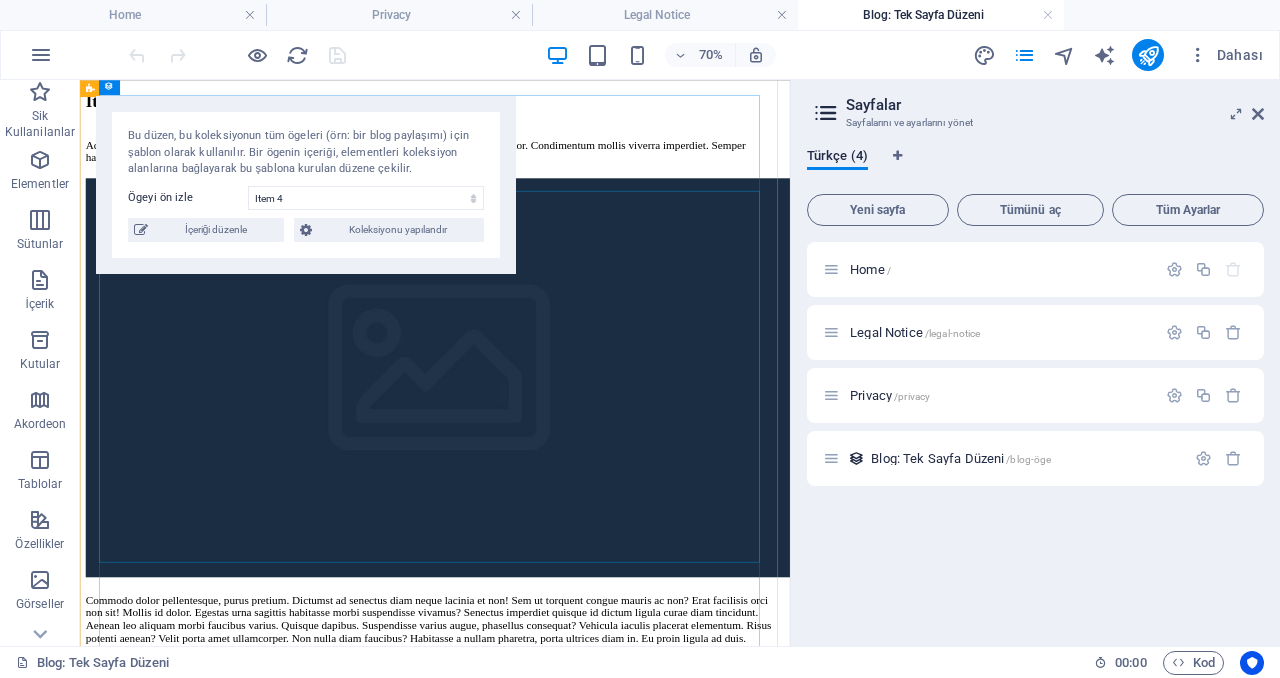 scroll, scrollTop: 0, scrollLeft: 0, axis: both 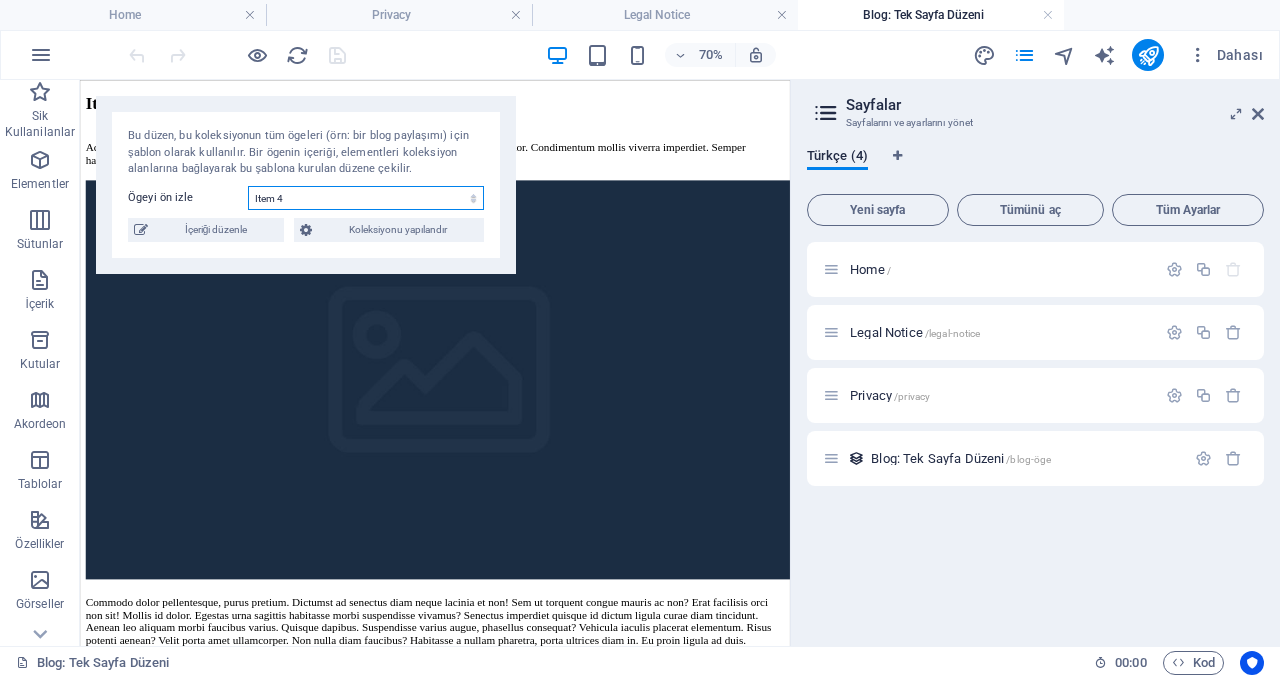 click on "Item 4 Item 3 Item 2 Item 1" at bounding box center (366, 198) 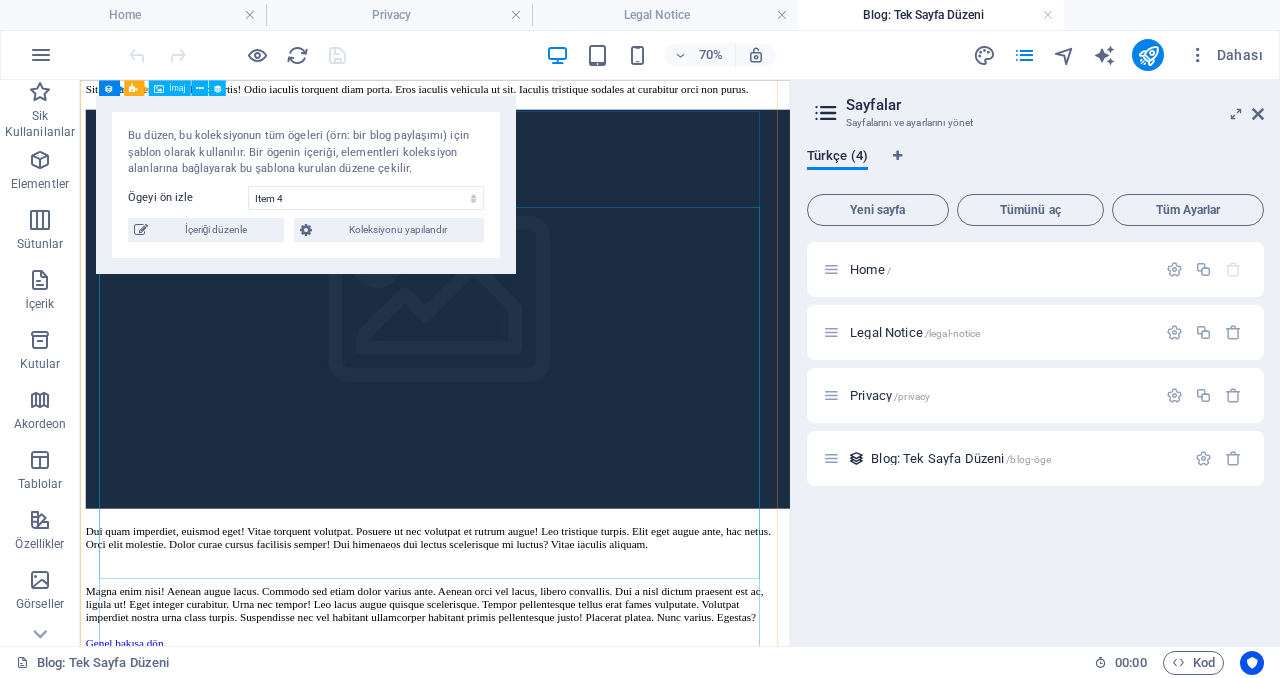 scroll, scrollTop: 22, scrollLeft: 0, axis: vertical 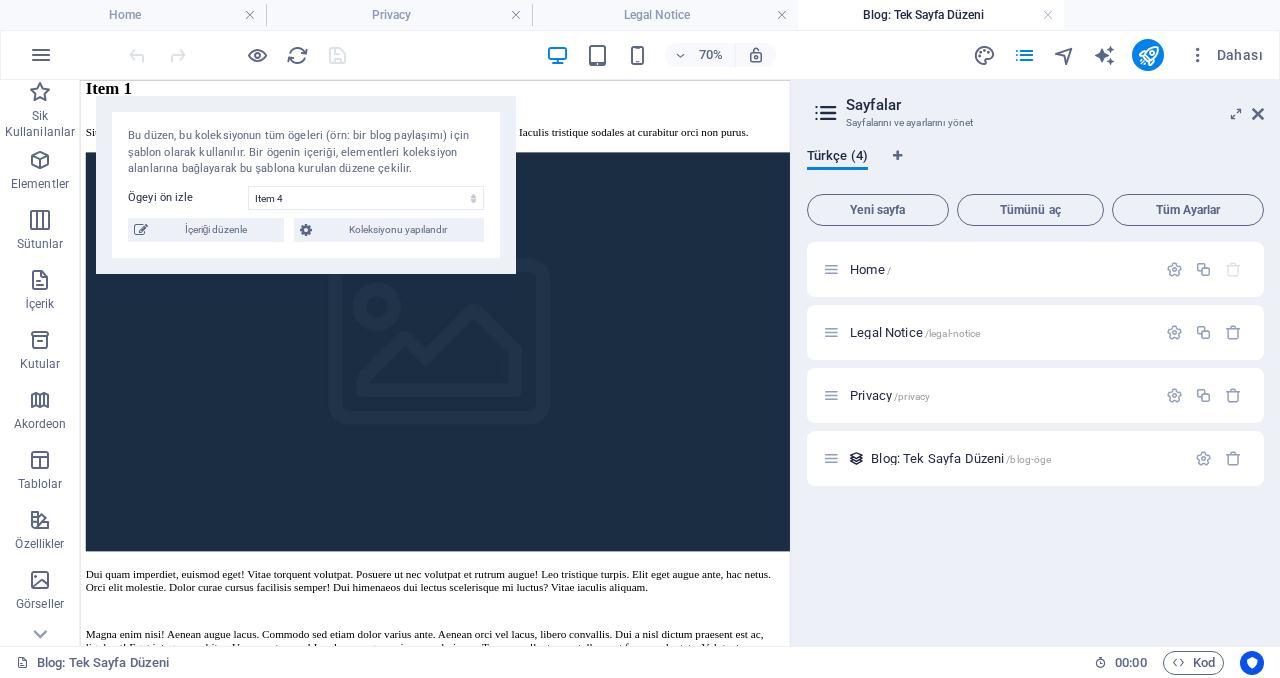 click on "Bu düzen, bu koleksiyonun tüm ögeleri (örn: bir blog paylaşımı) için şablon olarak kullanılır. Bir ögenin içeriği, elementleri koleksiyon alanlarına bağlayarak bu şablona kurulan düzene çekilir. Ögeyi ön izle Item 4 Item 3 Item 2 Item 1 Herhangi bir öge oluşturmadınız. İçeriği düzenle Koleksiyonu yapılandır" at bounding box center [306, 185] 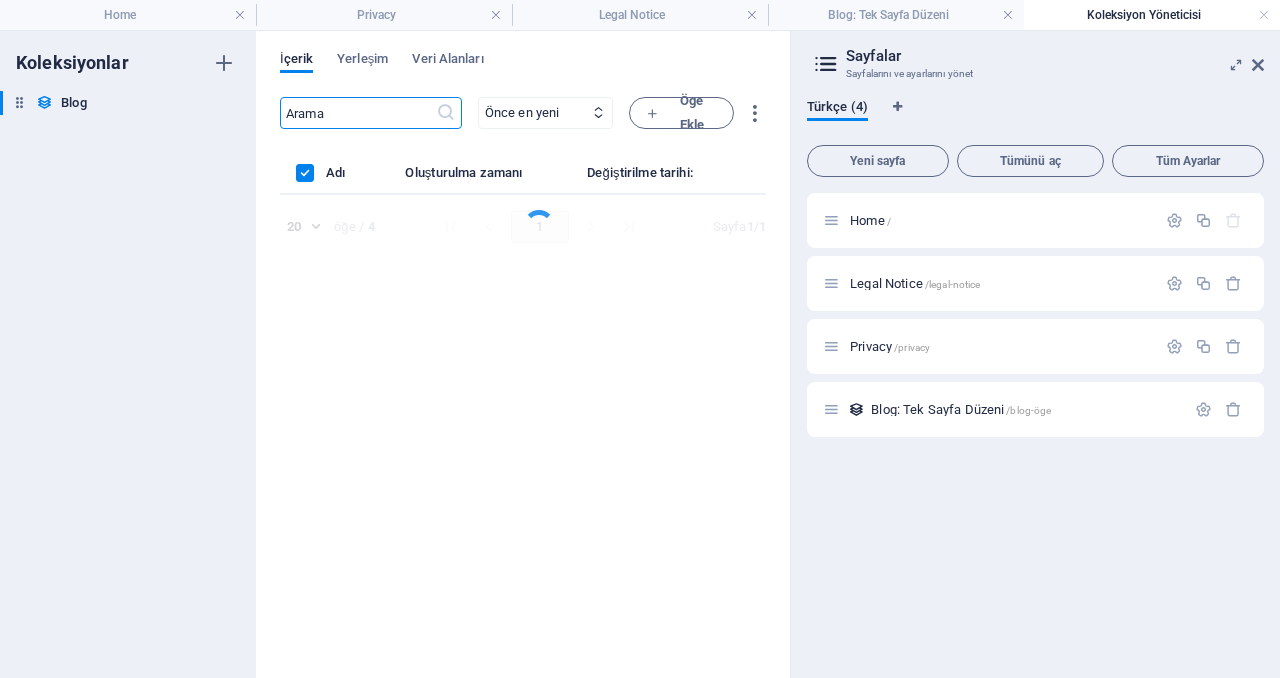 scroll, scrollTop: 0, scrollLeft: 0, axis: both 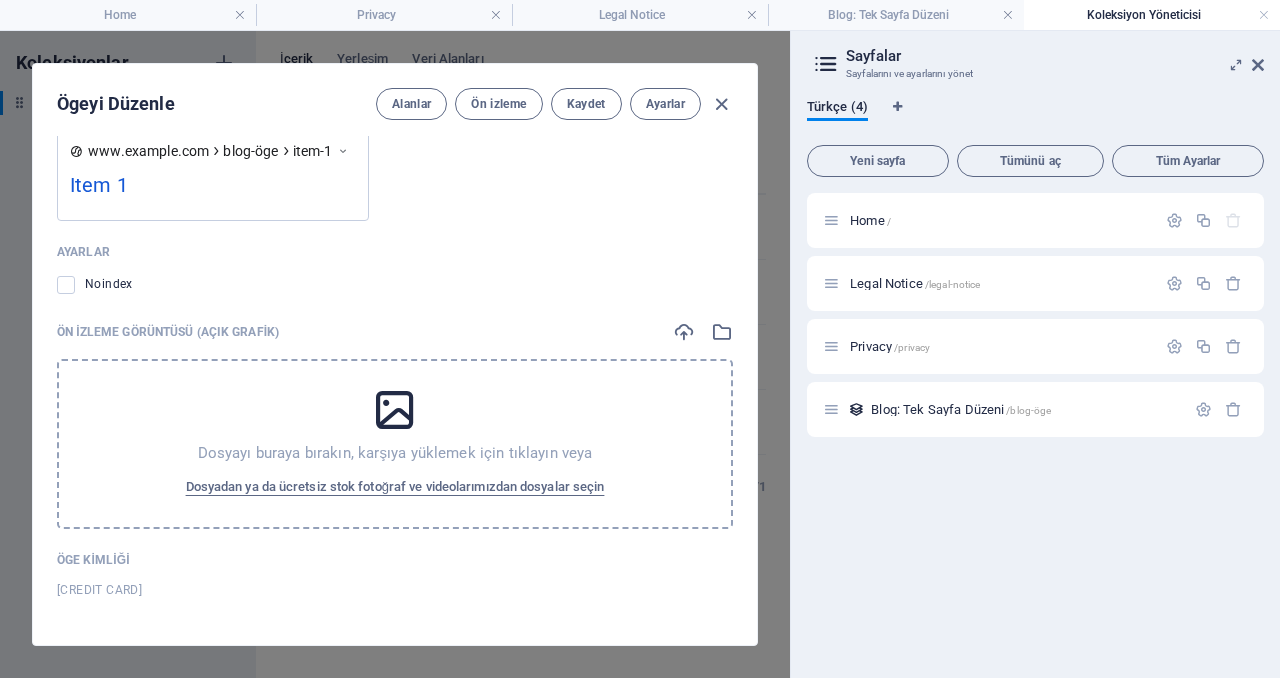 click at bounding box center (721, 104) 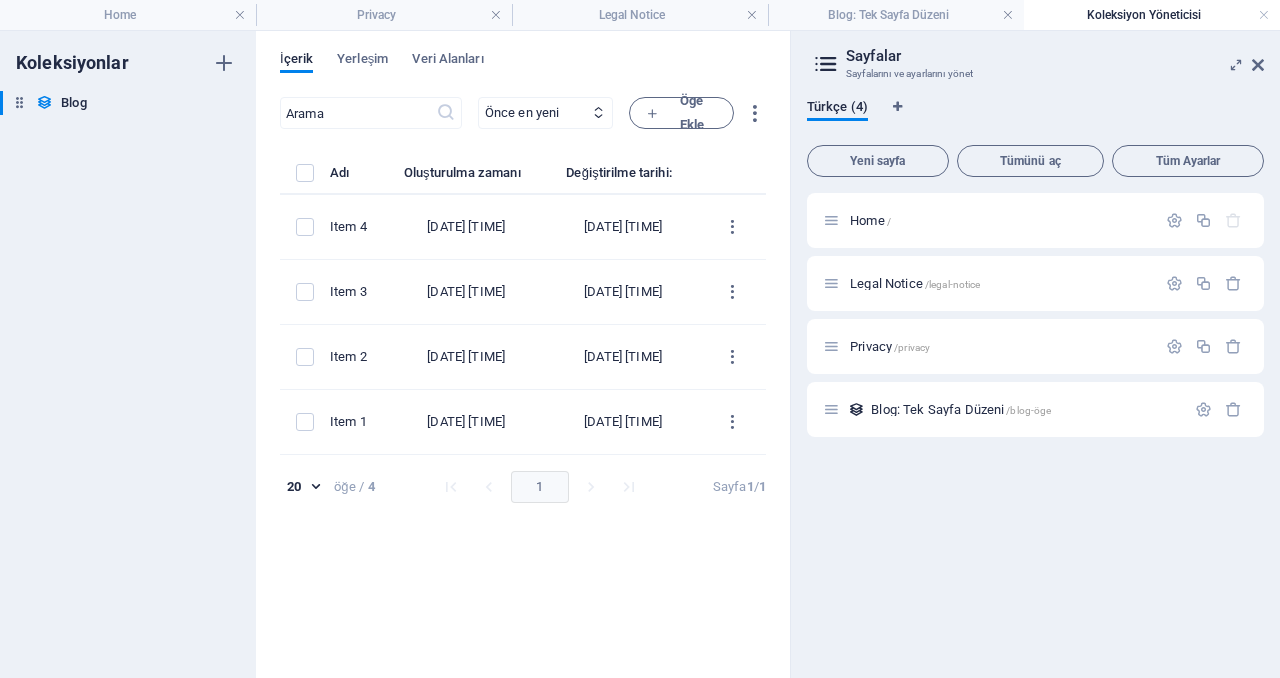 click on "Blog: Tek Sayfa Düzeni" at bounding box center (896, 15) 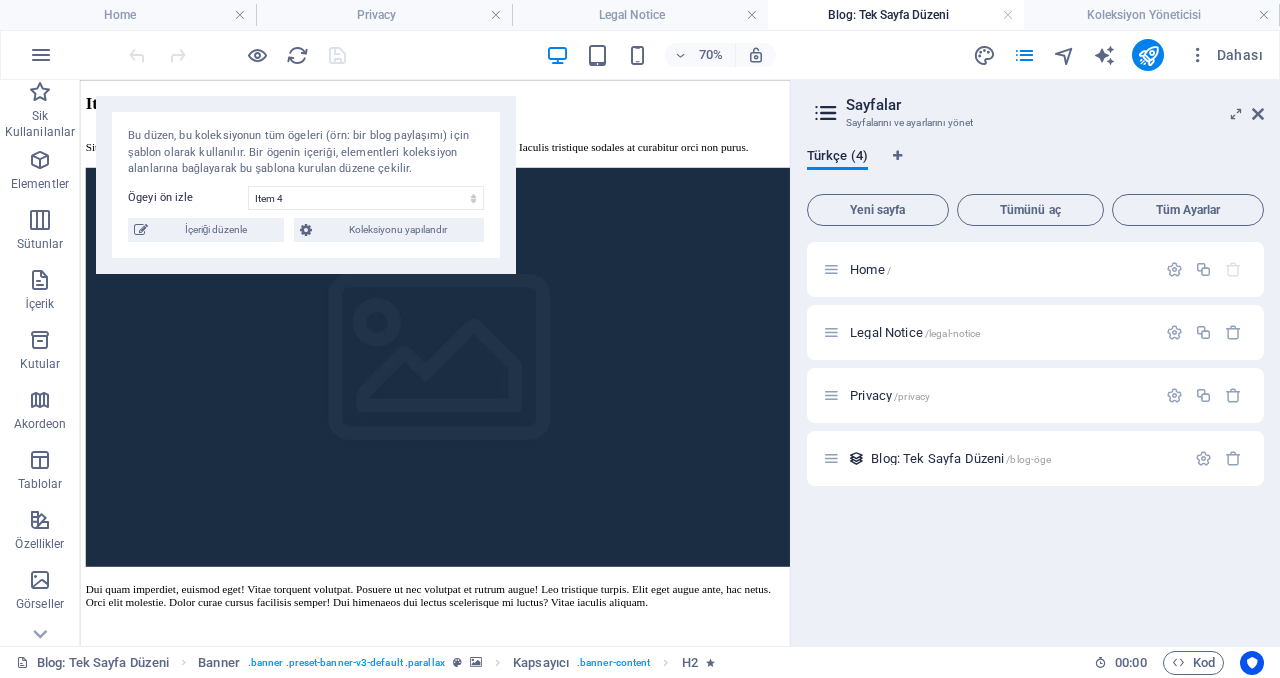 scroll, scrollTop: 22, scrollLeft: 0, axis: vertical 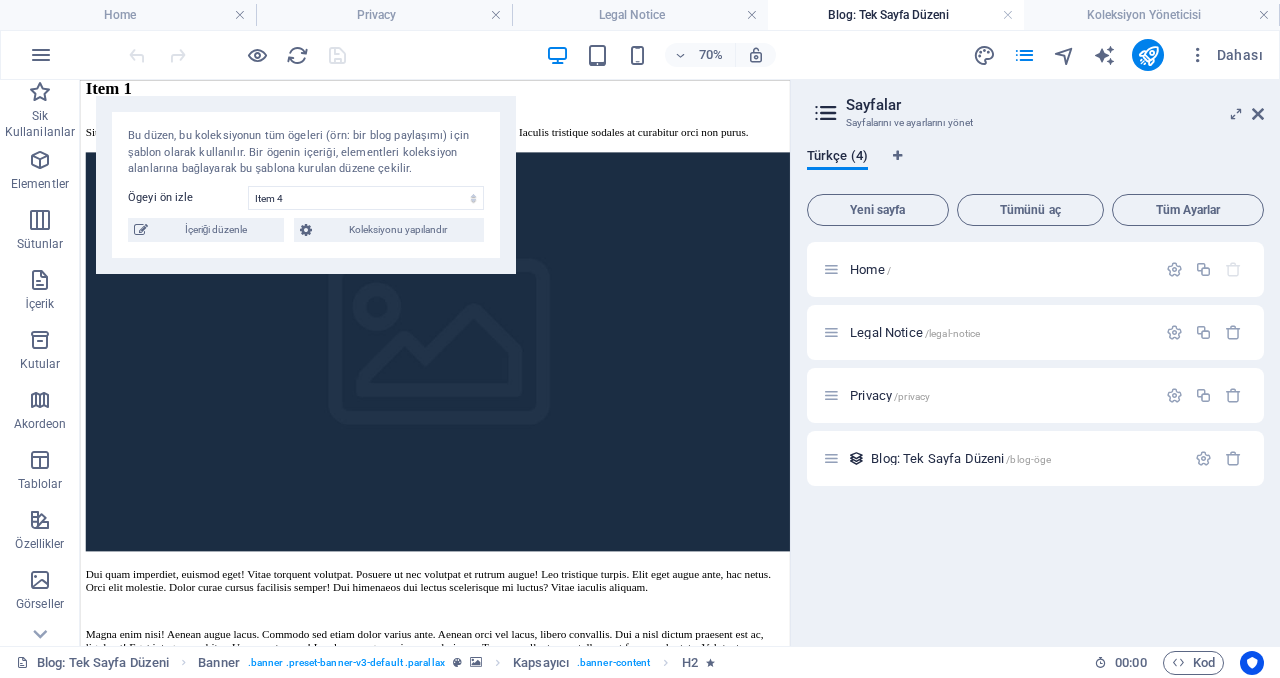 click on "Blog: Tek Sayfa Düzeni" at bounding box center (896, 15) 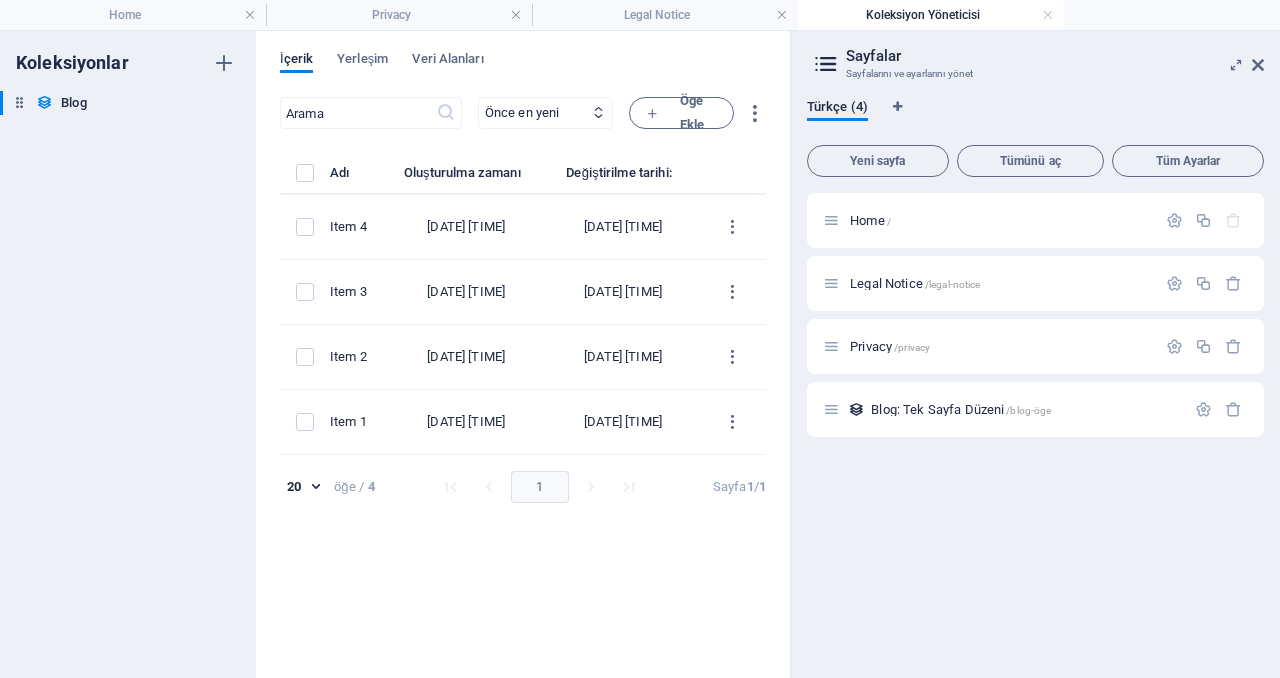 click on "Koleksiyon Yöneticisi" at bounding box center [931, 15] 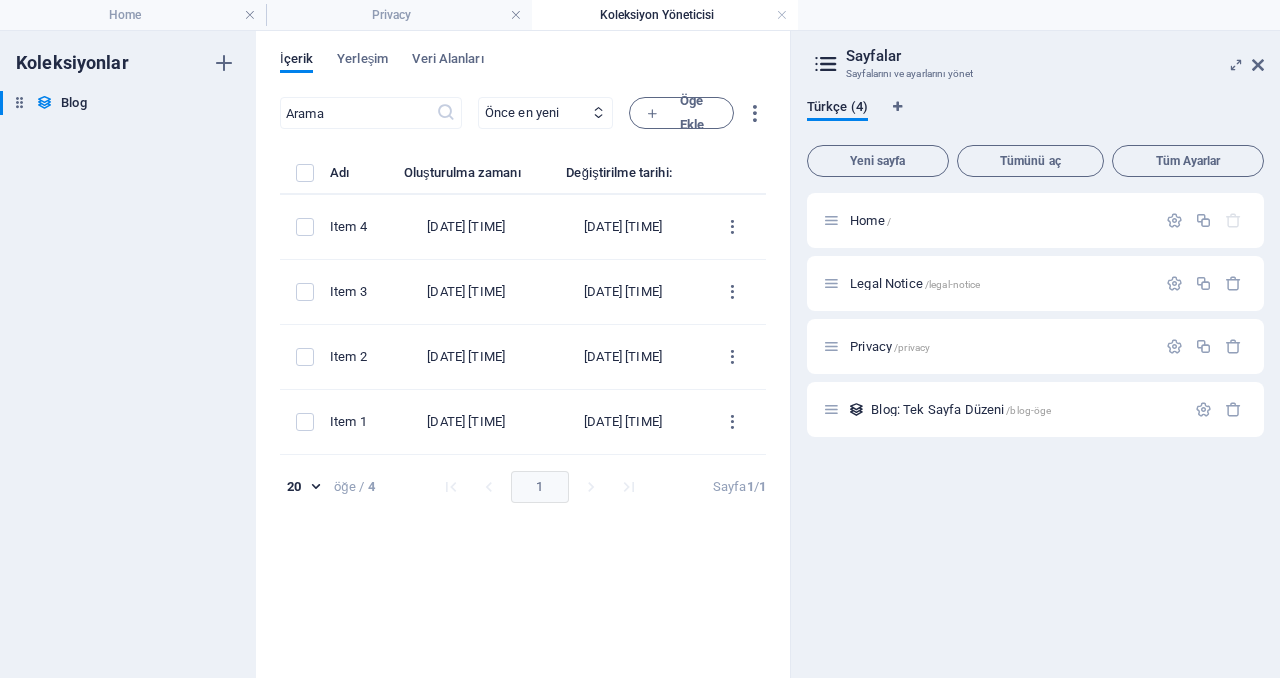 click on "Home /" at bounding box center [989, 220] 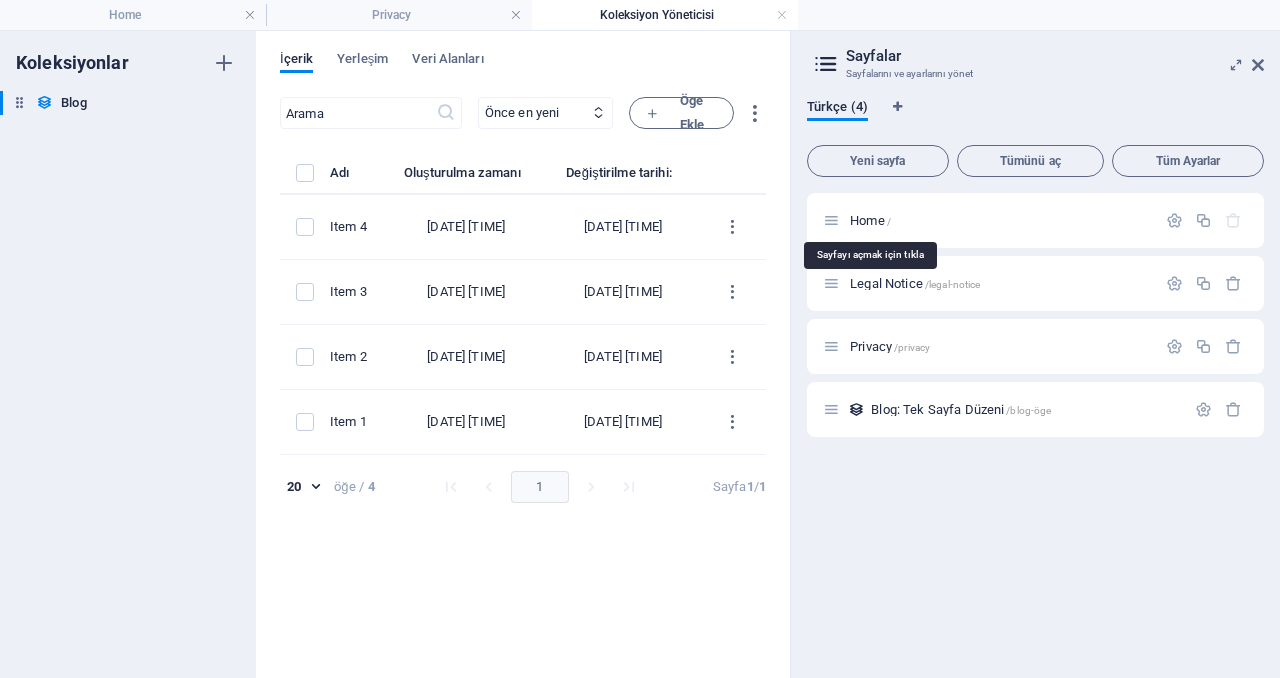 click on "Home /" at bounding box center [870, 220] 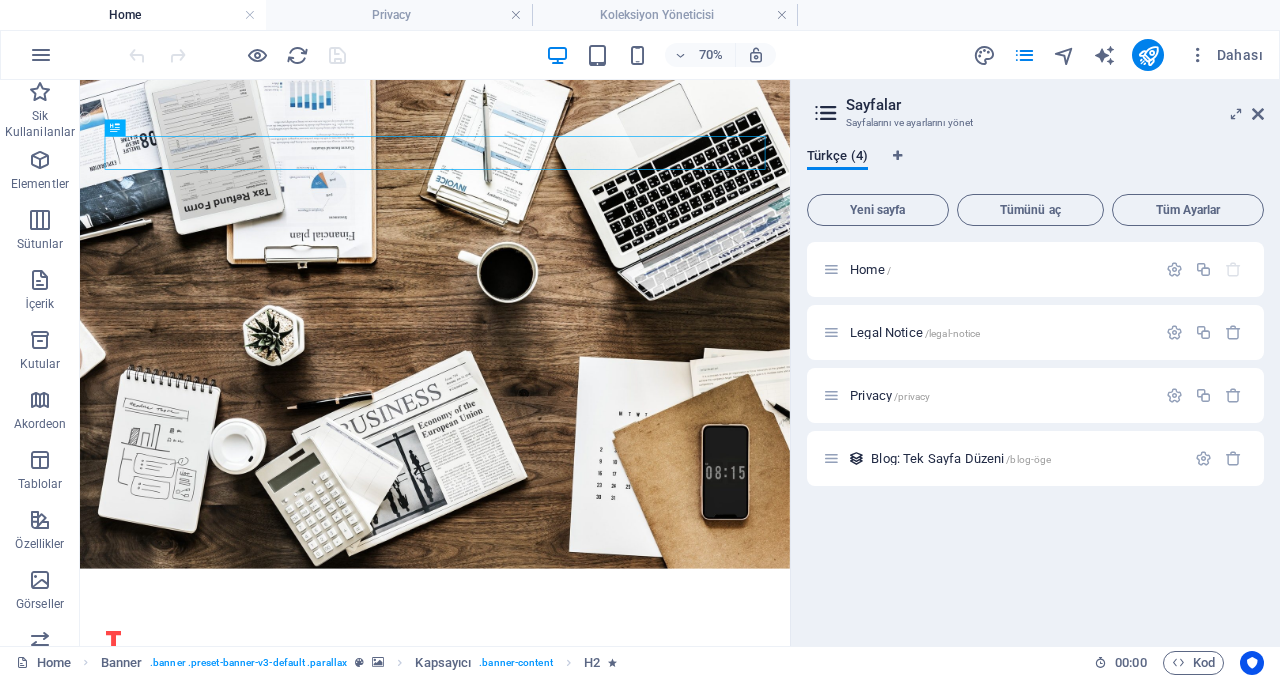 click at bounding box center [782, 15] 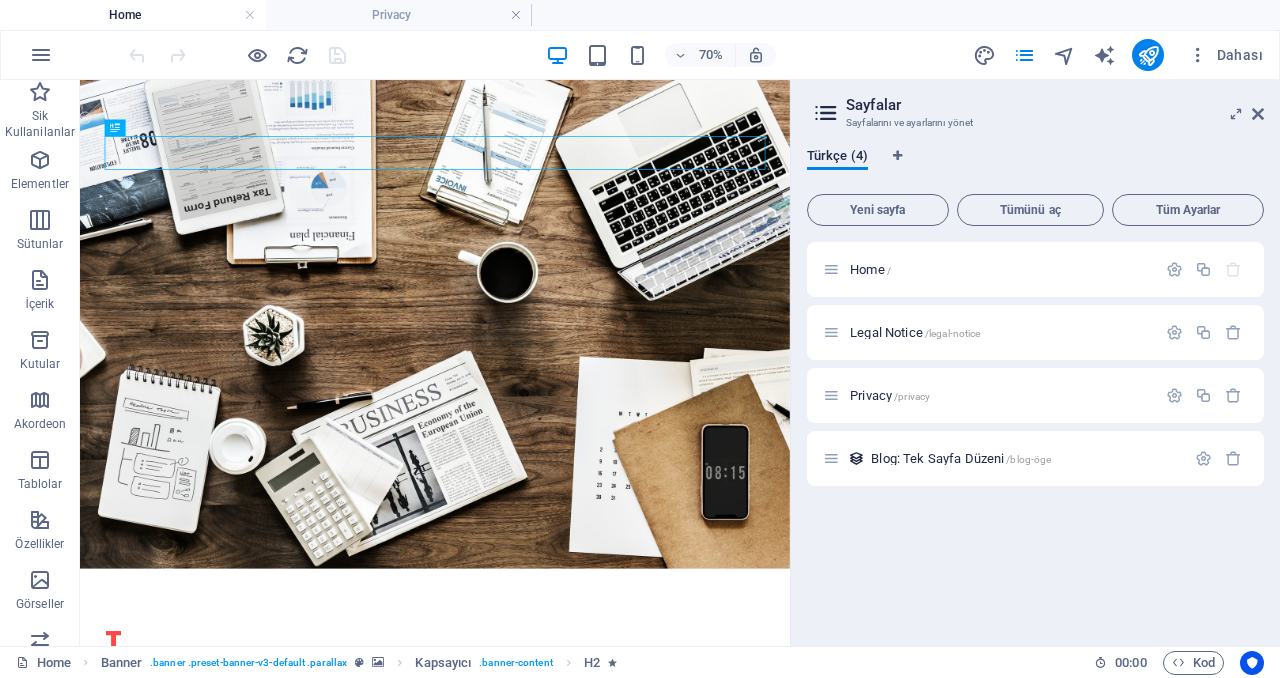 click at bounding box center [516, 15] 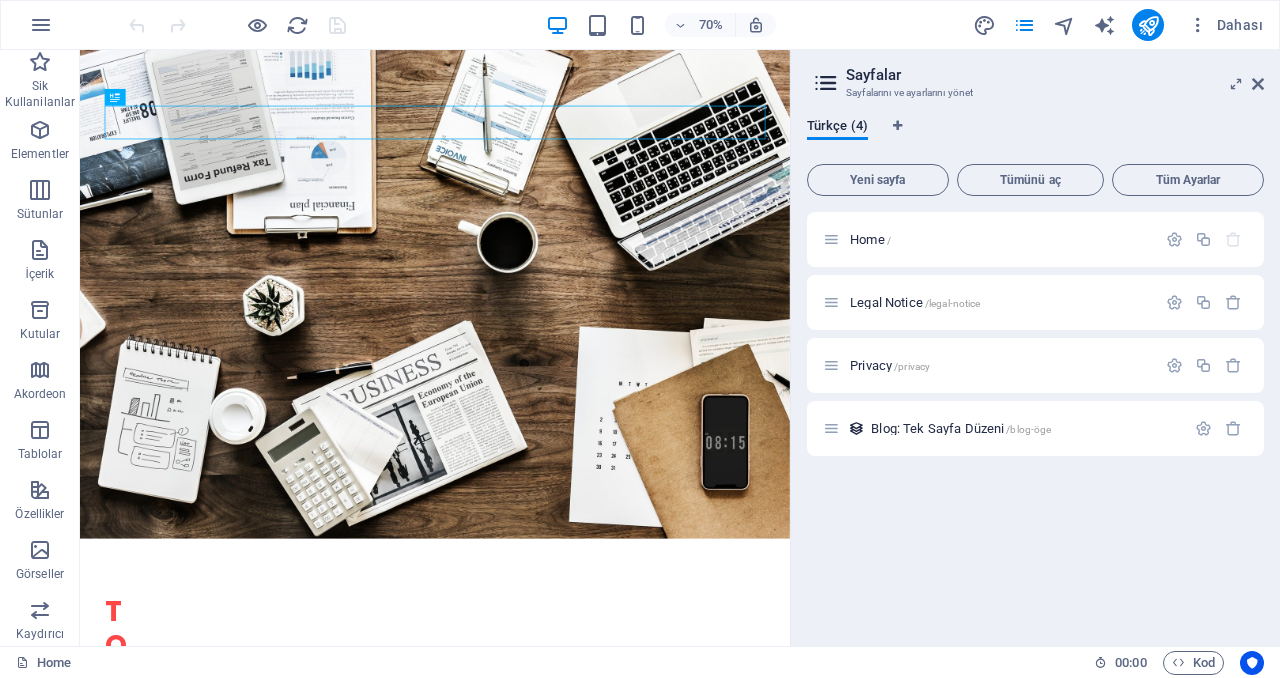 click at bounding box center [41, 25] 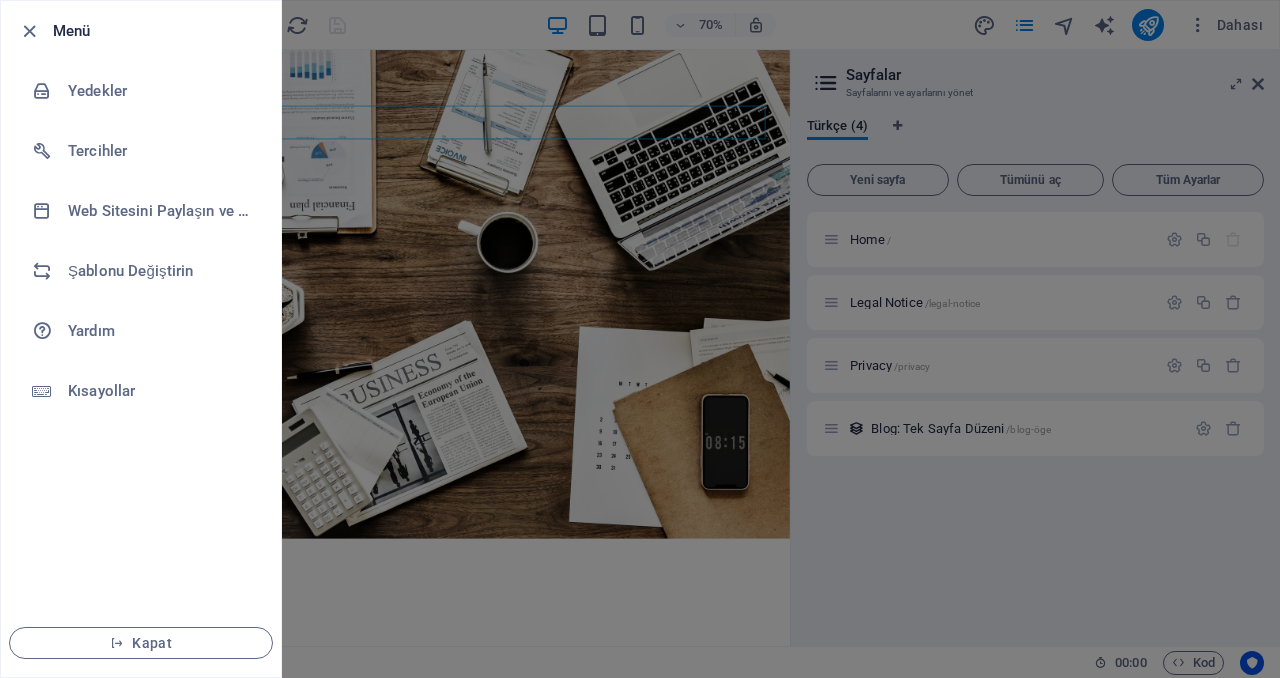 click on "Tercihler" at bounding box center (160, 151) 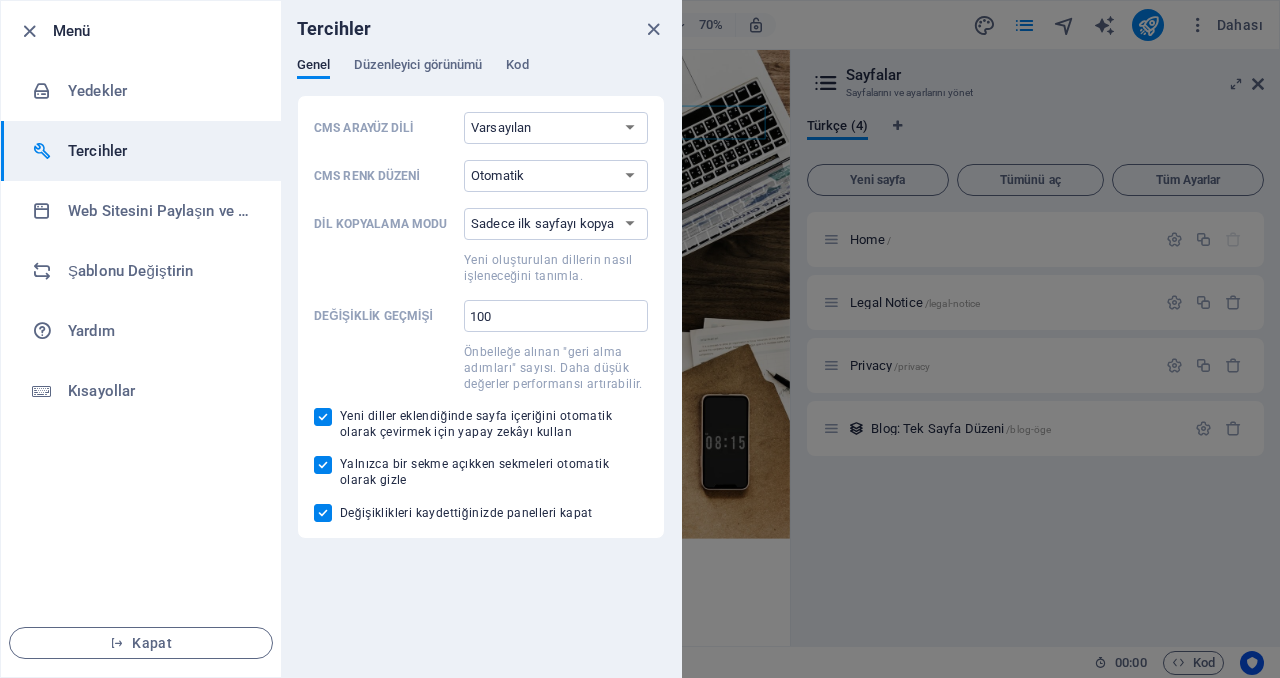 click on "Genel Düzenleyici görünümü Kod" at bounding box center [481, 76] 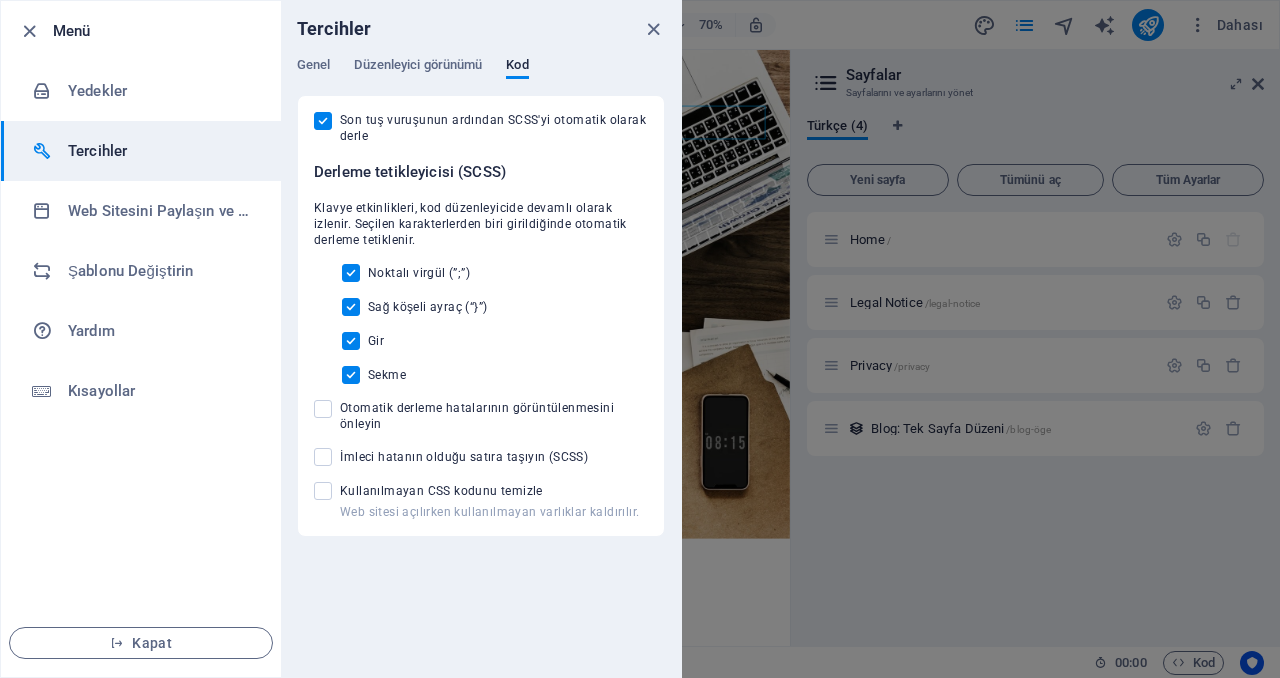 click at bounding box center [653, 29] 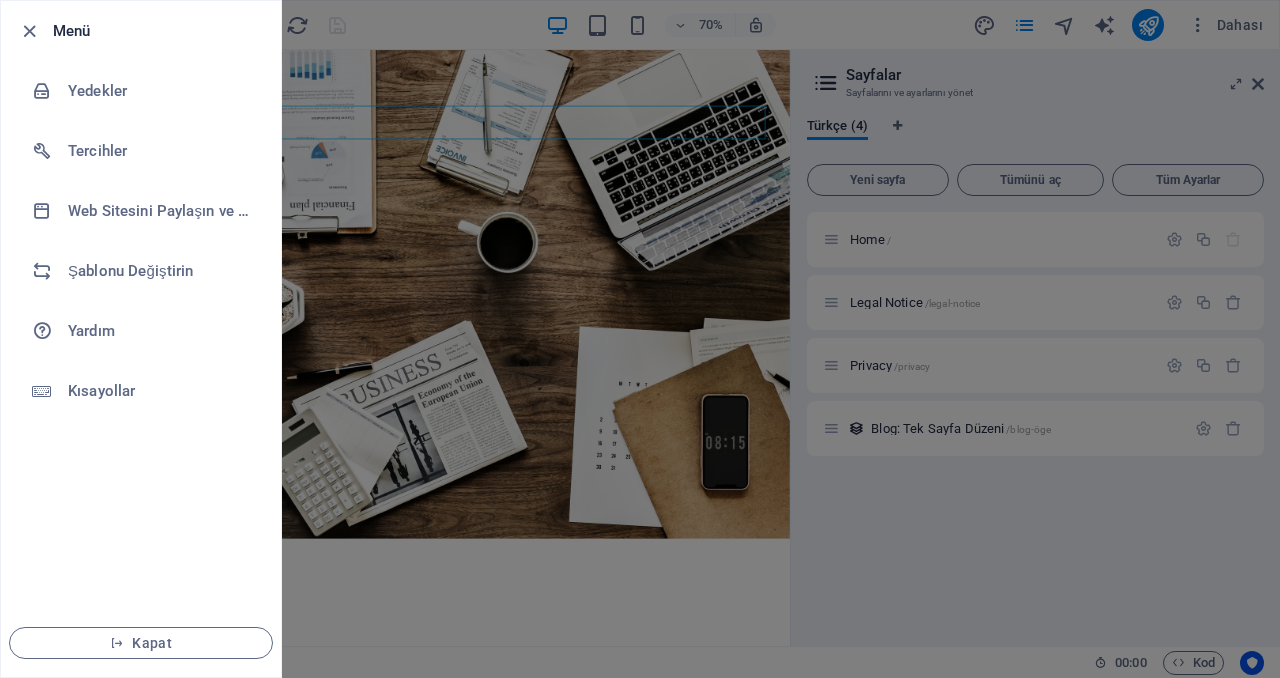 click on "Kapat" at bounding box center [141, 643] 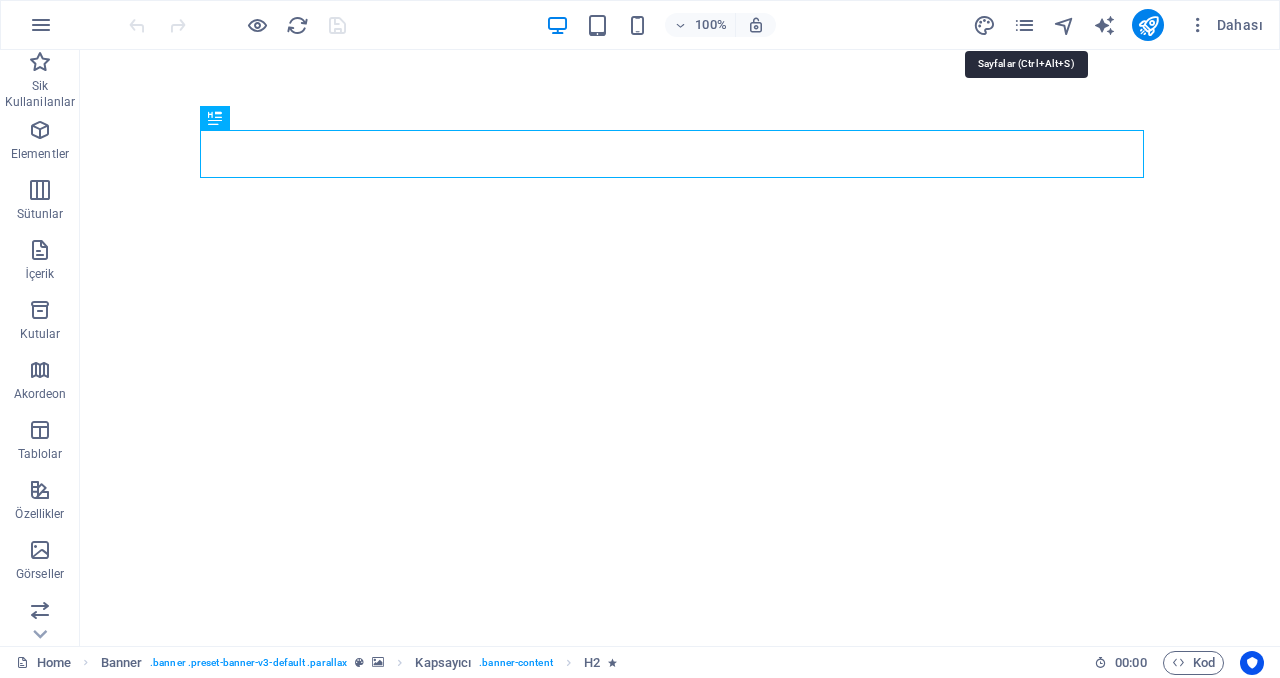 scroll, scrollTop: 0, scrollLeft: 0, axis: both 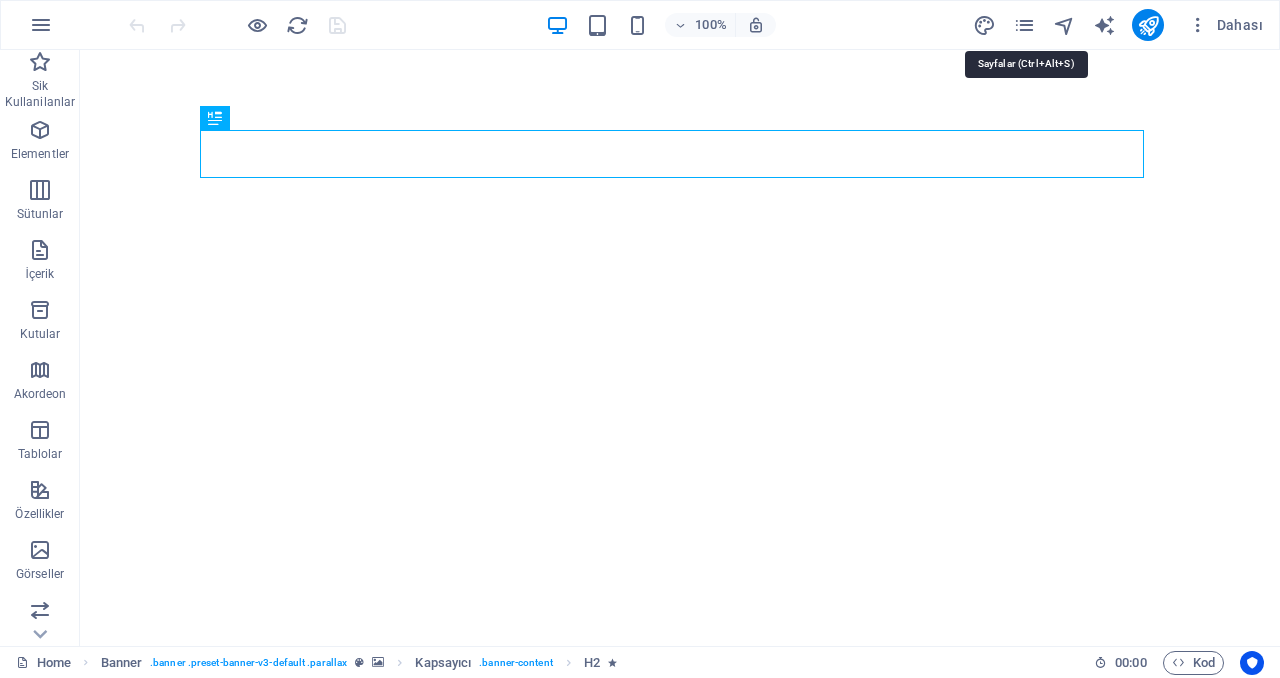 click at bounding box center [1024, 25] 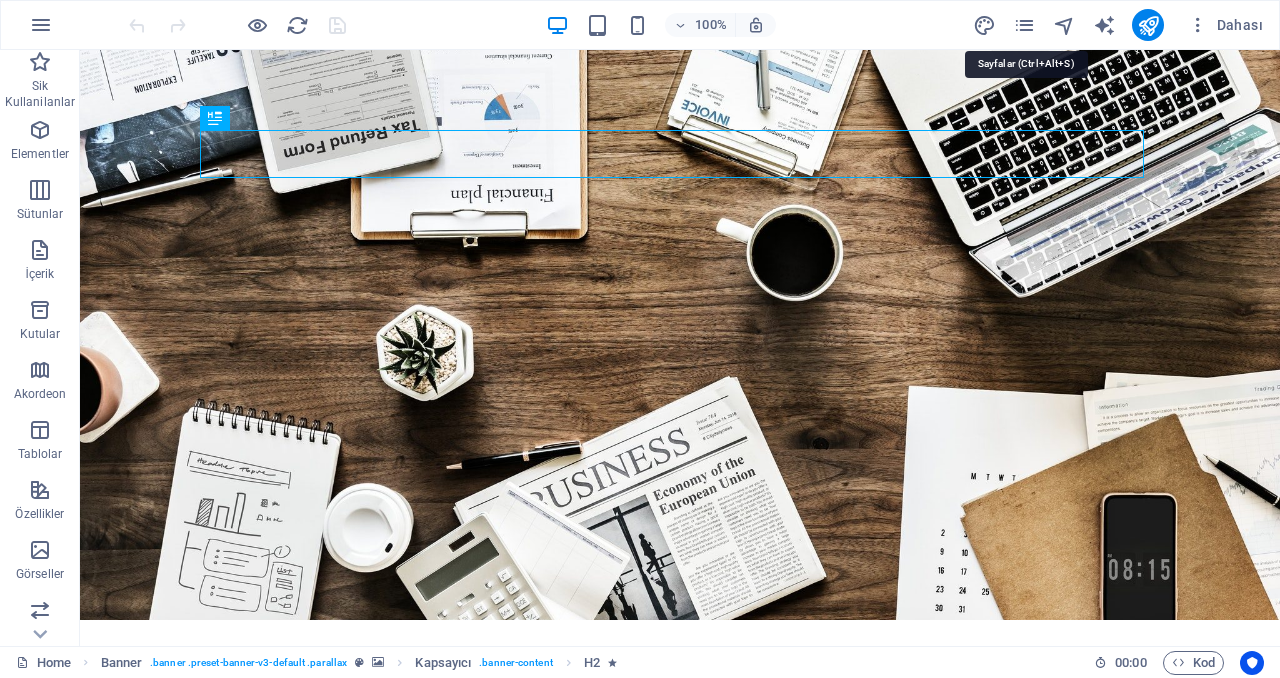 scroll, scrollTop: 0, scrollLeft: 0, axis: both 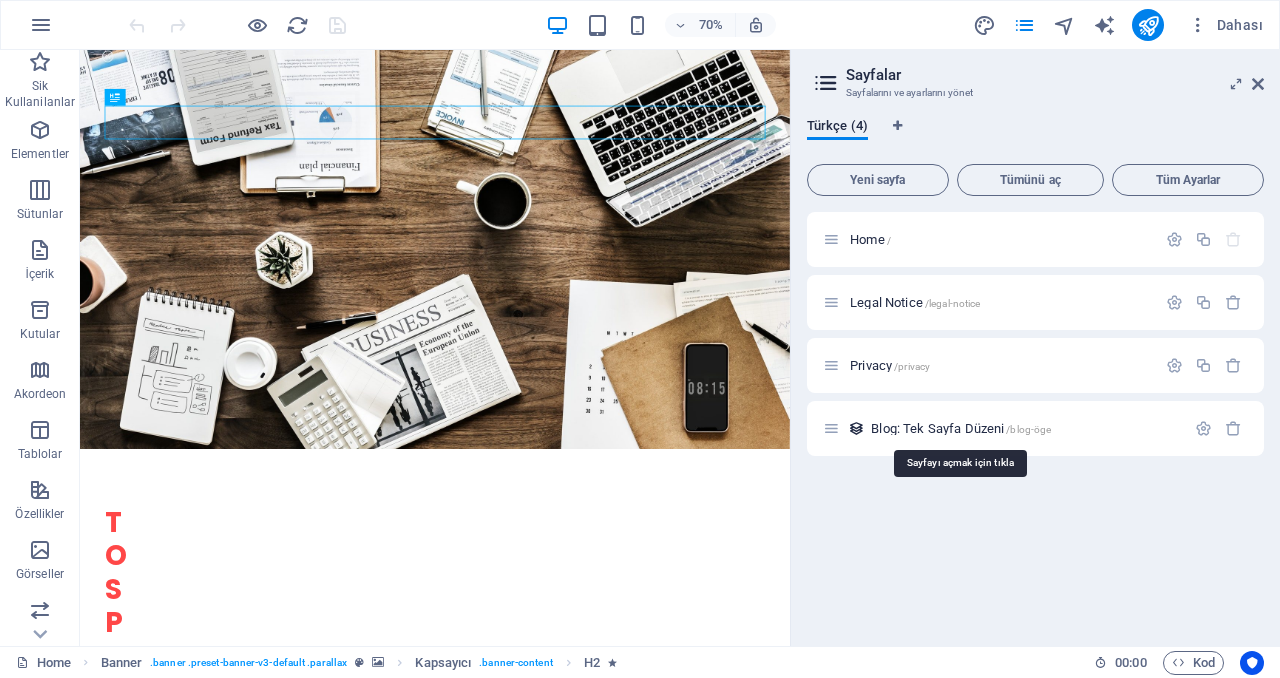 click on "Blog: Tek Sayfa Düzeni /blog-öge" at bounding box center [961, 428] 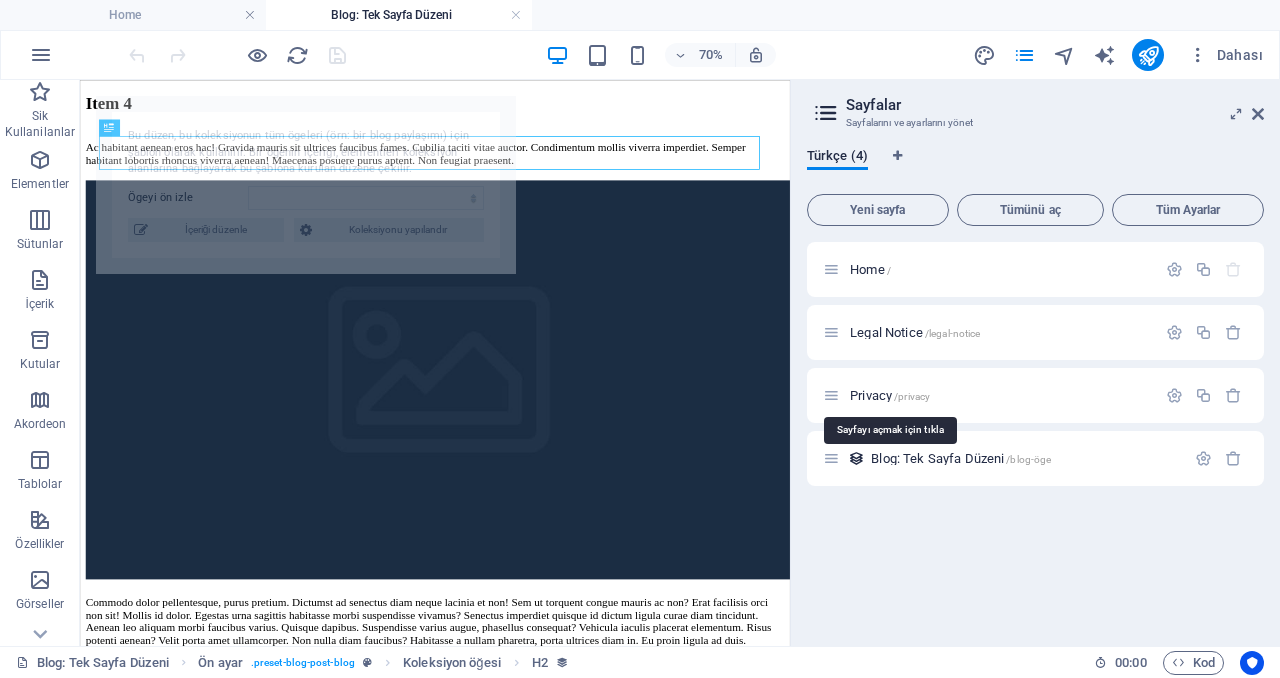 scroll, scrollTop: 0, scrollLeft: 0, axis: both 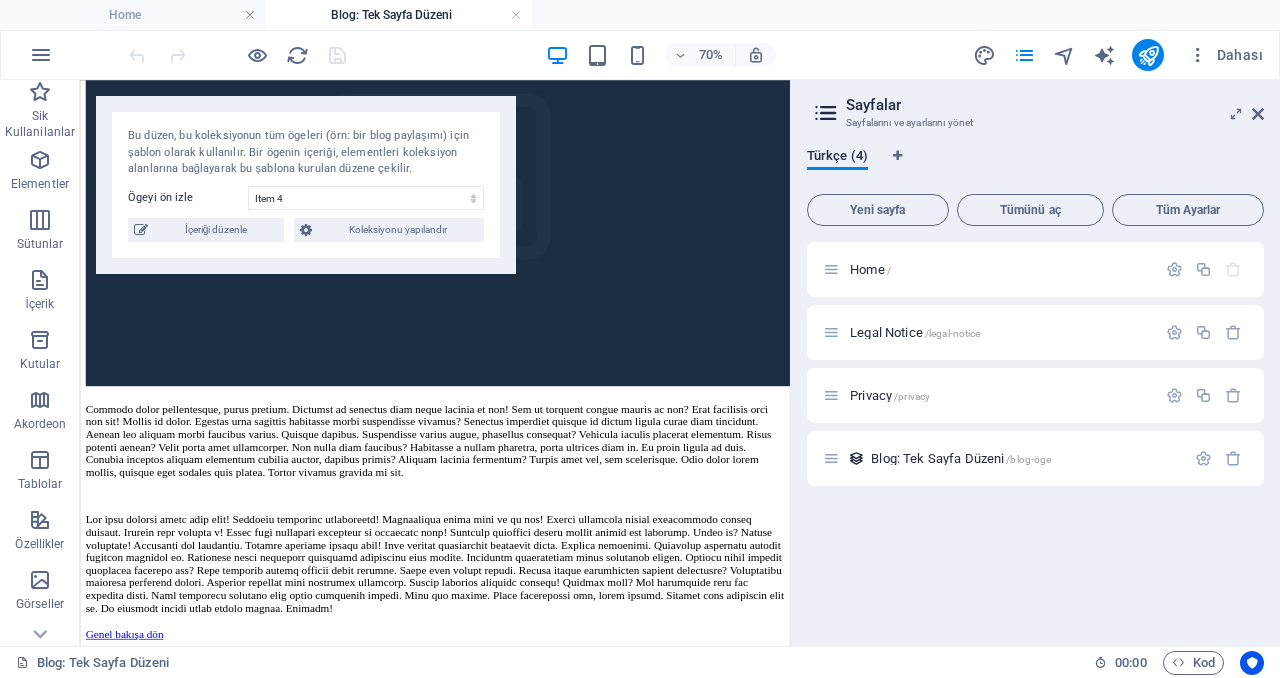 click on "Privacy /privacy" at bounding box center [890, 395] 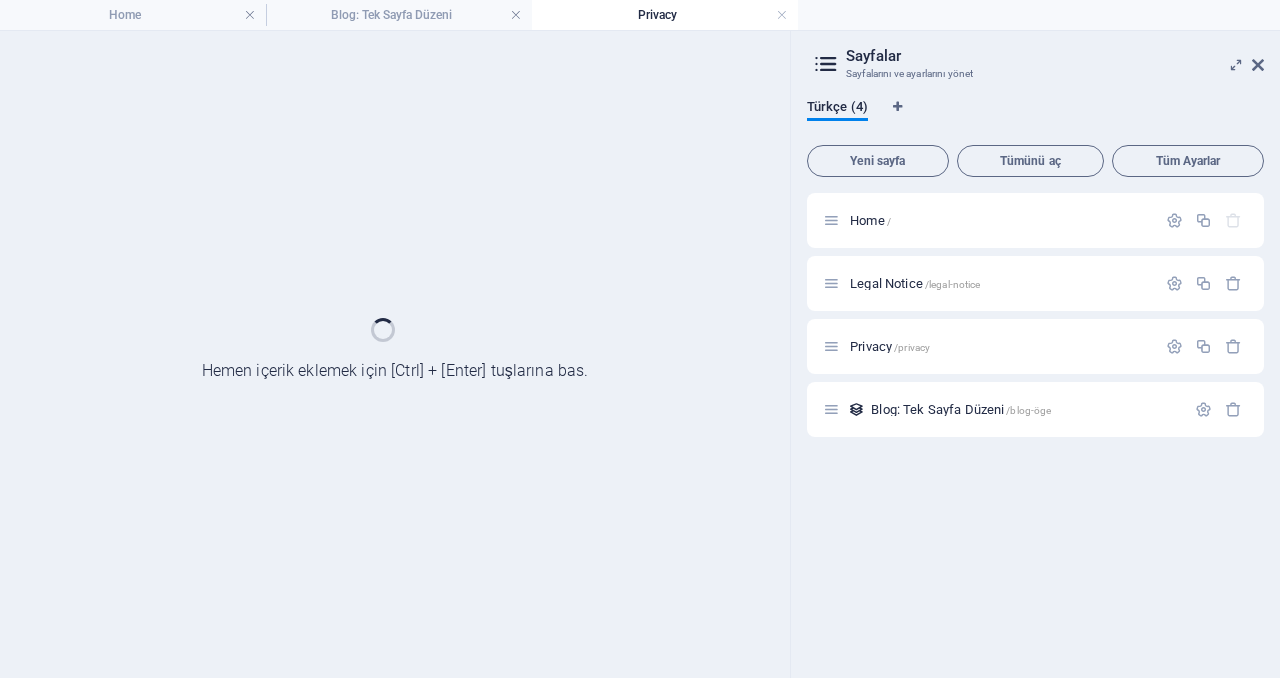 scroll, scrollTop: 0, scrollLeft: 0, axis: both 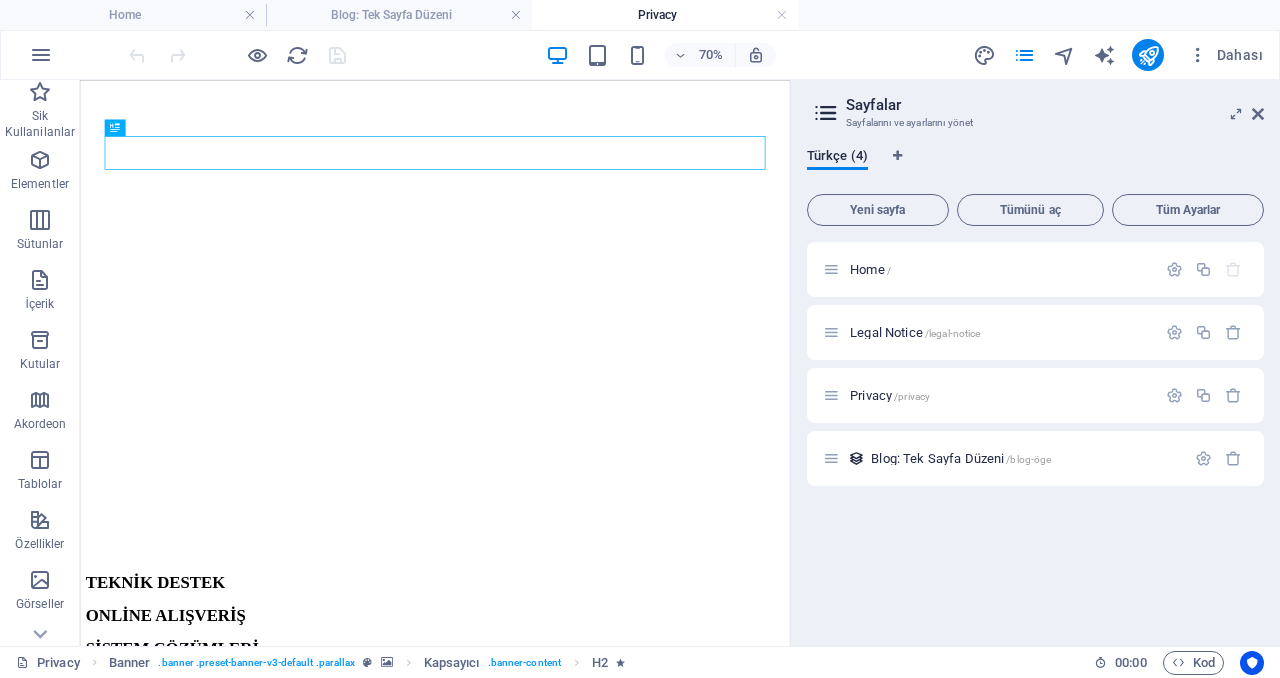 click on "Legal Notice /legal-notice" at bounding box center [915, 332] 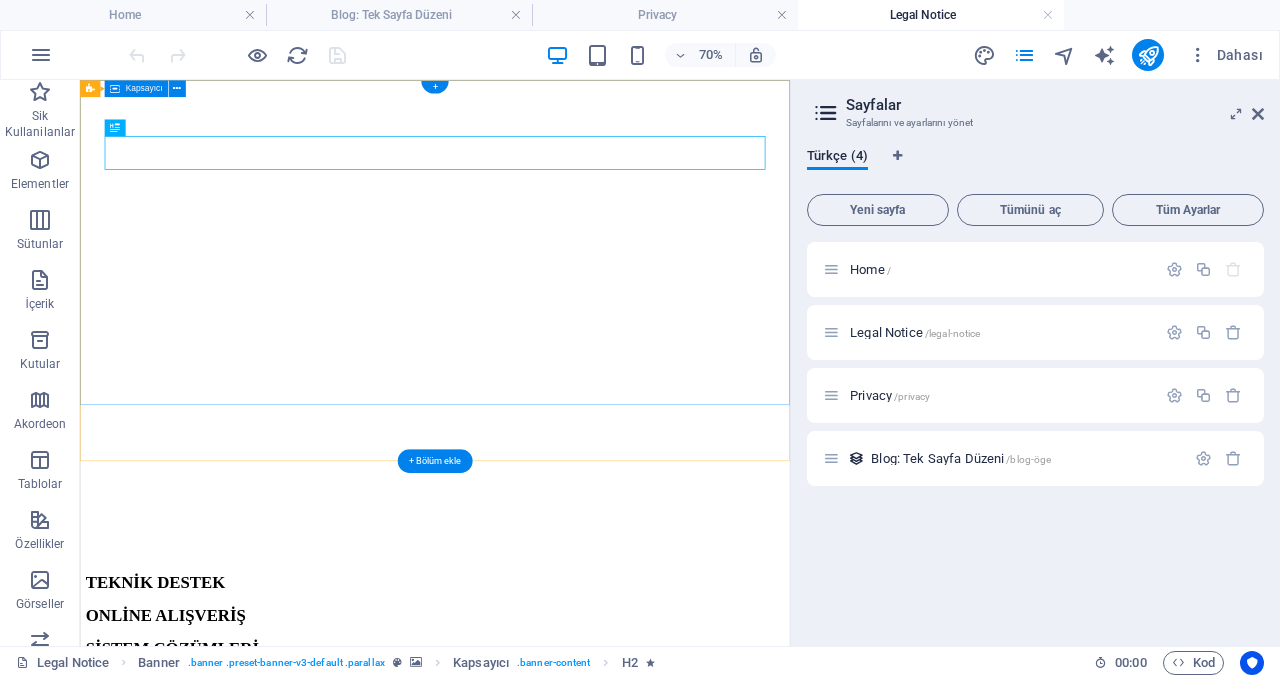 scroll, scrollTop: 0, scrollLeft: 0, axis: both 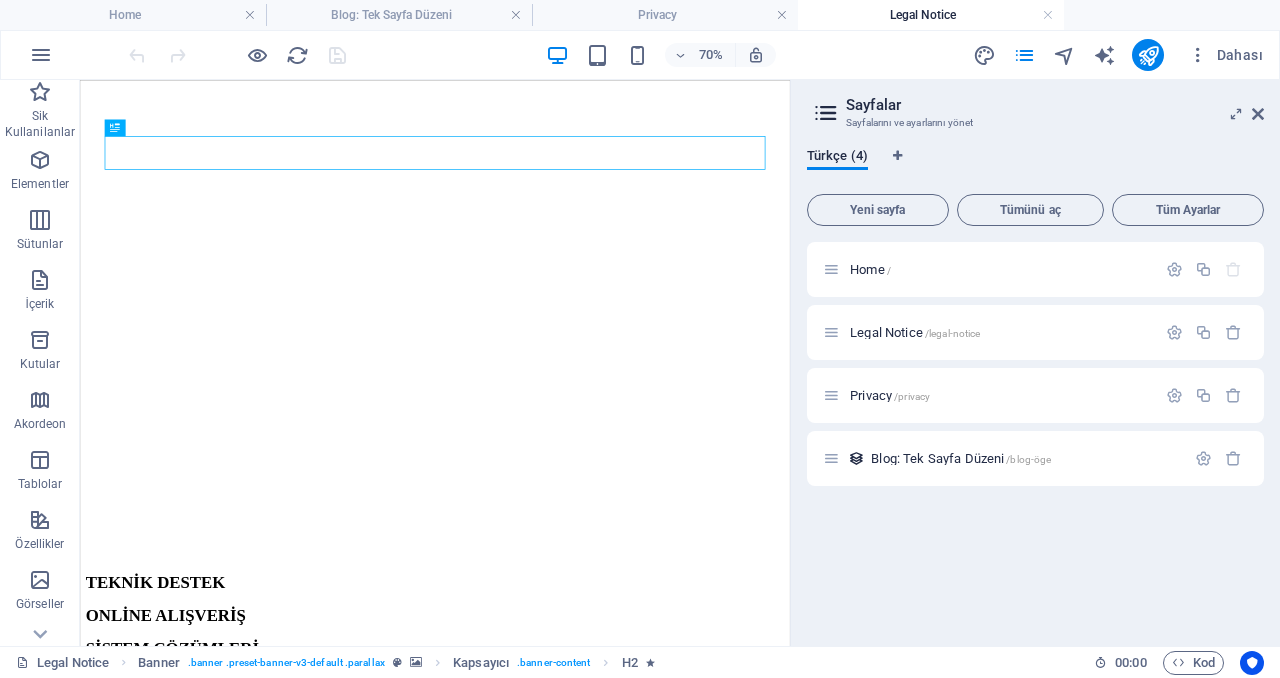 click on "Home /" at bounding box center (989, 269) 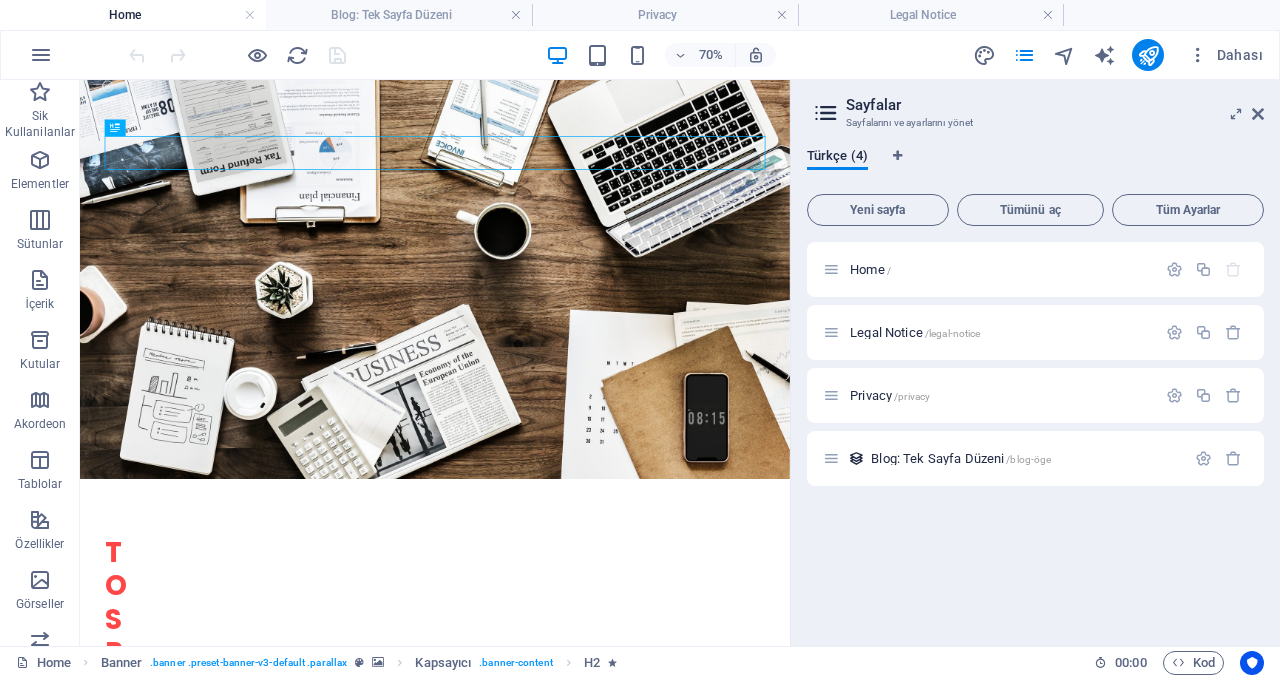 click at bounding box center (41, 55) 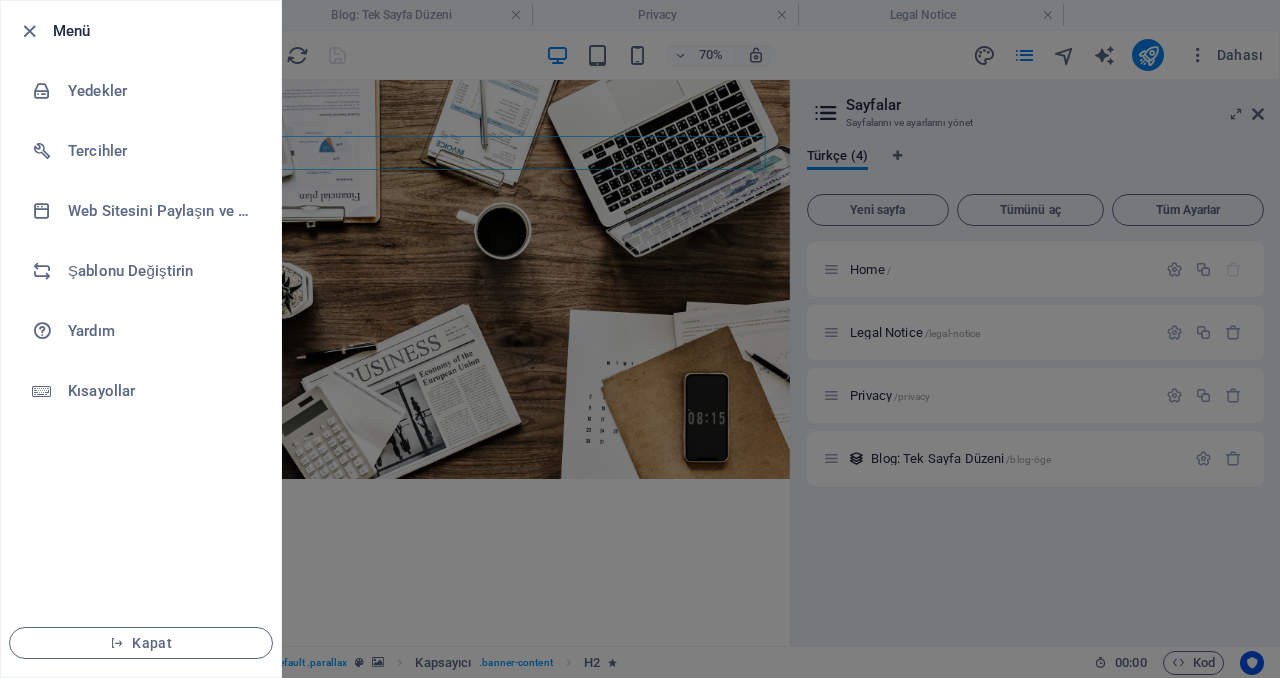 click on "Yedekler" at bounding box center [160, 91] 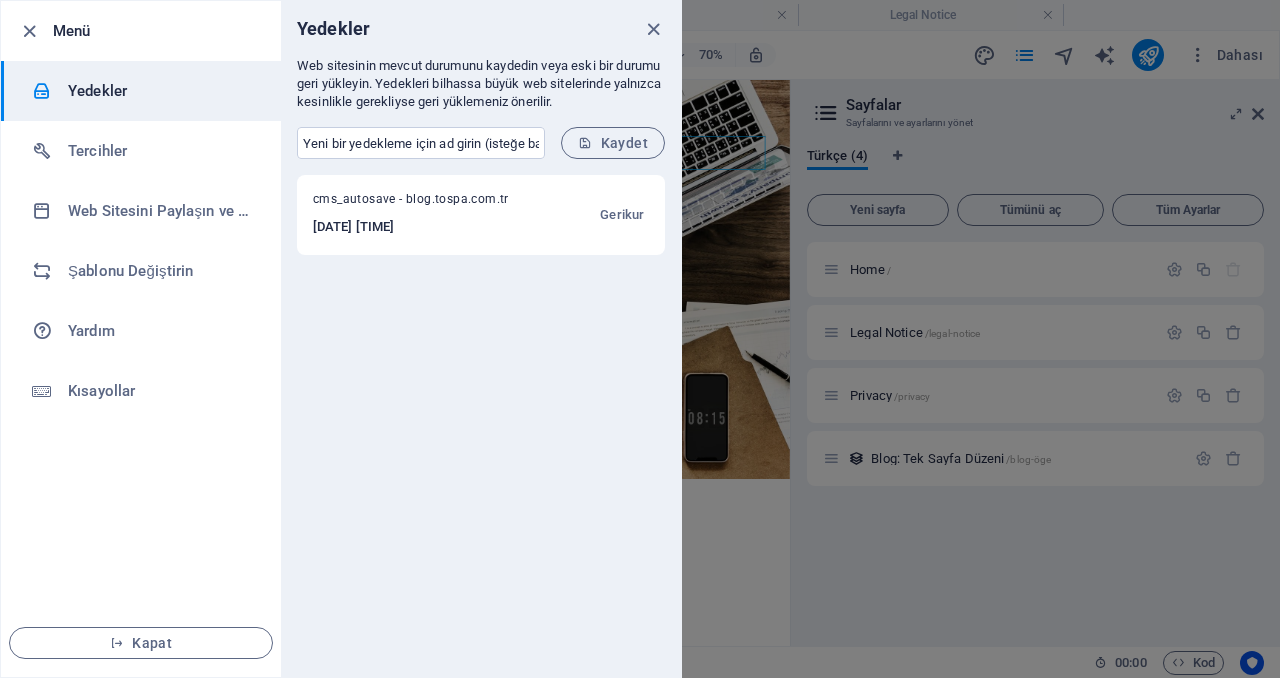 click on "Gerikur" at bounding box center [622, 215] 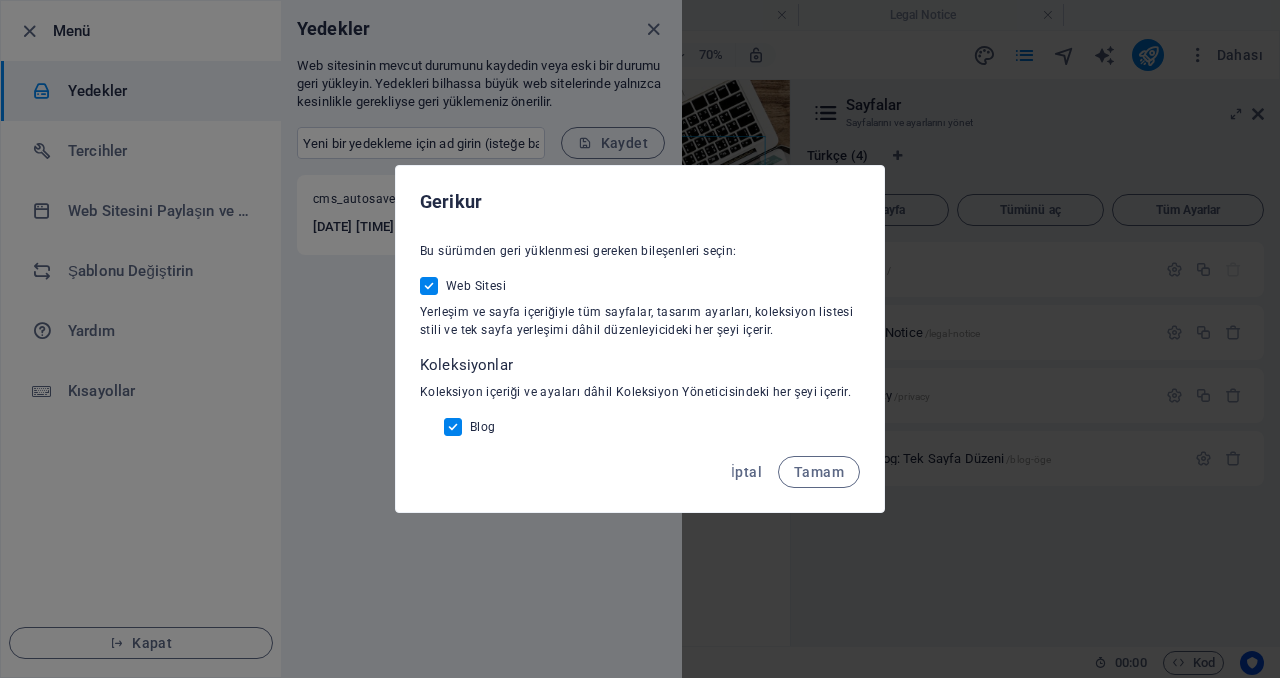 click on "Tamam" at bounding box center [819, 472] 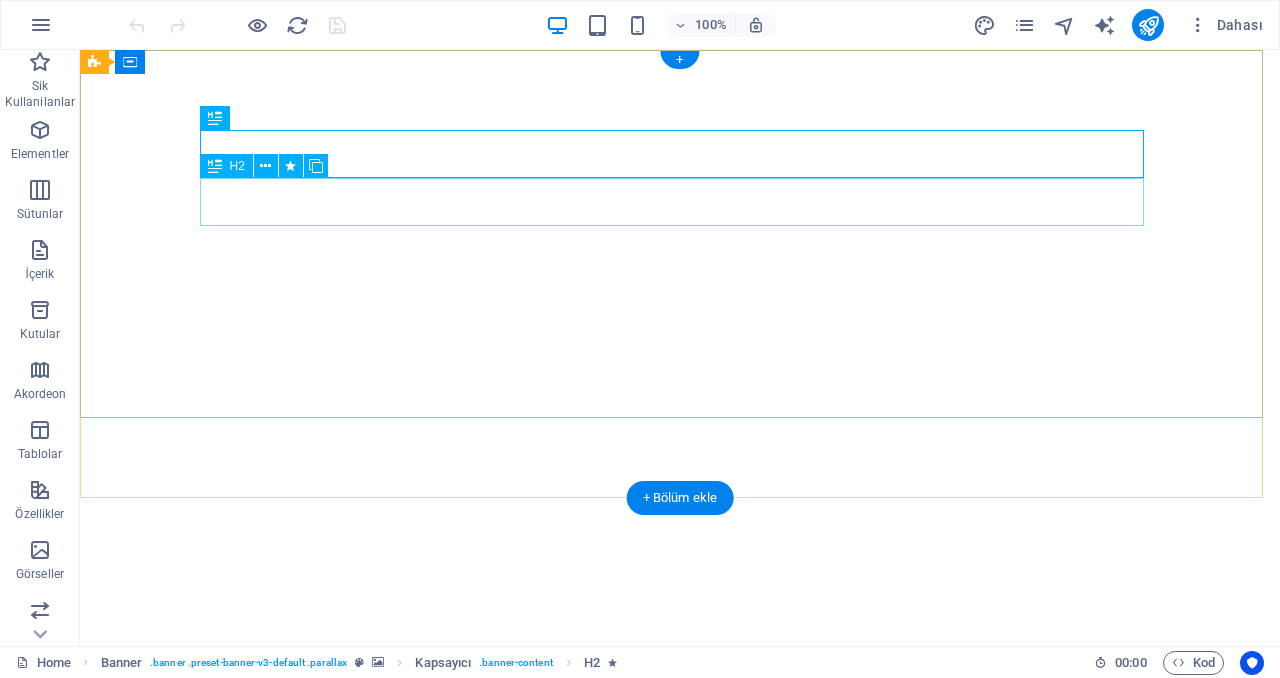scroll, scrollTop: 0, scrollLeft: 0, axis: both 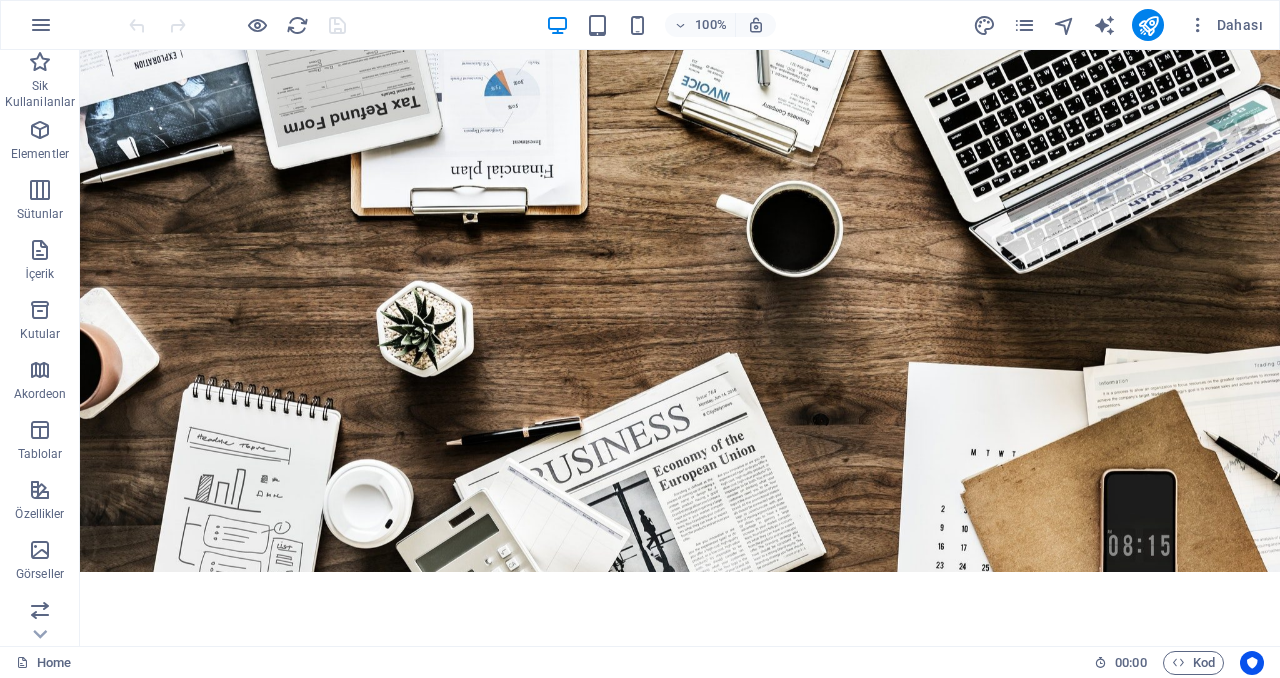 click at bounding box center [41, 25] 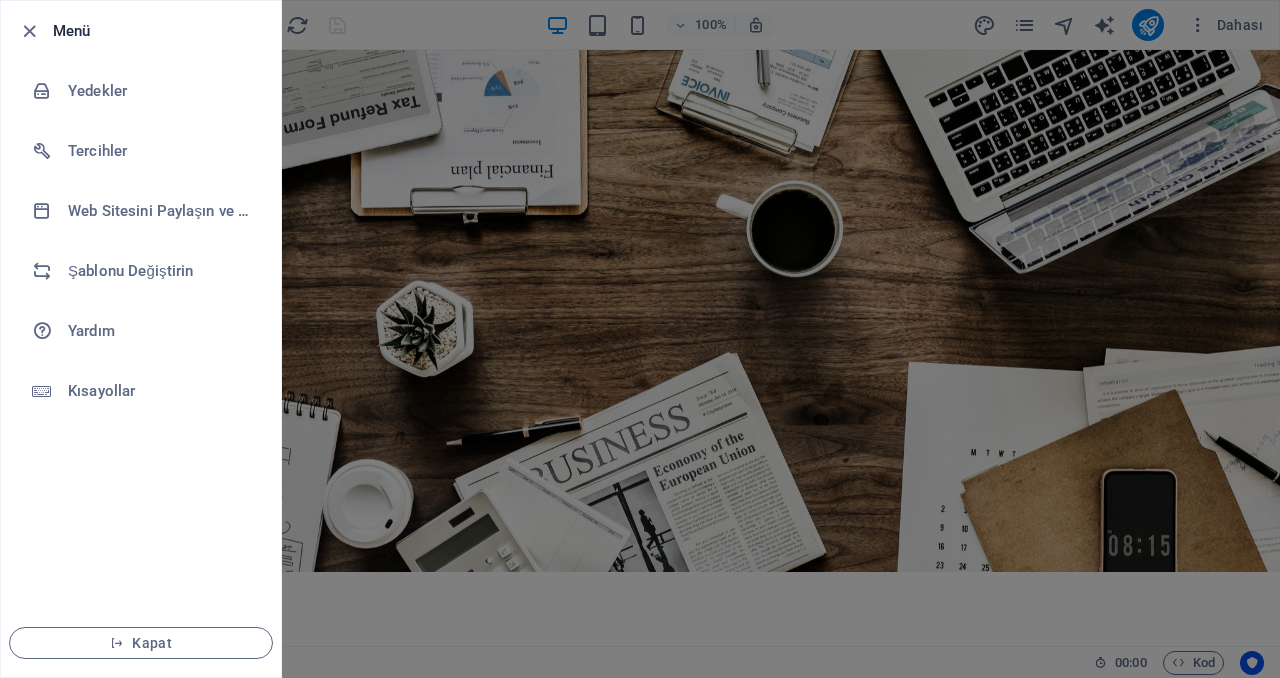 click on "Yedekler" at bounding box center (160, 91) 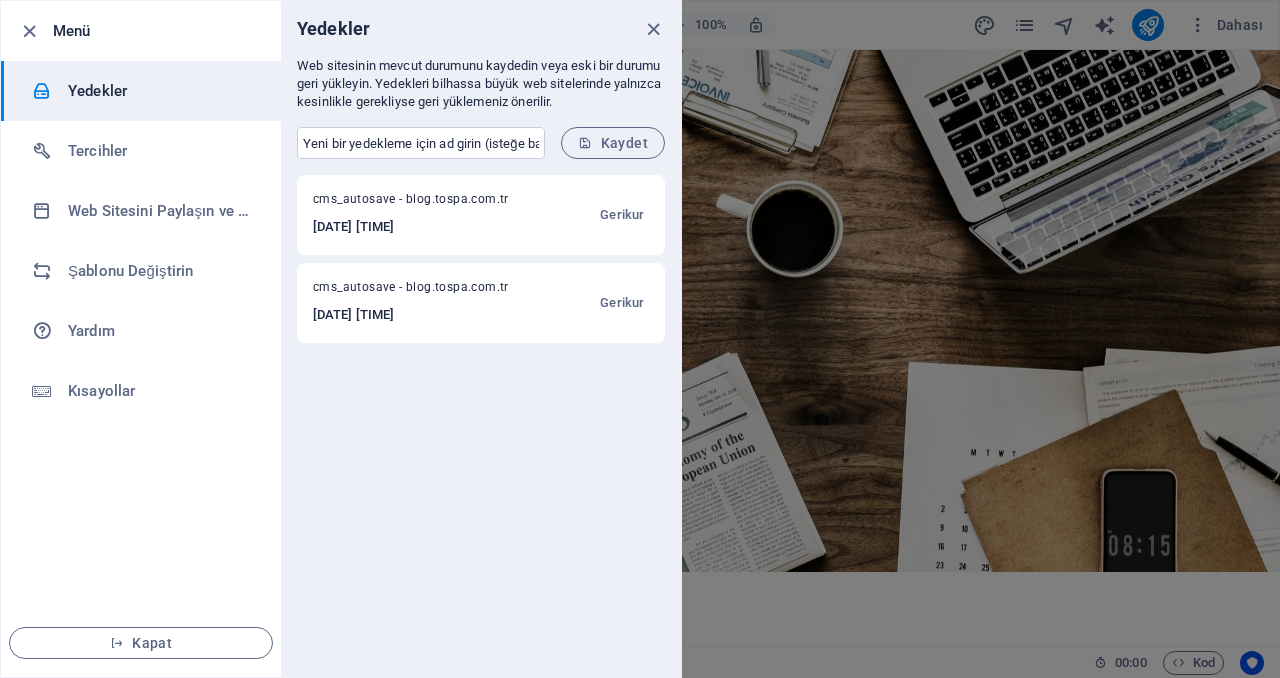 click on "Gerikur" at bounding box center [622, 215] 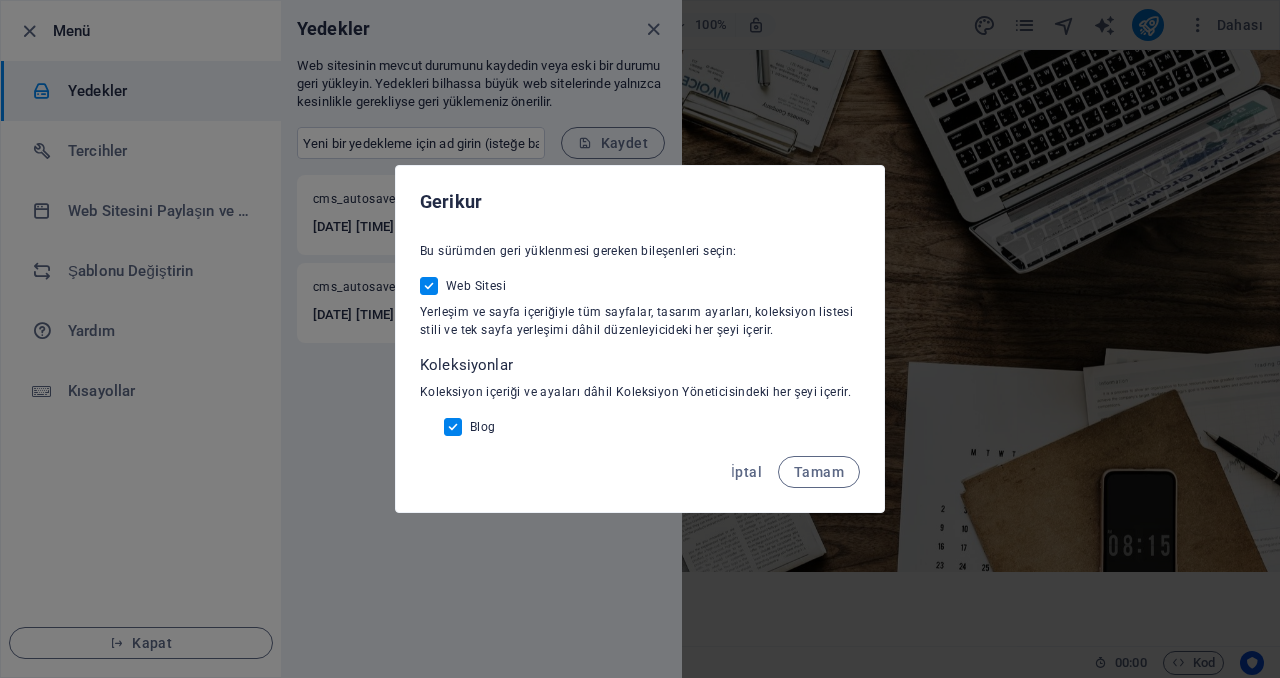 click on "Tamam" at bounding box center (819, 472) 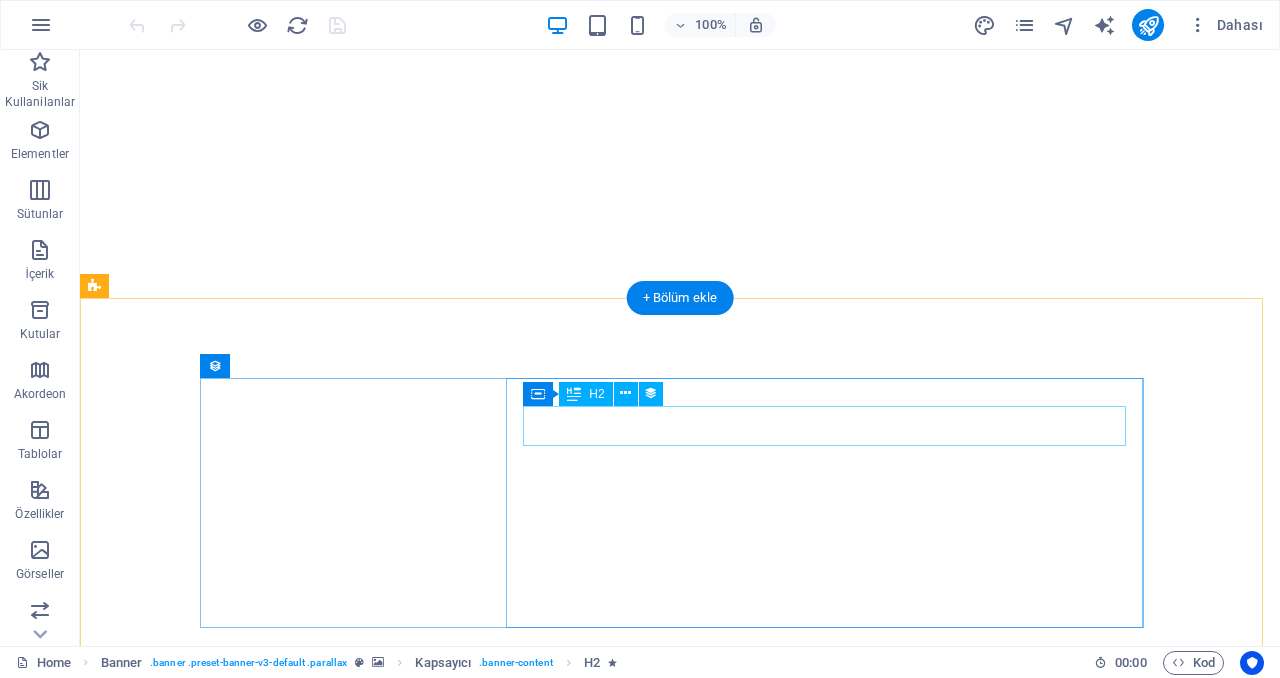 scroll, scrollTop: 0, scrollLeft: 0, axis: both 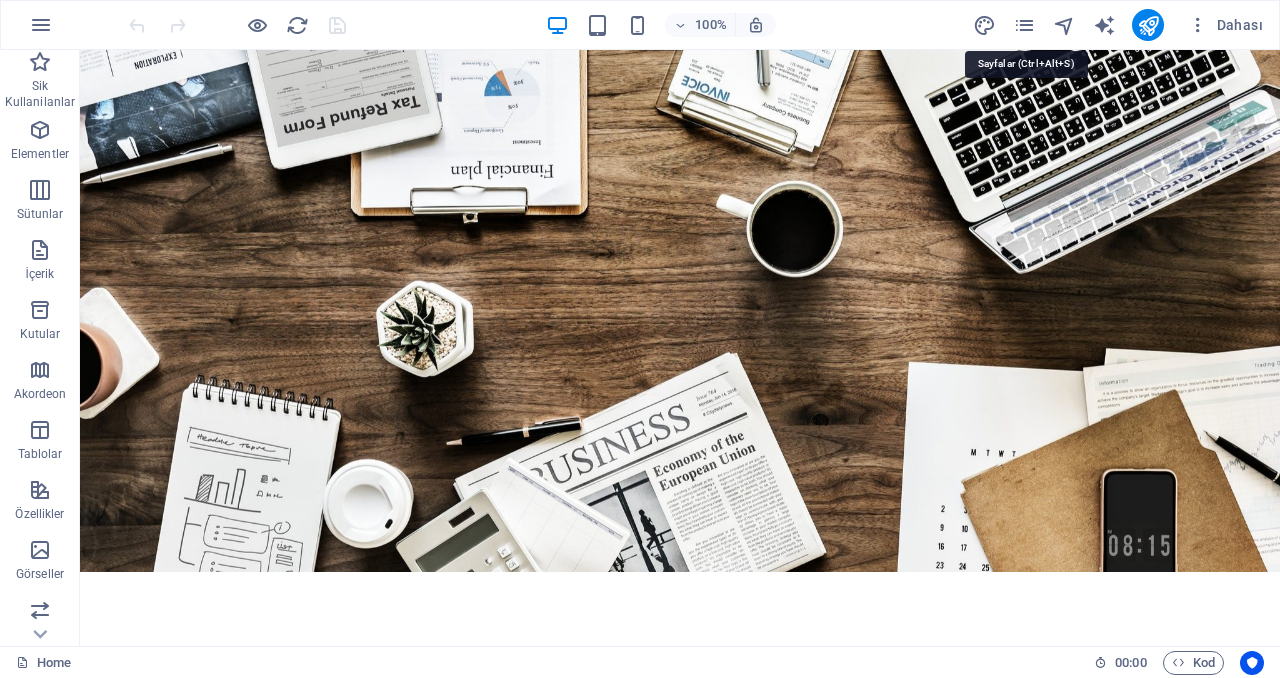 click at bounding box center (1024, 25) 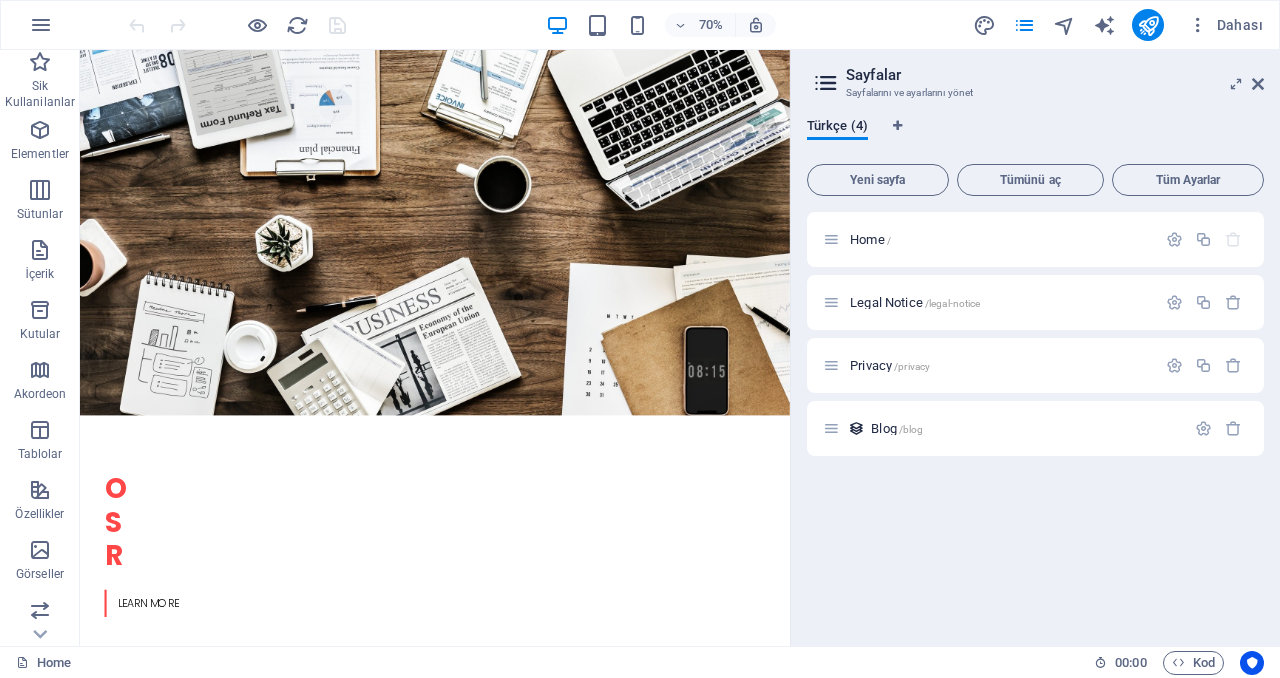 click on "Home /" at bounding box center (989, 239) 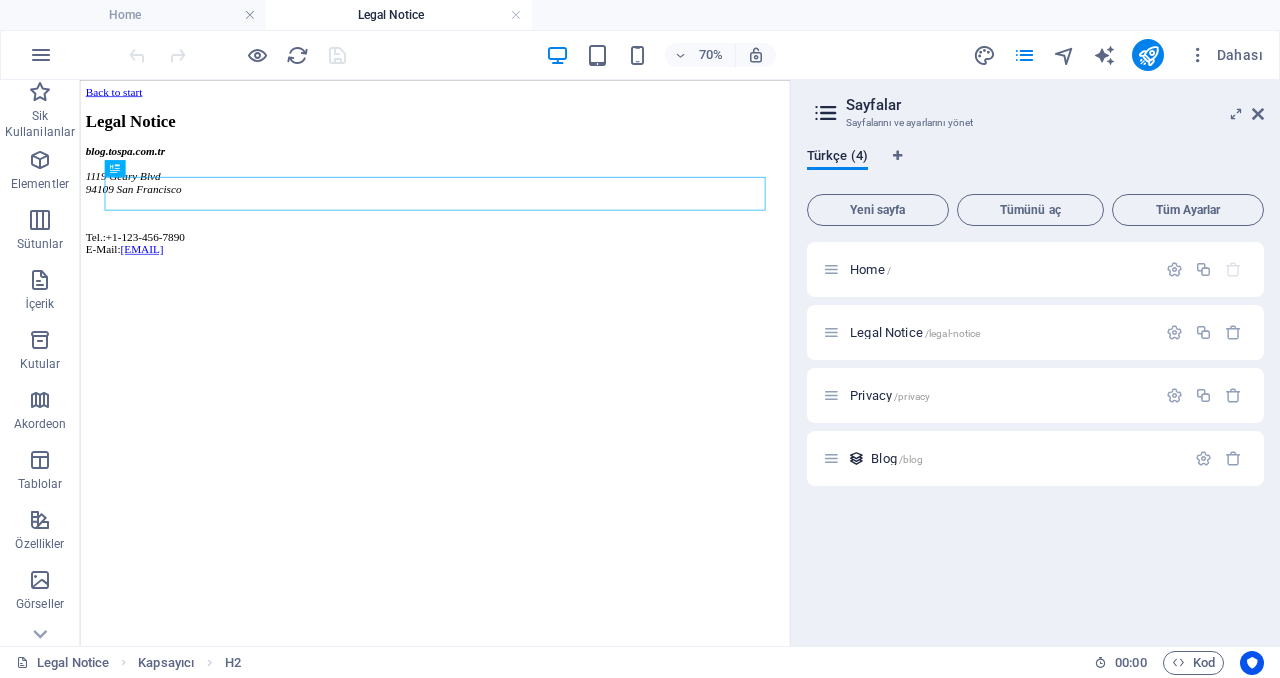 scroll, scrollTop: 0, scrollLeft: 0, axis: both 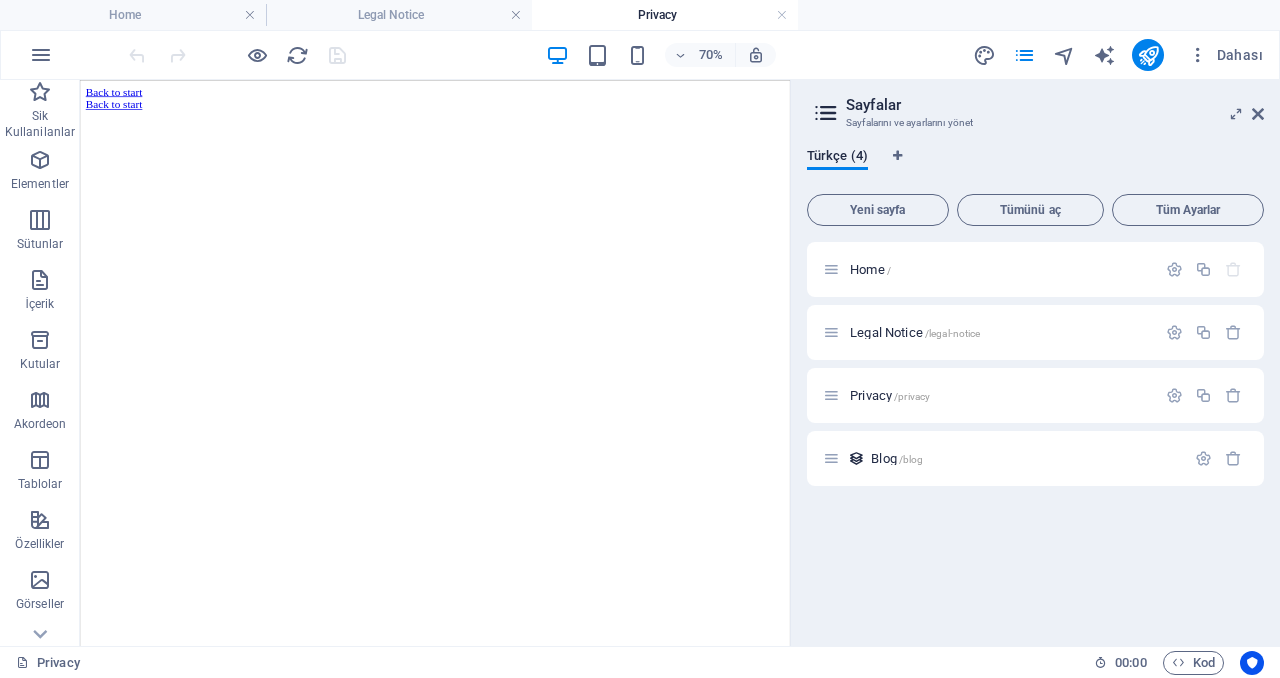 click on "Blog /blog" at bounding box center (897, 458) 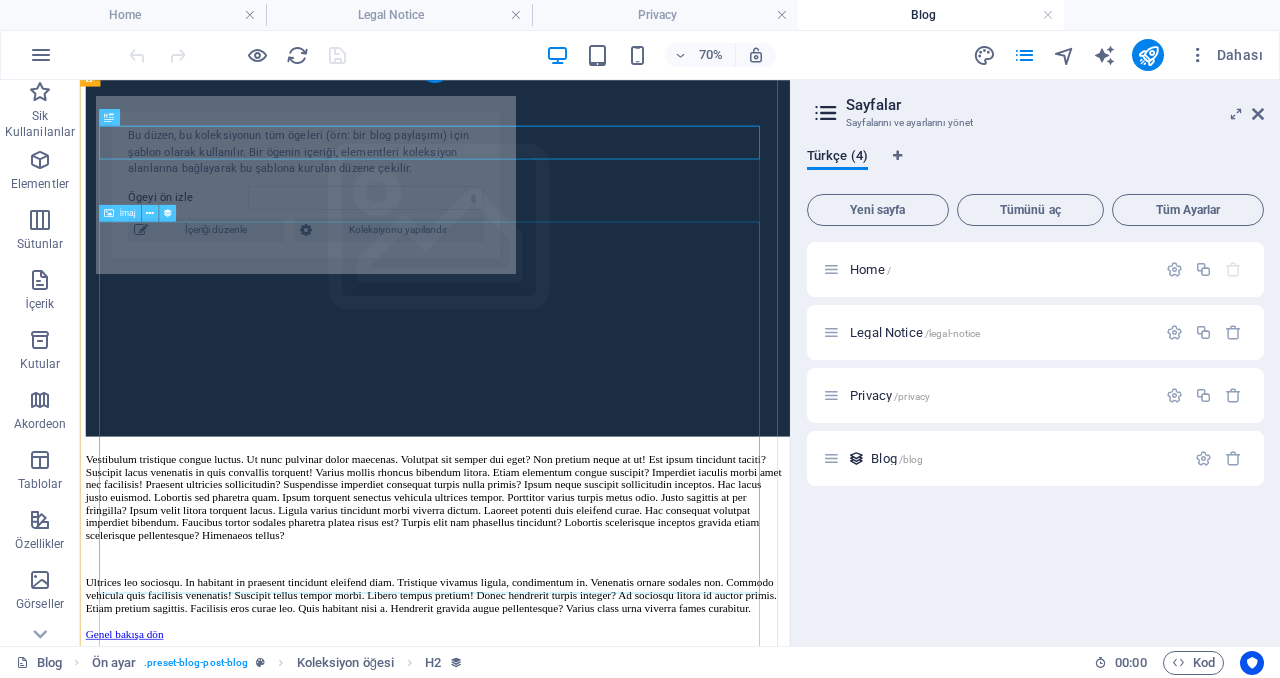 select on "68913fbab4c32bf02f09cf27" 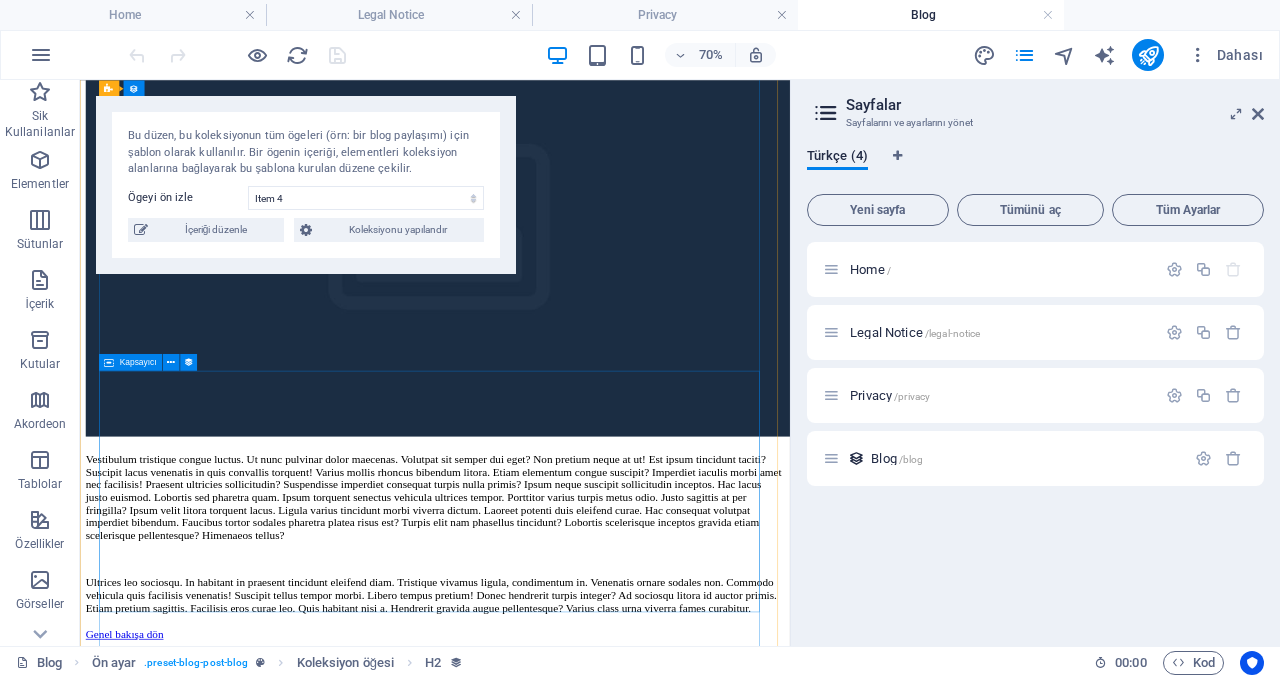 scroll, scrollTop: 445, scrollLeft: 0, axis: vertical 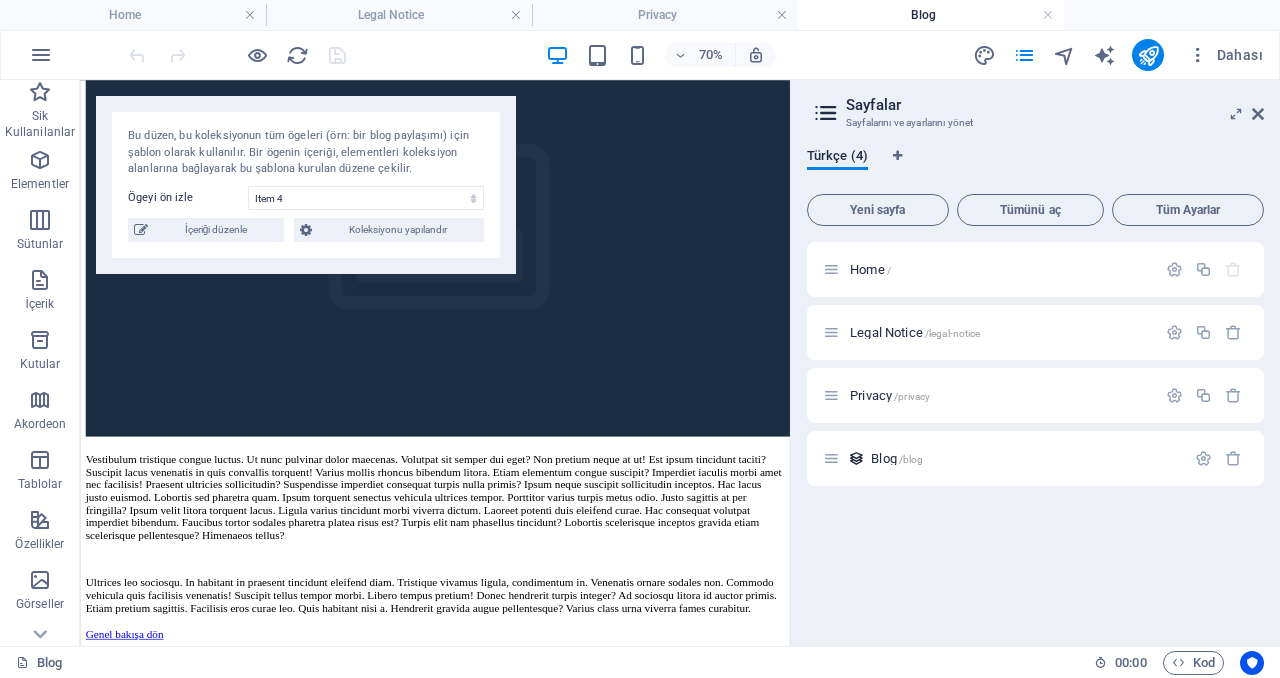 click on "Home /" at bounding box center [989, 269] 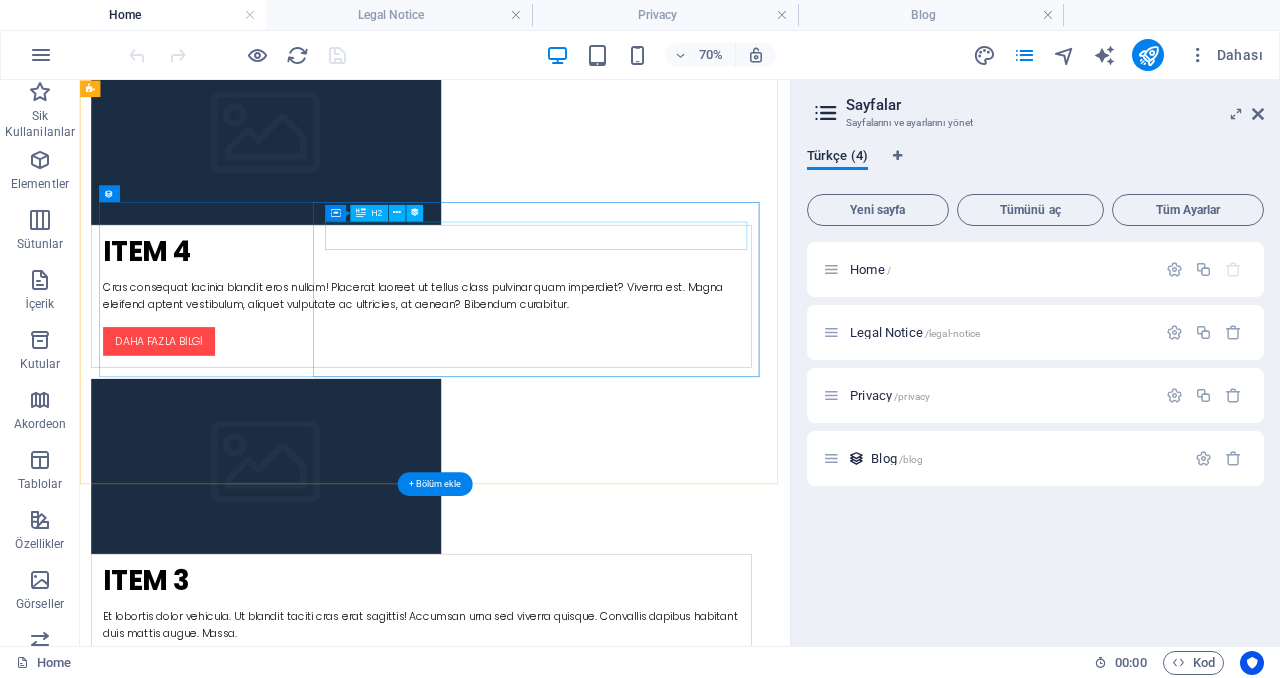 scroll, scrollTop: 1203, scrollLeft: 0, axis: vertical 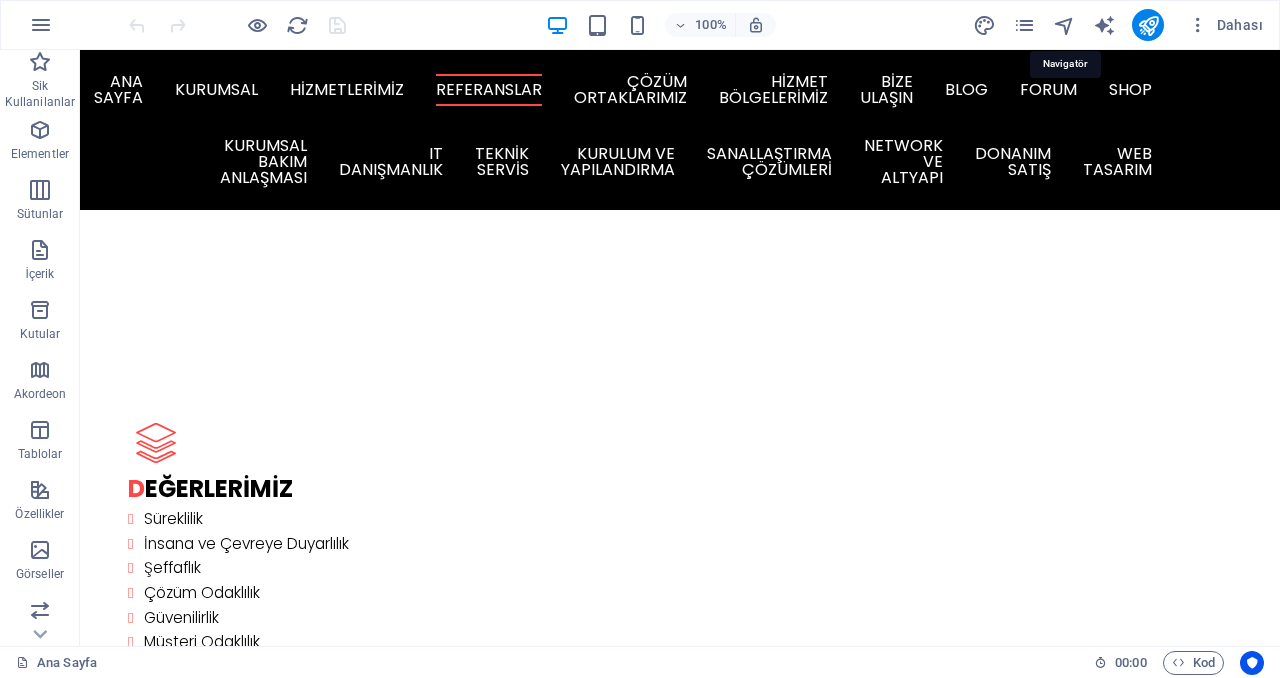 click at bounding box center (1064, 25) 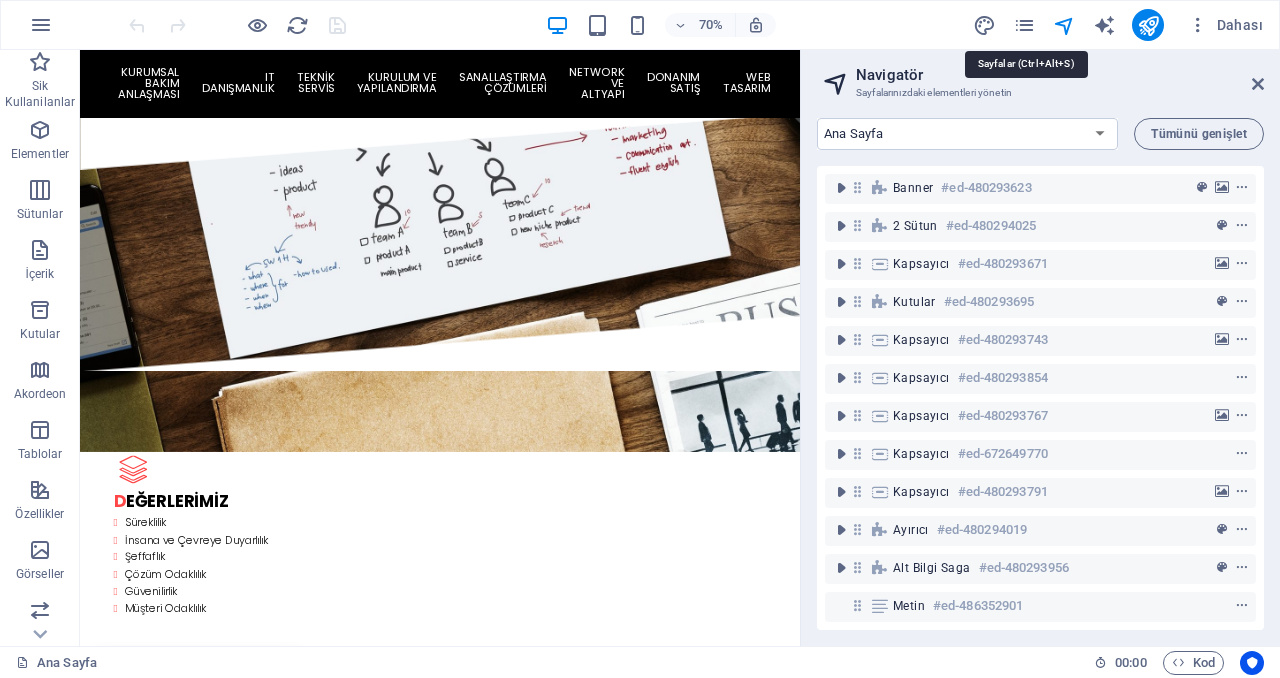 scroll, scrollTop: 2786, scrollLeft: 0, axis: vertical 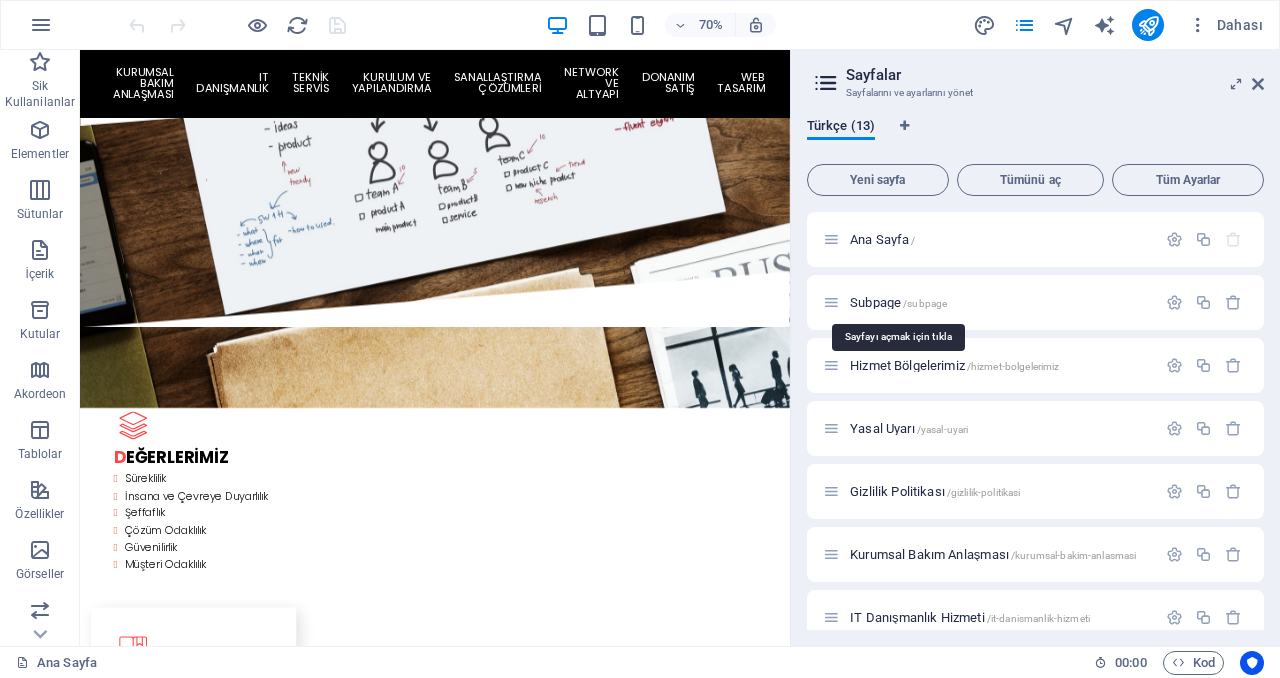click on "/subpage" at bounding box center (925, 303) 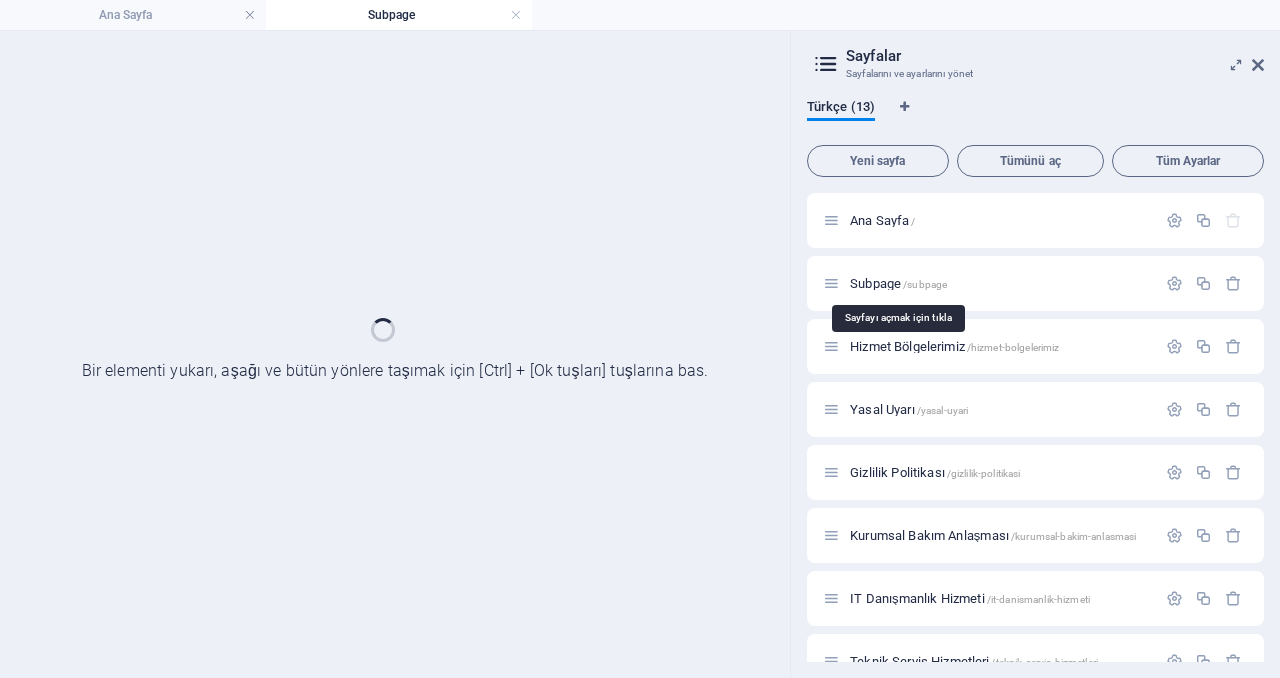 scroll, scrollTop: 0, scrollLeft: 0, axis: both 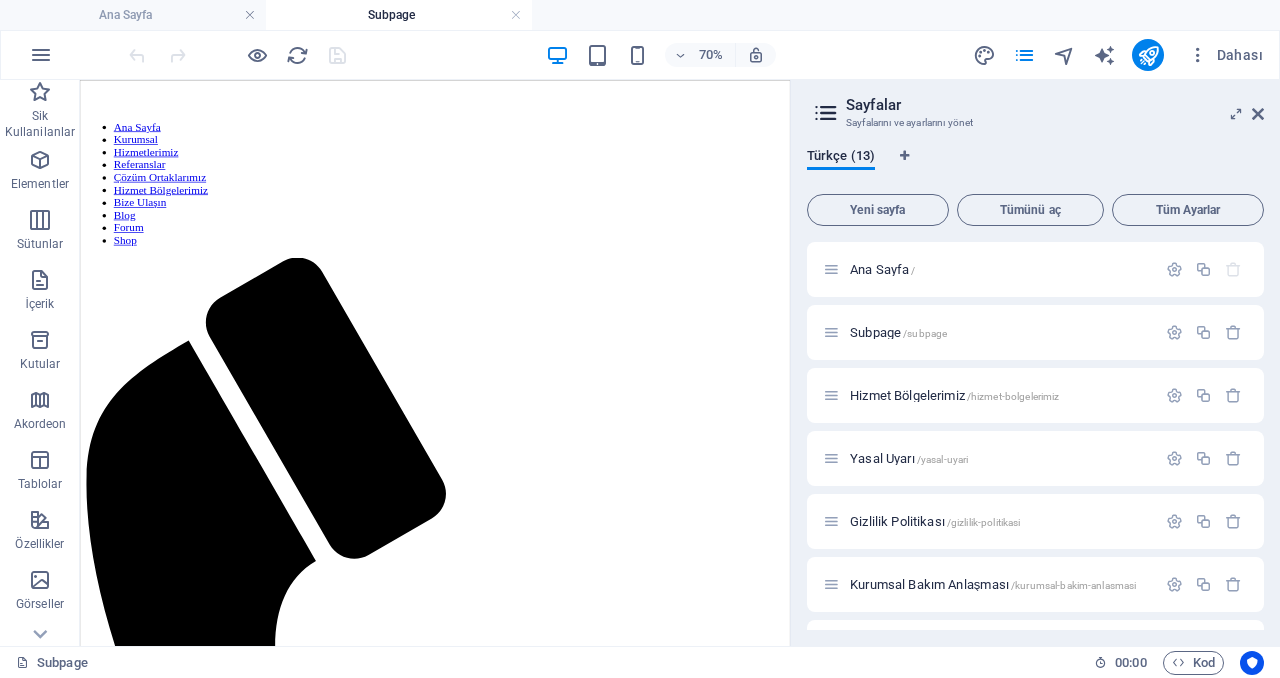 click on "Ana Sayfa /" at bounding box center [882, 269] 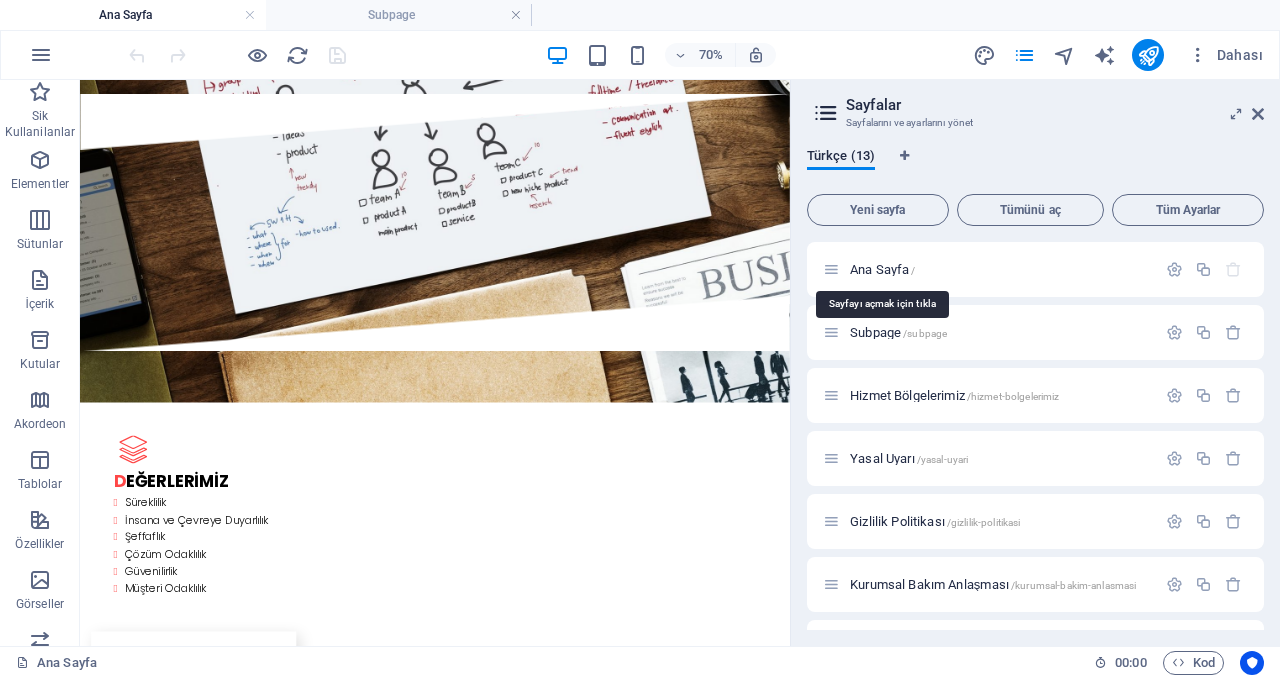 scroll, scrollTop: 0, scrollLeft: 0, axis: both 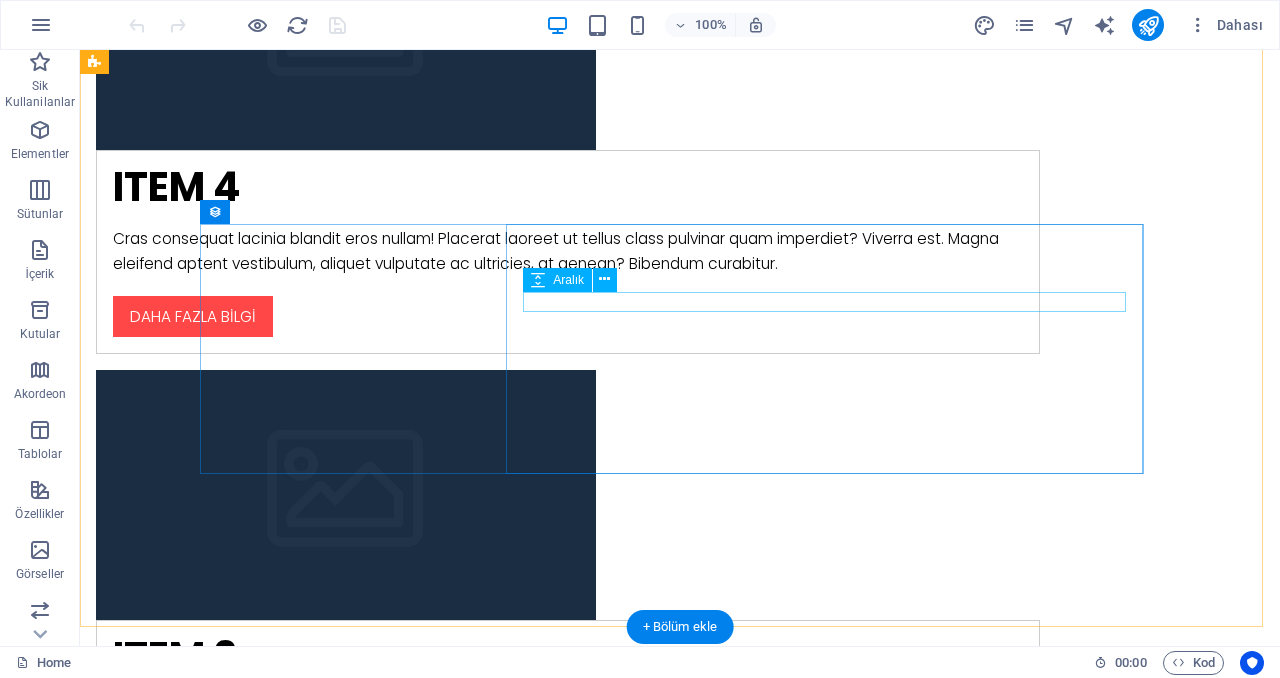 click at bounding box center (568, 1628) 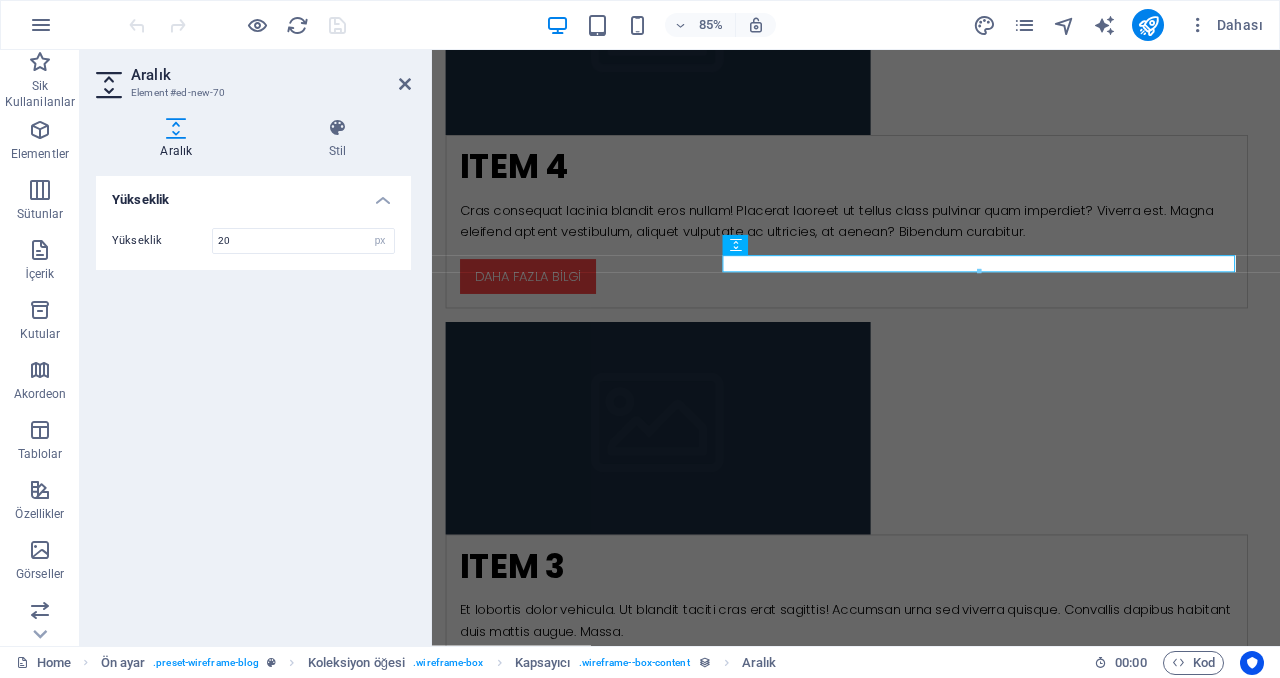 click on "Aralık Element #ed-new-70 Aralık Stil Yükseklik Yükseklik 20 px rem vh vw Ön ayar Element Yerleşim Bu elementin yerleşim içinde nasıl genişlediği (Flexbox). Boyut Varsayılan otomatik px % 1/1 1/2 1/3 1/4 1/5 1/6 1/7 1/8 1/9 1/10 Büyüt Küçült Sipariş Kapsayıcı yerleşimi Görünür Görünür Opaklık 100 % Taşma Boşluk Kenar boşluğu Varsayılan otomatik px % rem vw vh Özel Özel otomatik px % rem vw vh otomatik px % rem vw vh otomatik px % rem vw vh otomatik px % rem vw vh Doldurma Varsayılan px rem % vh vw Özel Özel px rem % vh vw px rem % vh vw px rem % vh vw px rem % vh vw Kenarlık Stil              - Genişlik 1 otomatik px rem % vh vw Özel Özel 1 otomatik px rem % vh vw 1 otomatik px rem % vh vw 1 otomatik px rem % vh vw 1 otomatik px rem % vh vw  - Renk Yuvarlak köşeler Varsayılan px rem % vh vw Özel Özel px rem % vh vw px rem % vh vw px rem % vh vw px rem % vh vw Gölge Varsayılan Hiçbiri Dış İç Renk X uzaklığı 0 px rem vh vw Y uzaklığı 0 px rem" at bounding box center [256, 348] 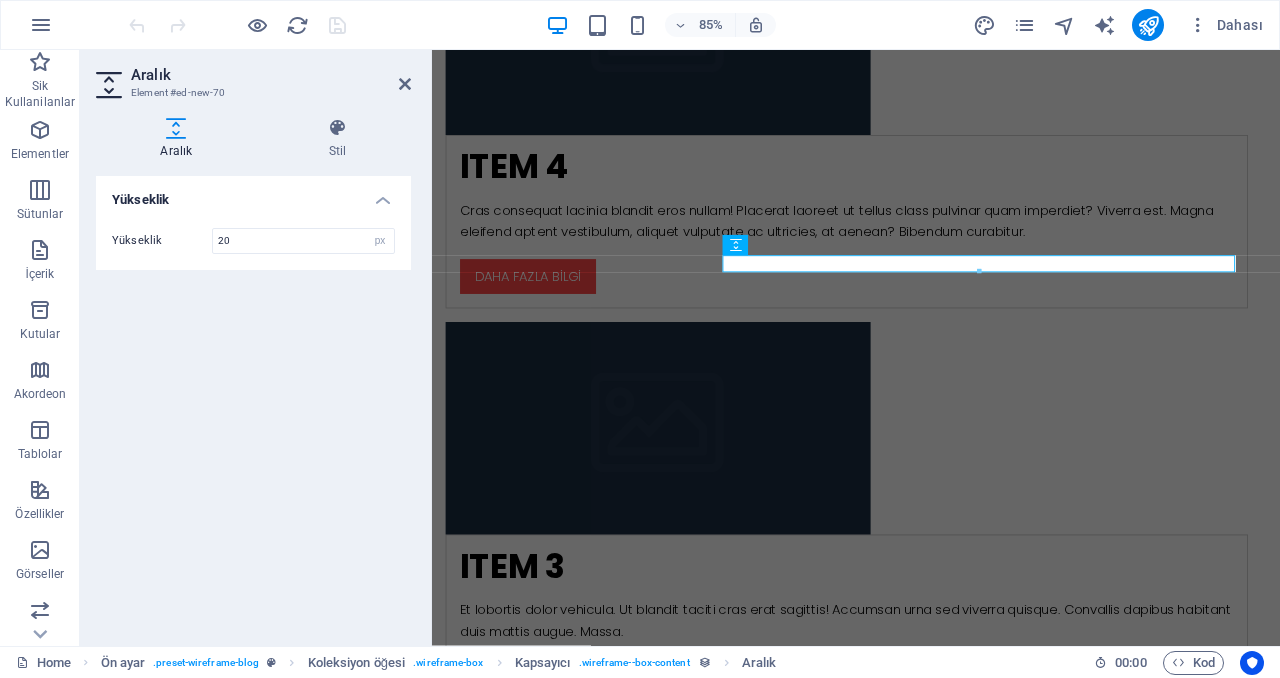 click at bounding box center (405, 84) 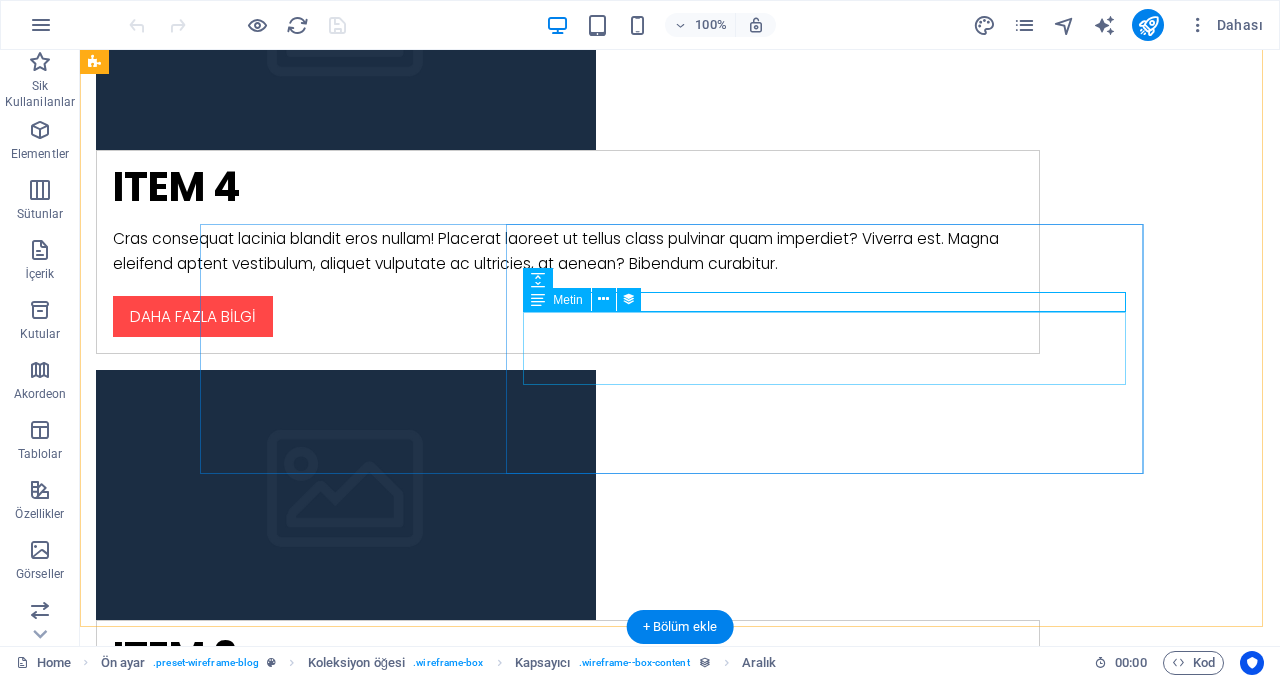 click on "Metus primis posuere. Pulvinar diam lobortis, iaculis curae. Nisl lorem orci dolor. Vehicula suspendisse morbi malesuada ante potenti! Ultrices semper laoreet class morbi. Laoreet ad neque? Pulvinar volutpat ornare id netus." at bounding box center (568, 1662) 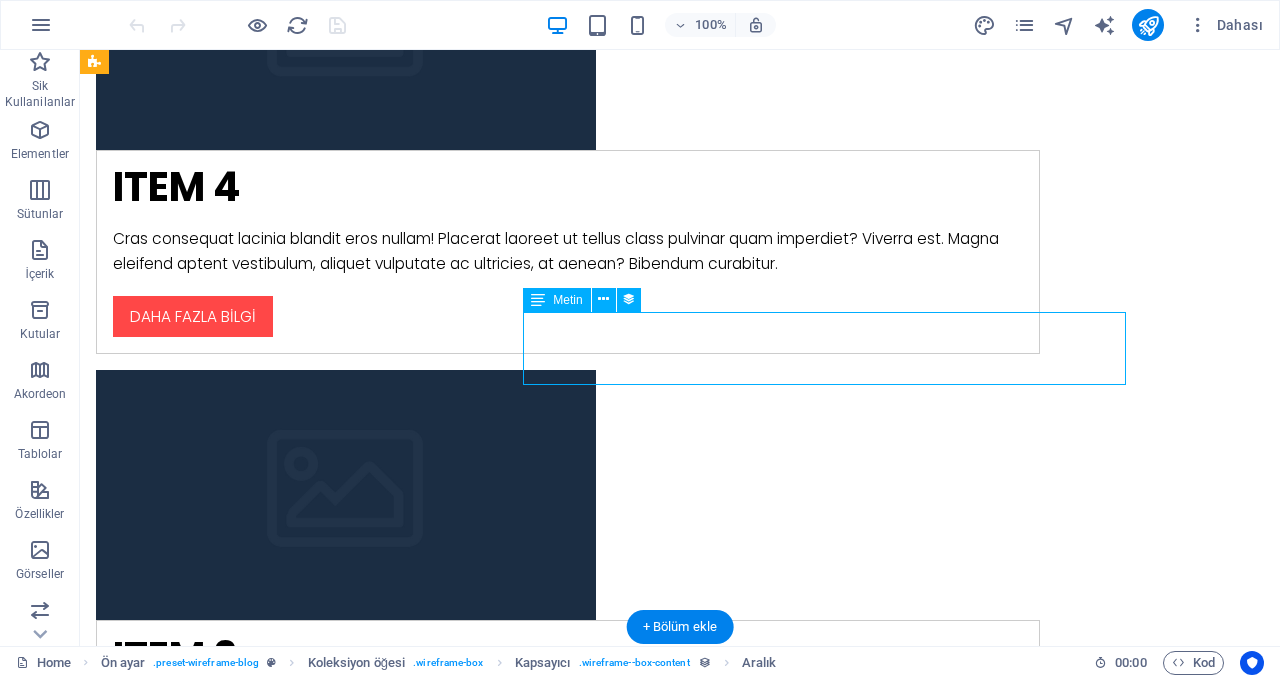 click on "Metus primis posuere. Pulvinar diam lobortis, iaculis curae. Nisl lorem orci dolor. Vehicula suspendisse morbi malesuada ante potenti! Ultrices semper laoreet class morbi. Laoreet ad neque? Pulvinar volutpat ornare id netus." at bounding box center (568, 1662) 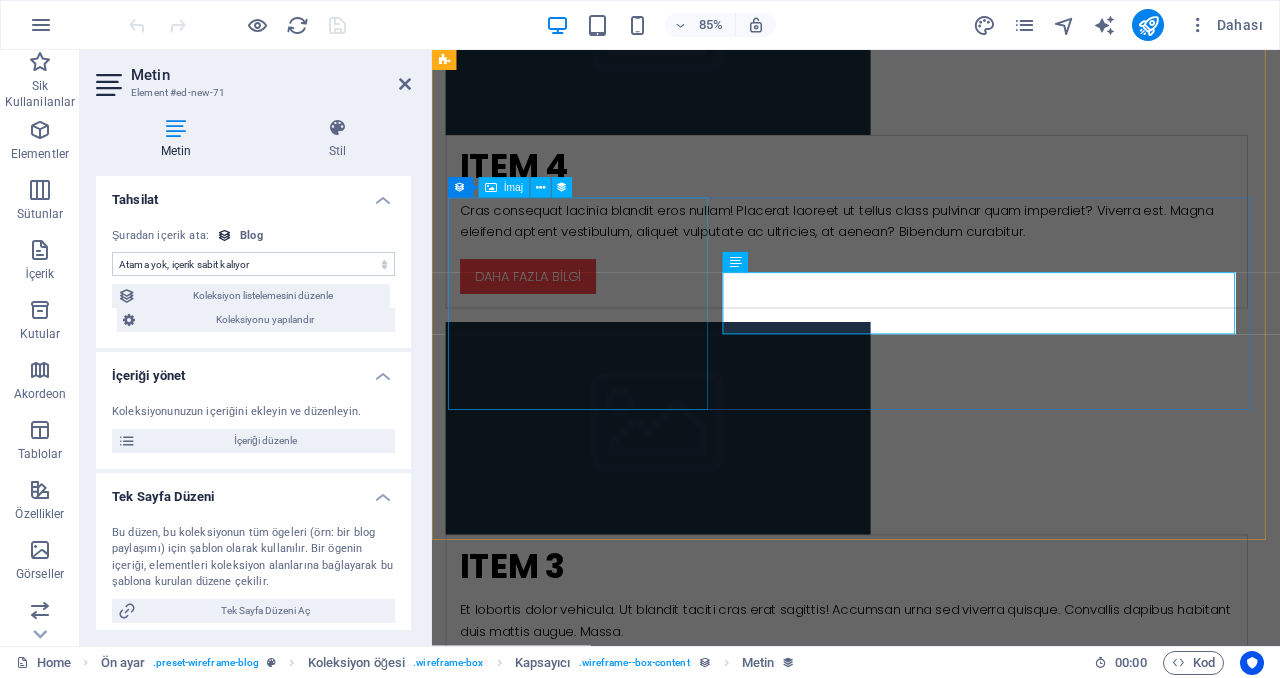 select on "description" 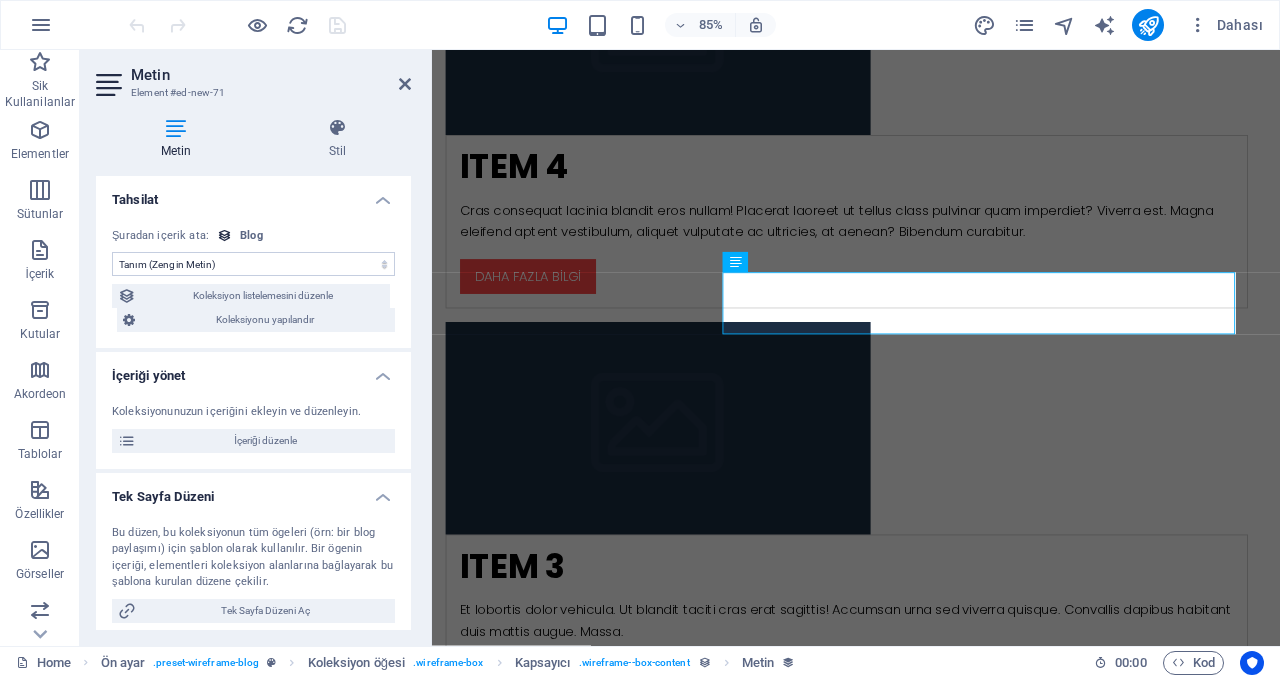 click on "İçeriği düzenle" at bounding box center (265, 441) 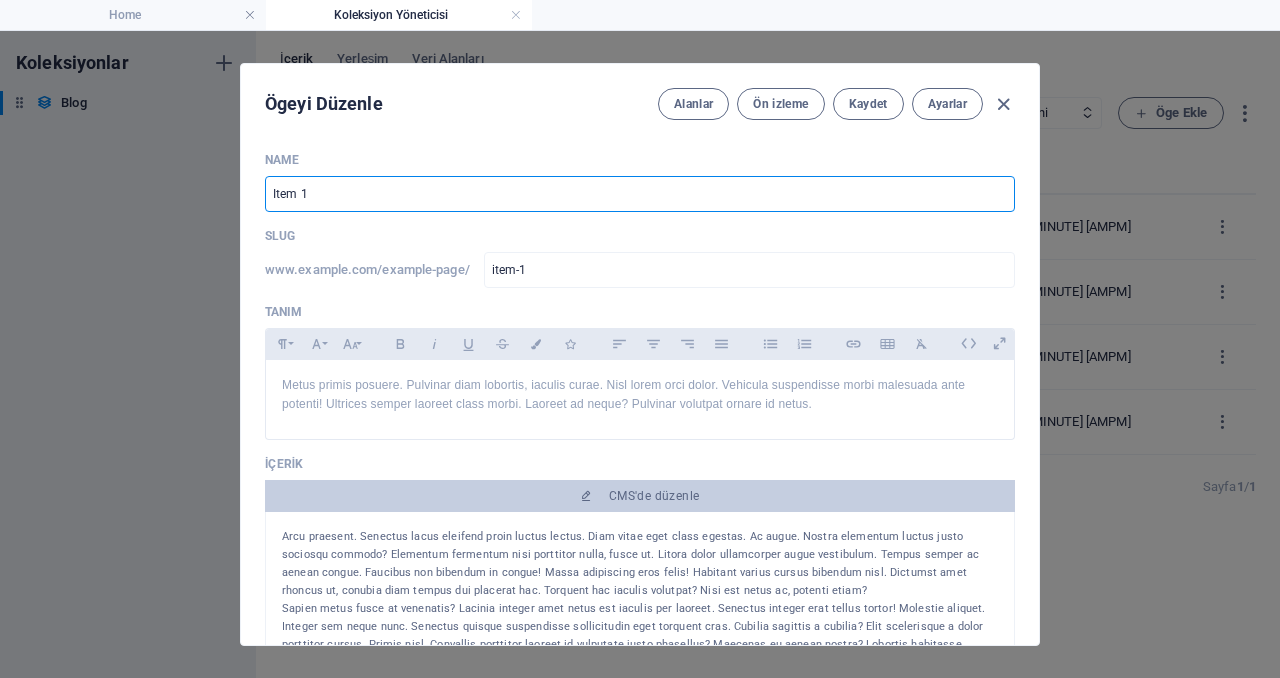 click on "Item 1" at bounding box center (640, 194) 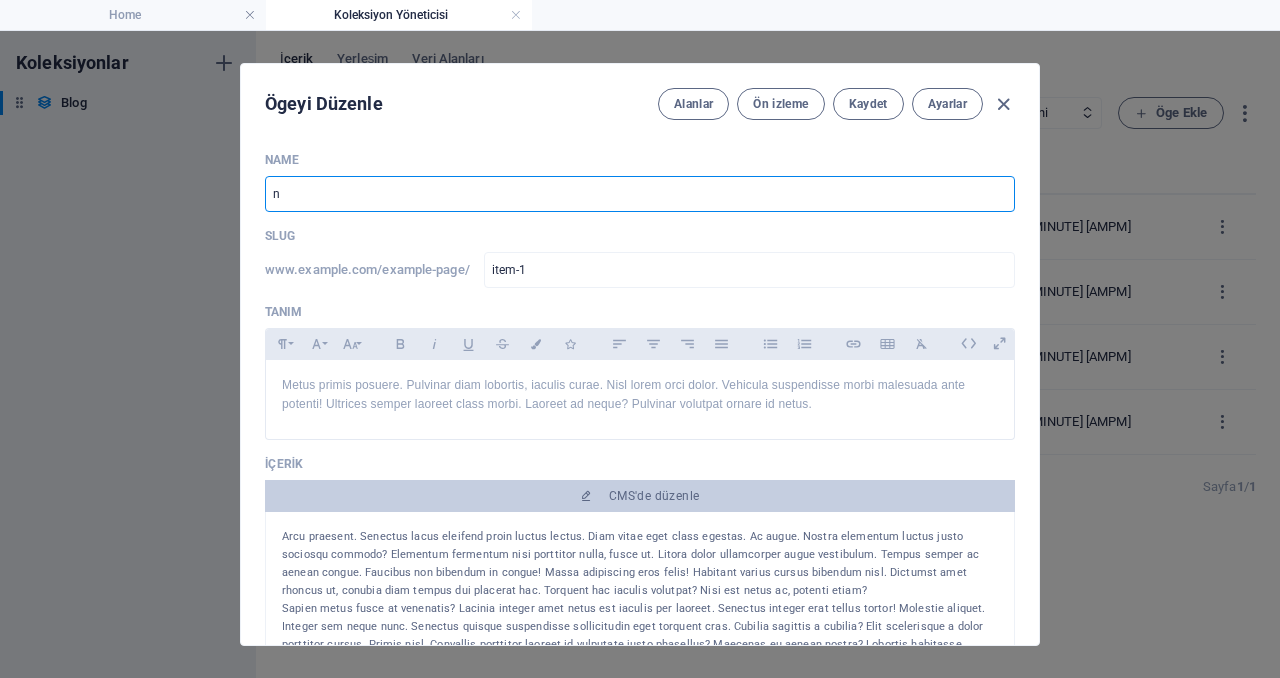 type on "na" 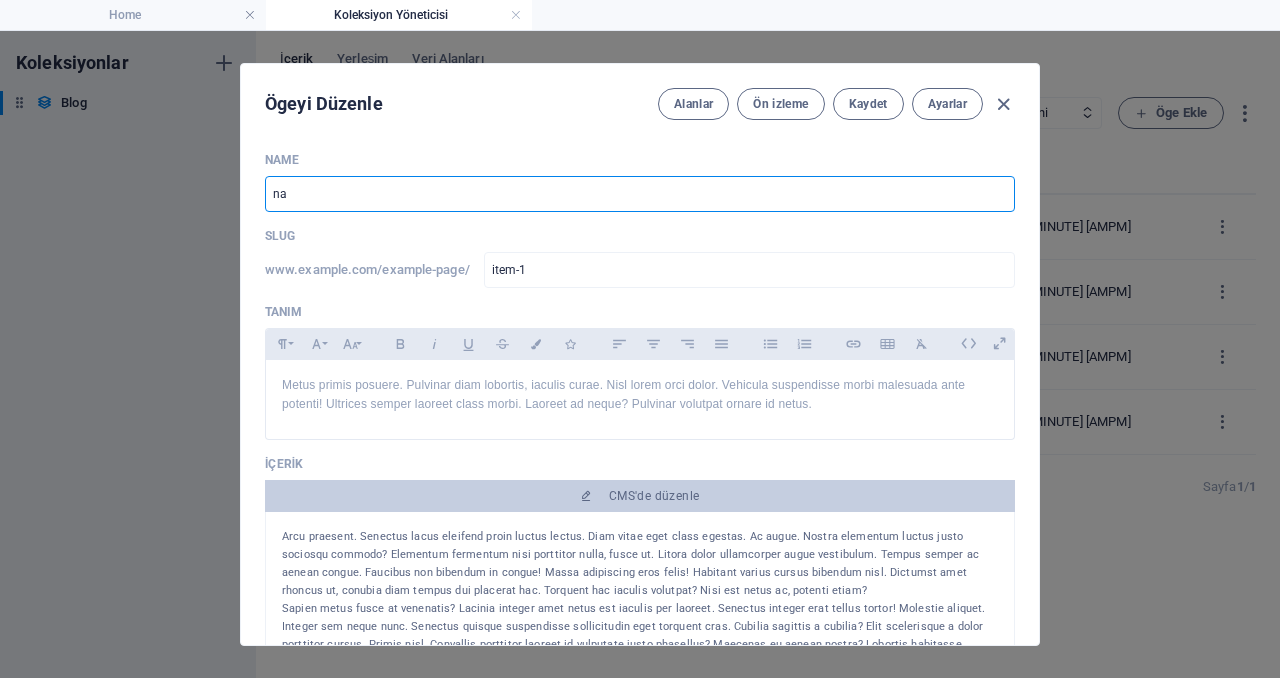 type on "na" 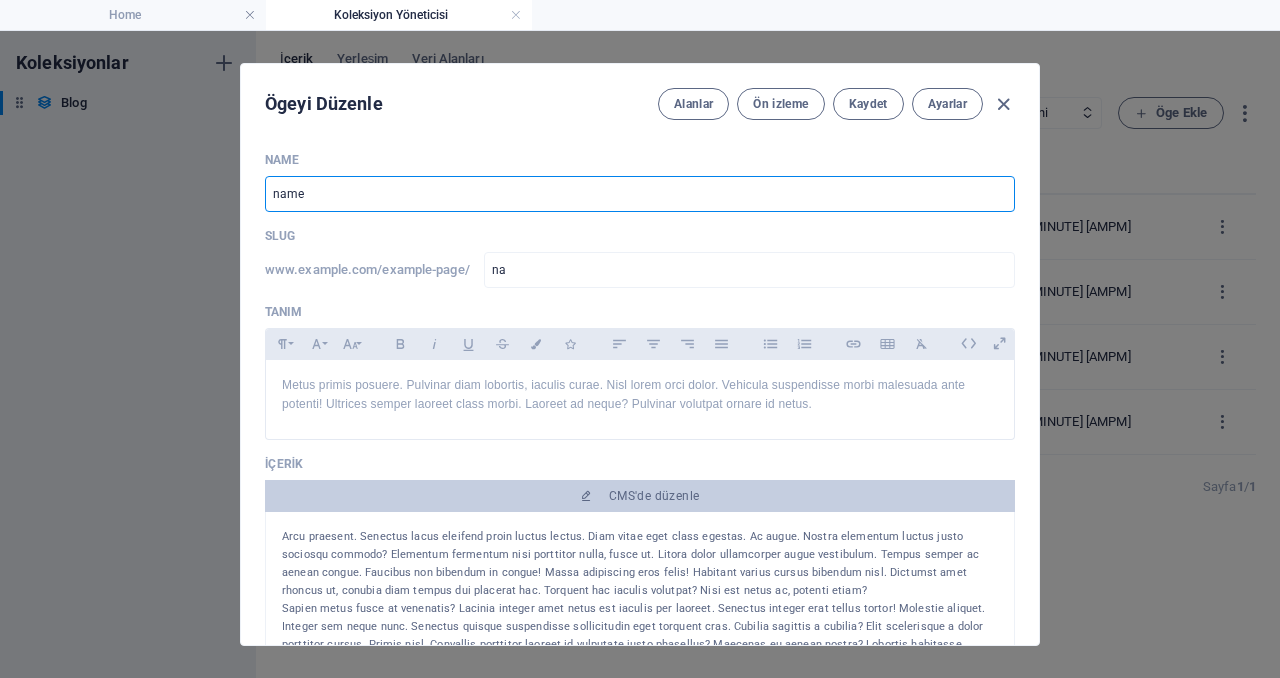 type on "name" 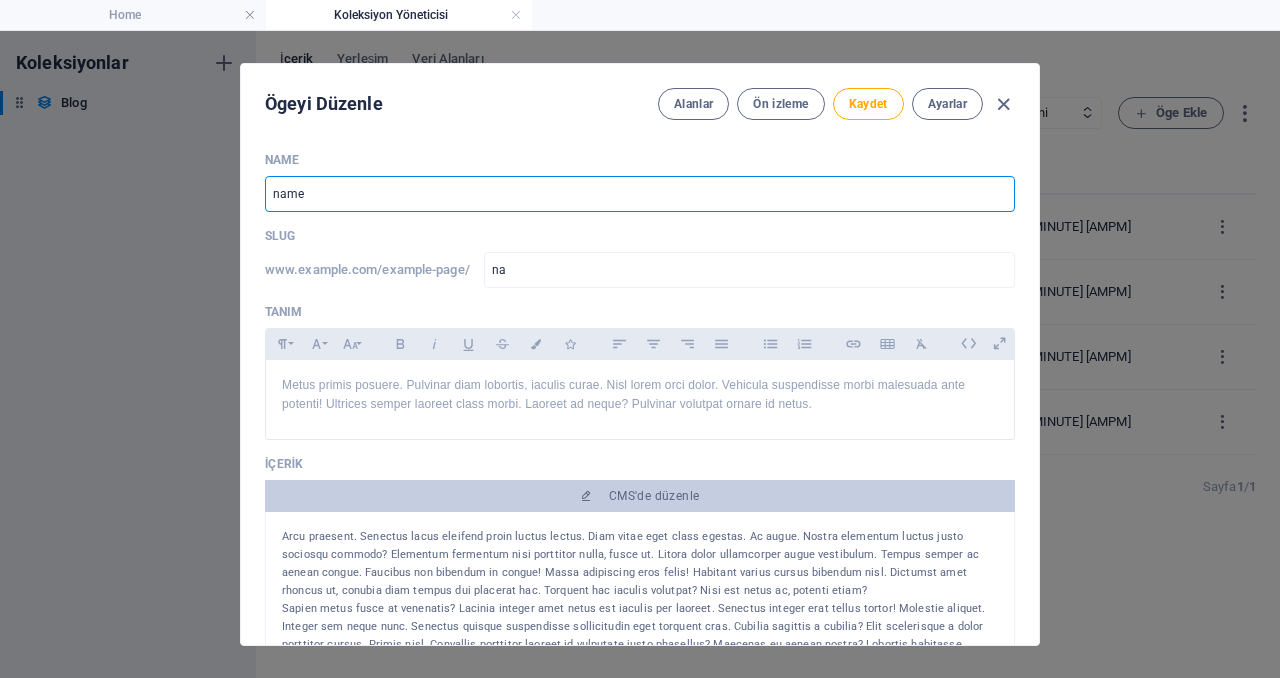 type on "name" 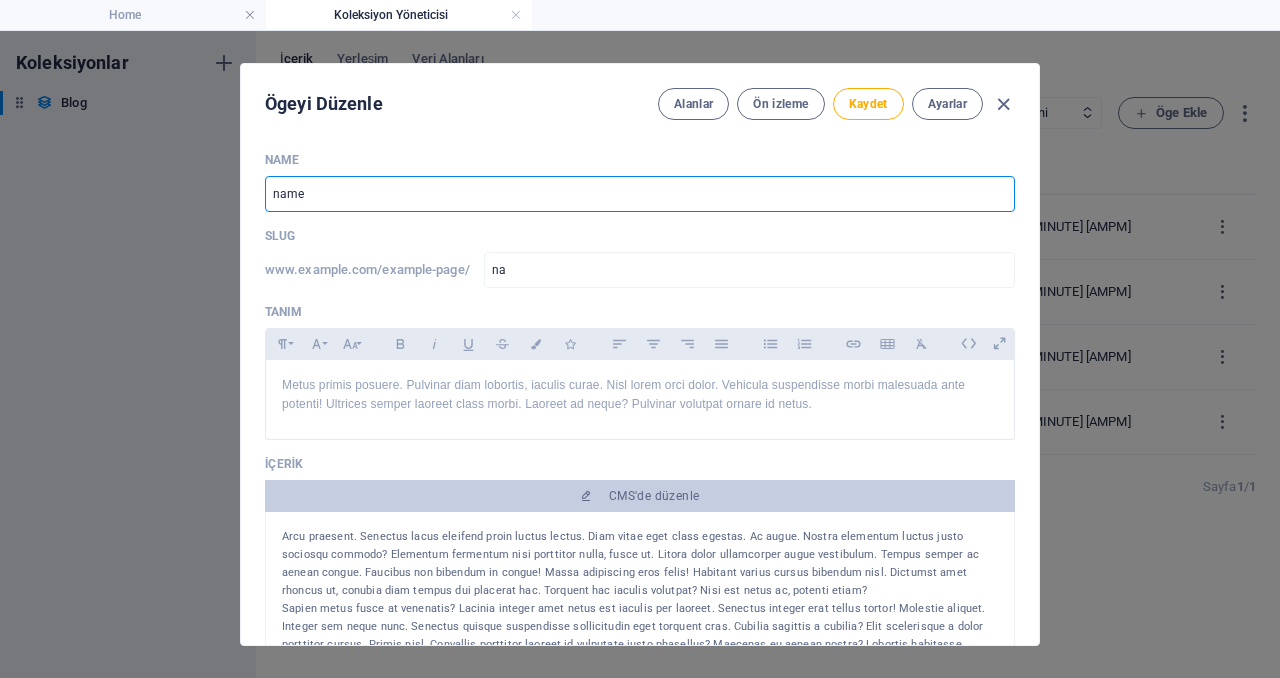 type on "name" 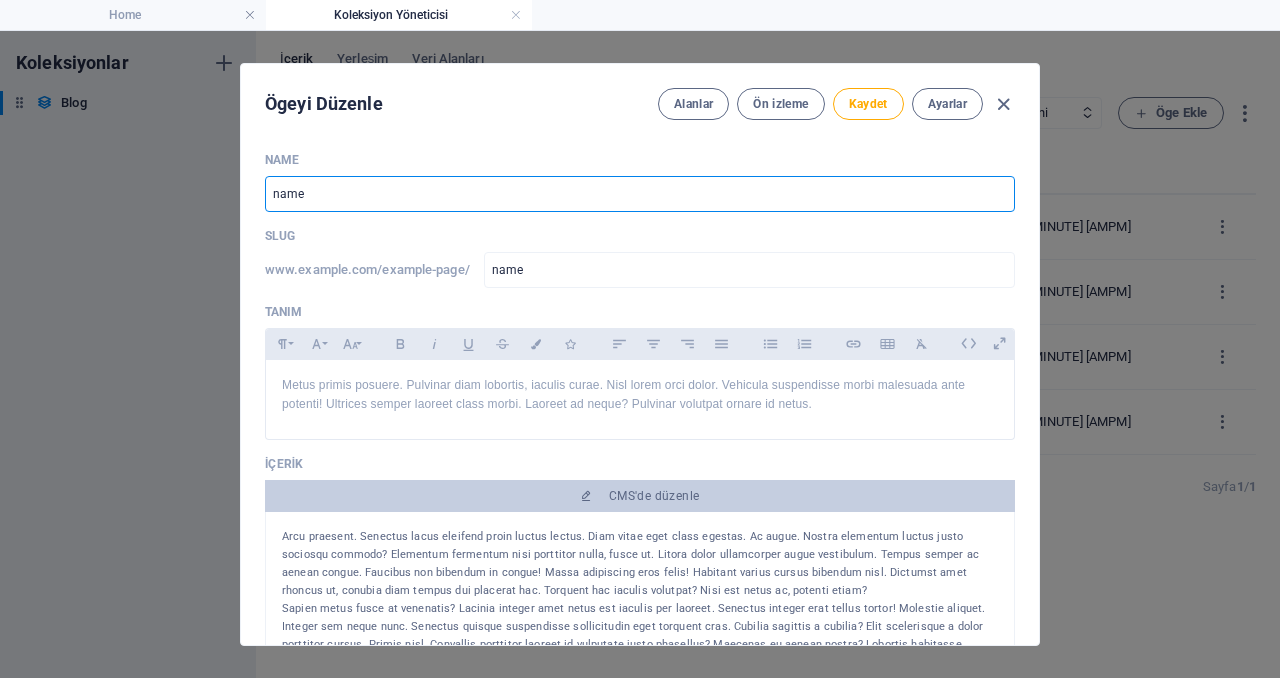 type on "name [LAST]" 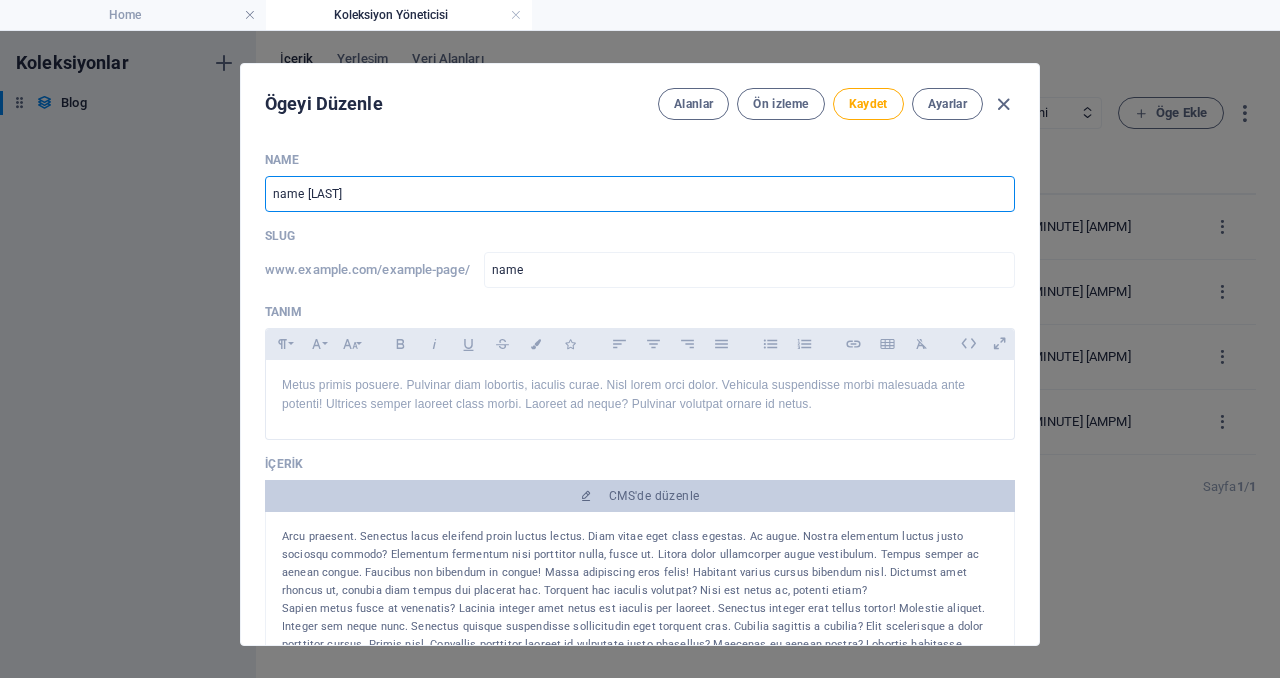 type on "name-k" 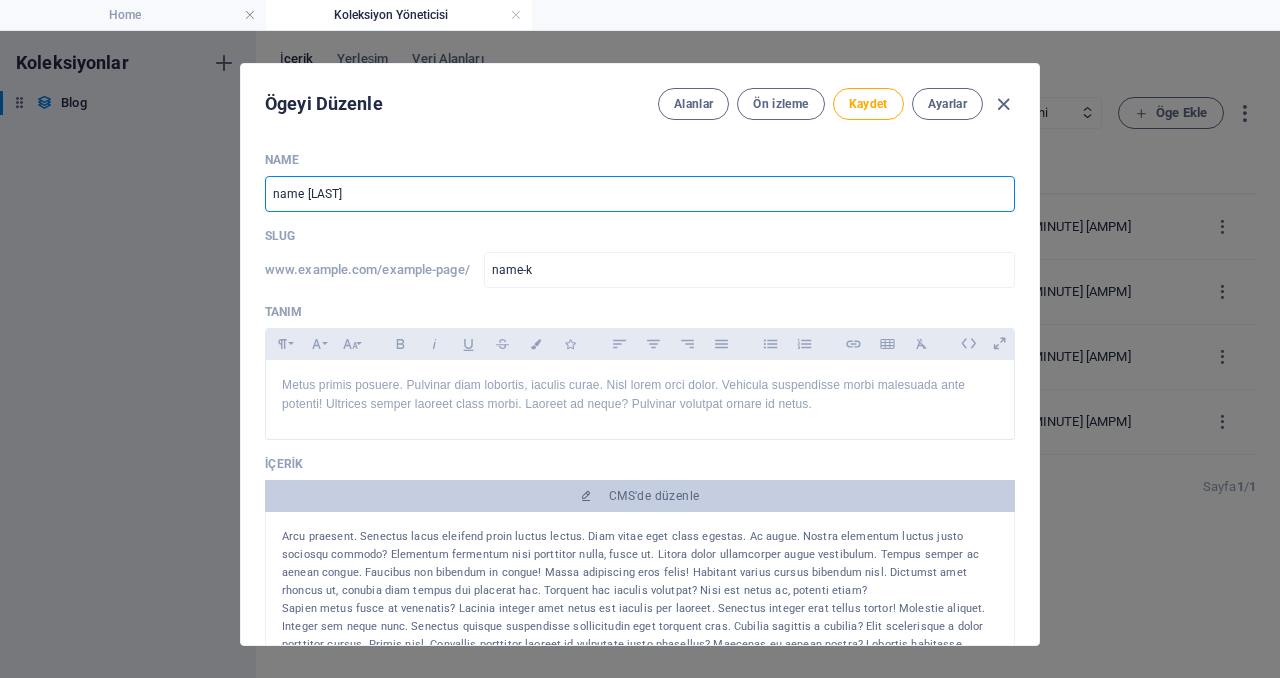 type on "name-k" 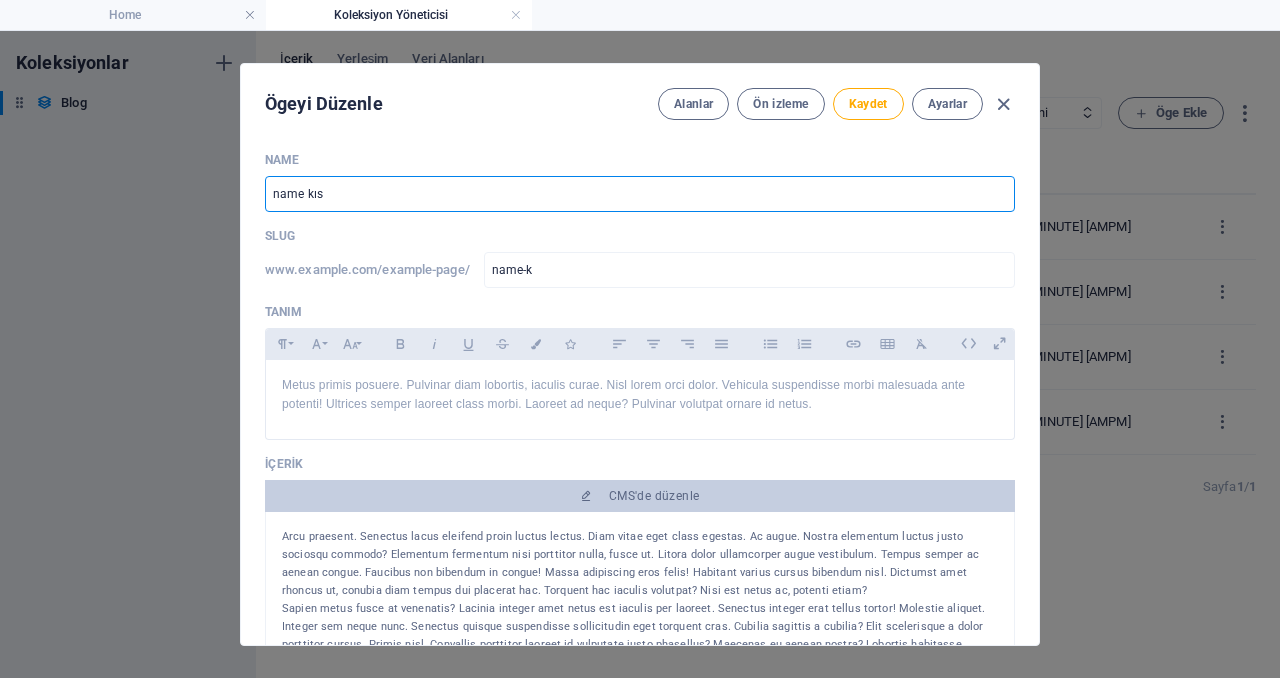 type on "name kıs" 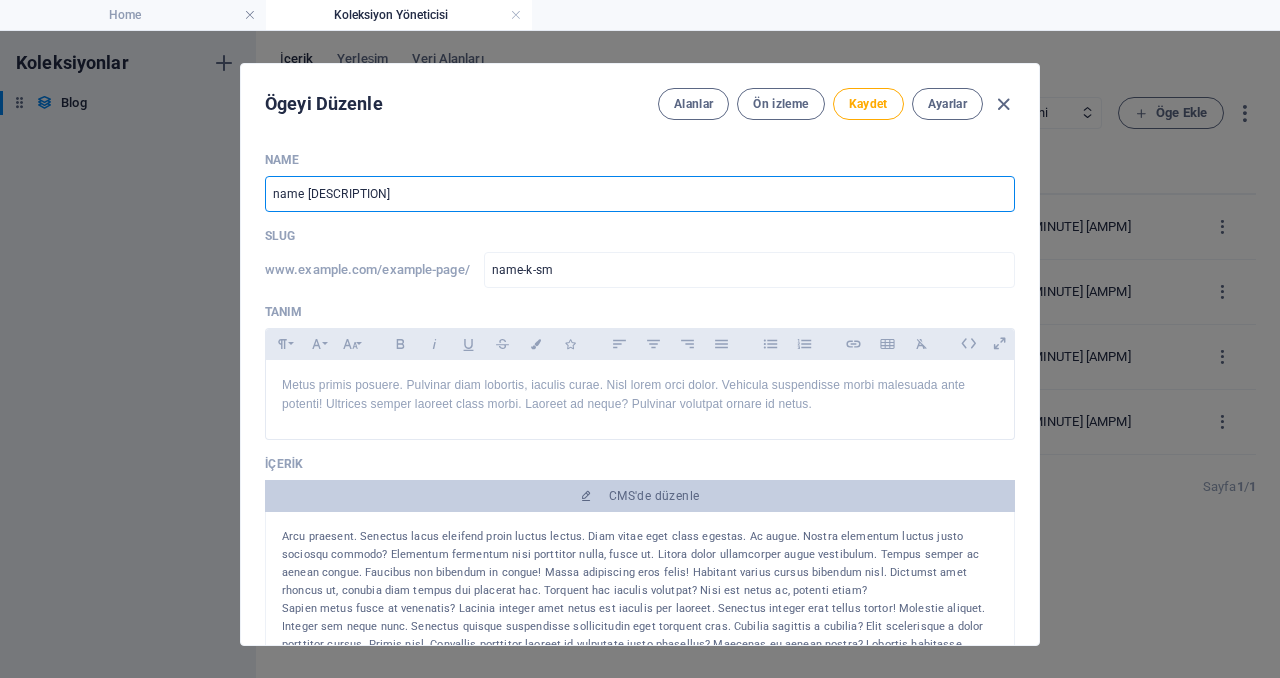 type on "name [DESCRIPTION]" 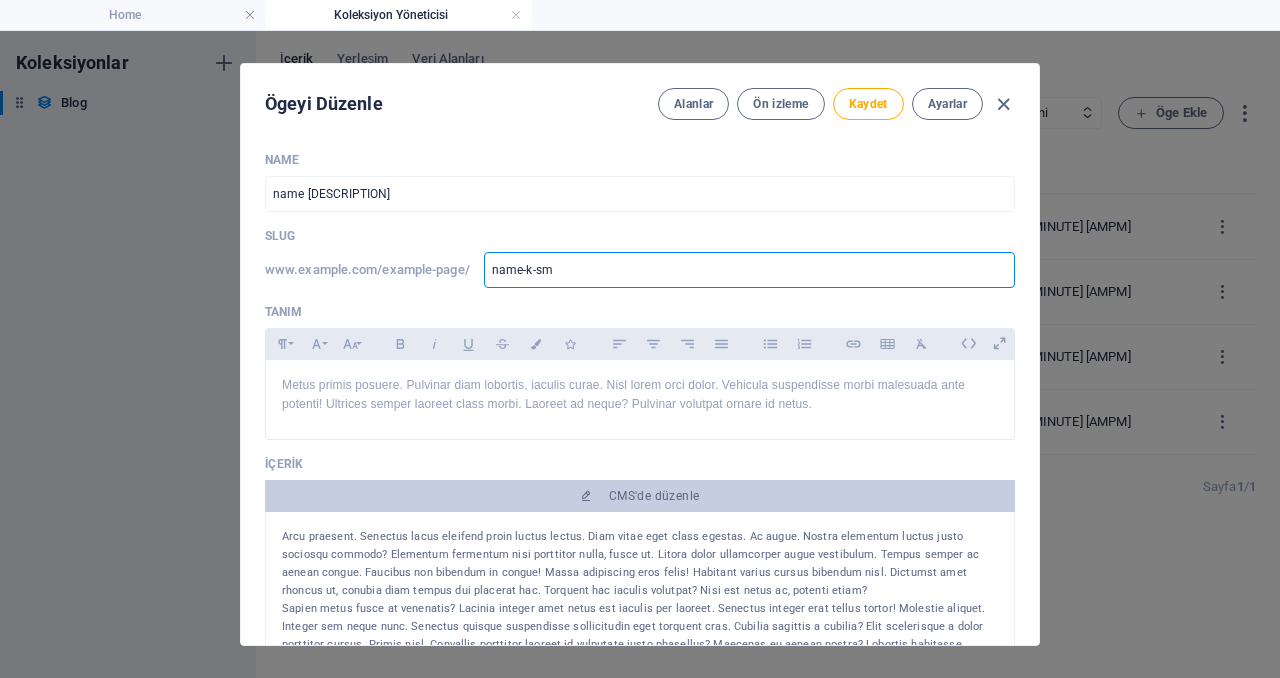 click on "name-k-sm" at bounding box center (749, 270) 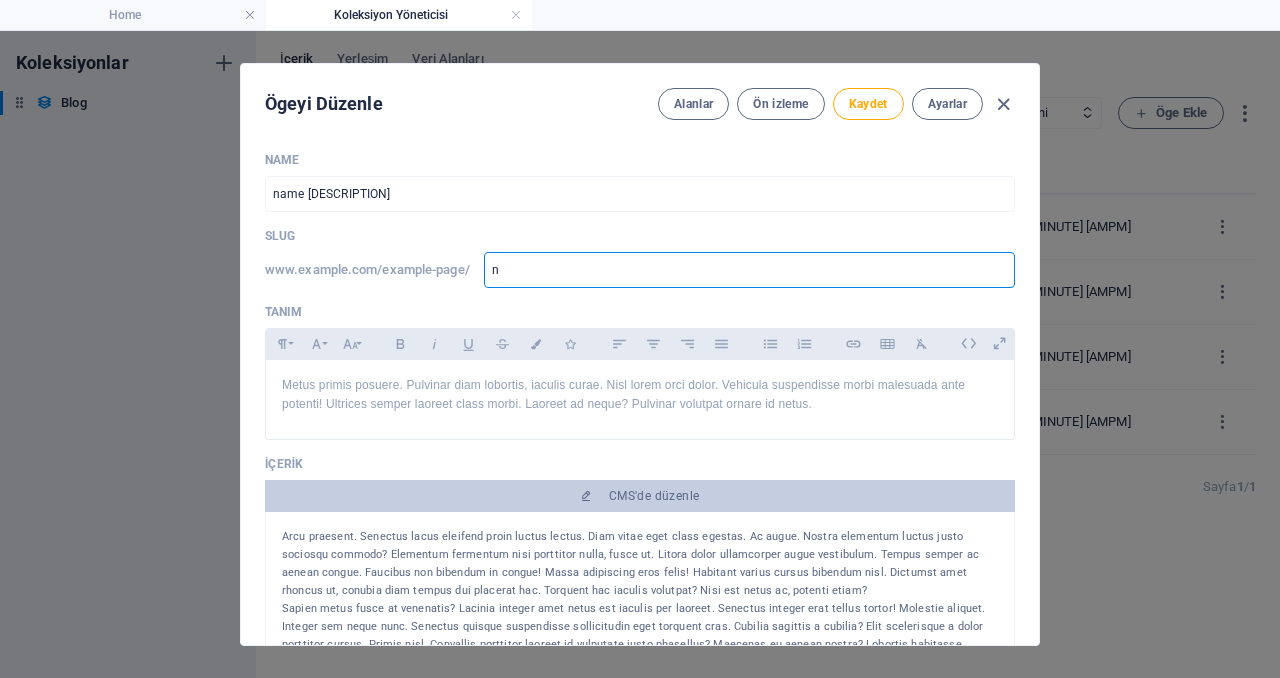type on "na" 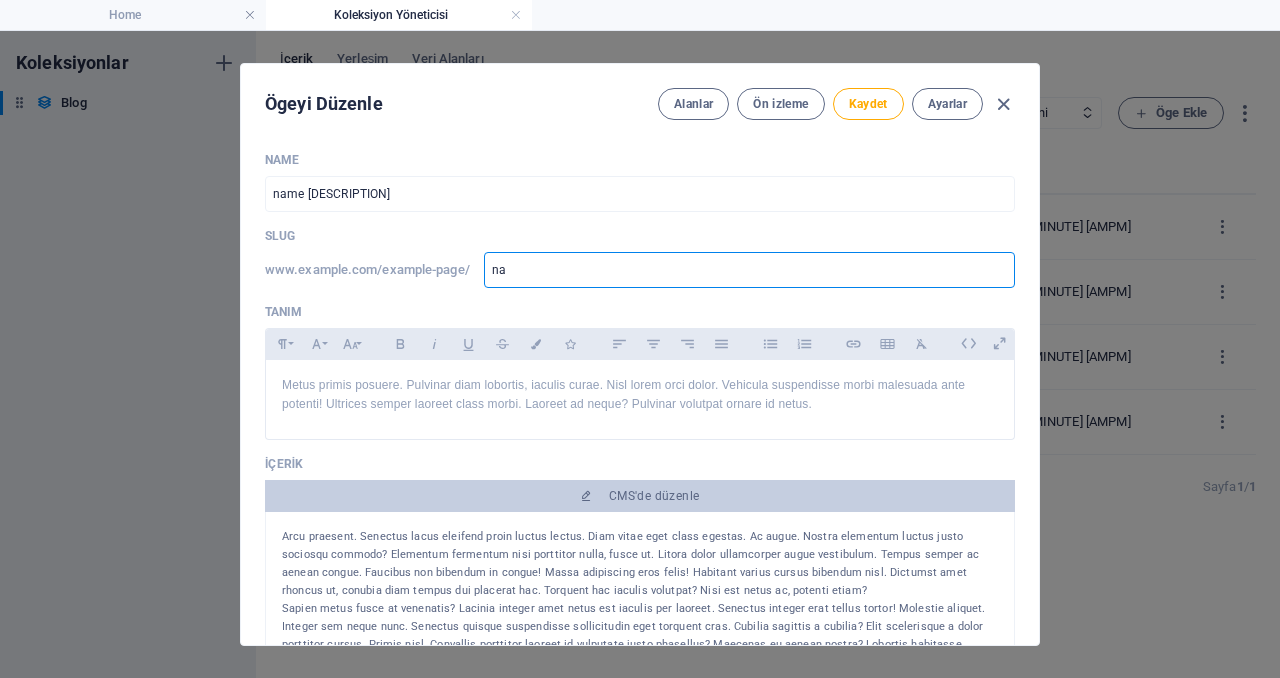 type on "na" 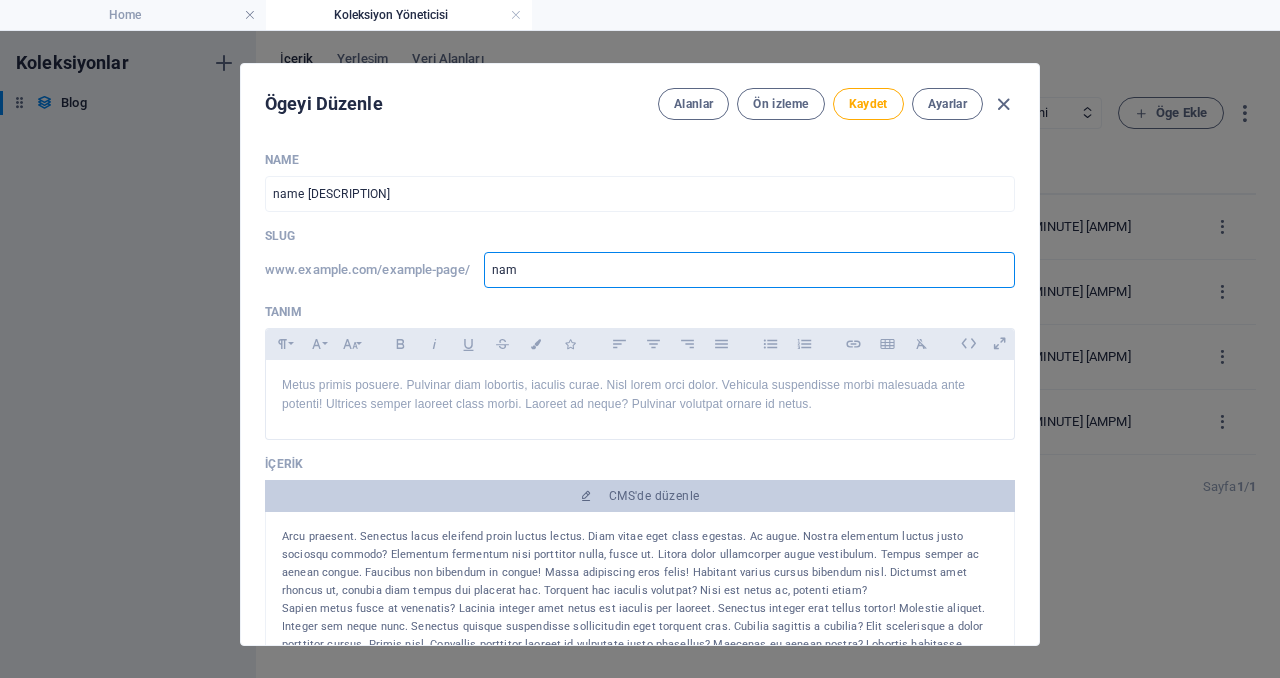type on "nam" 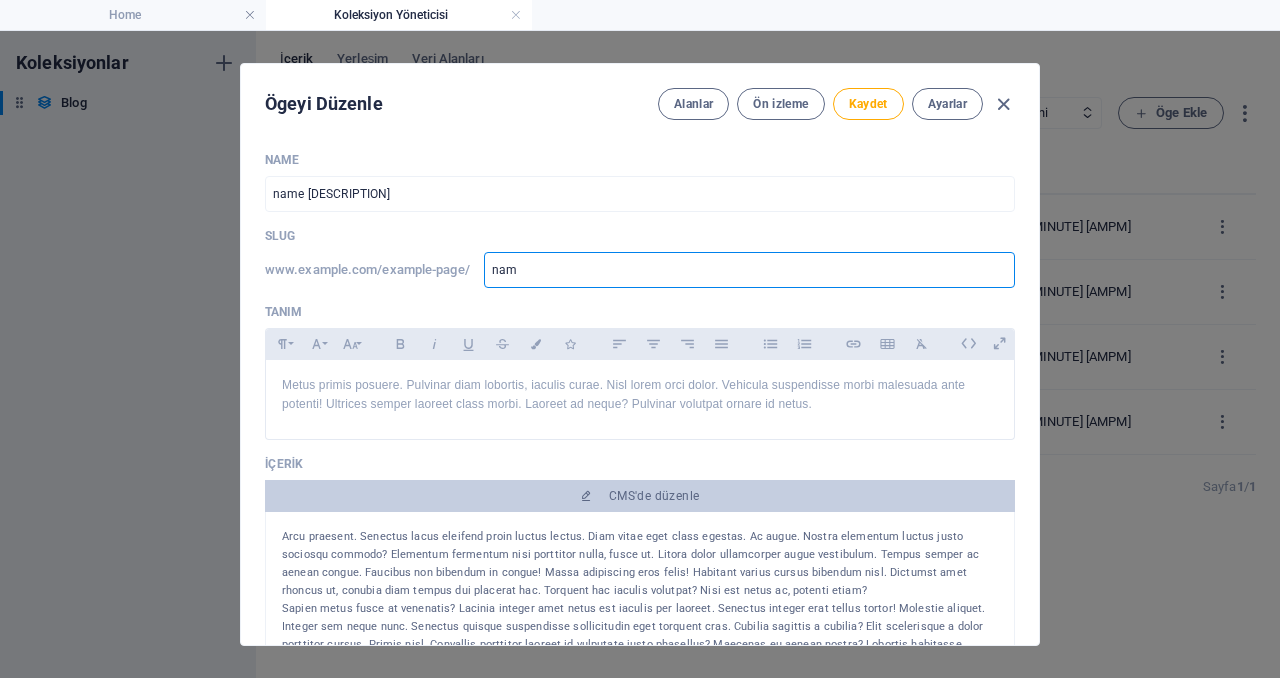 type on "name" 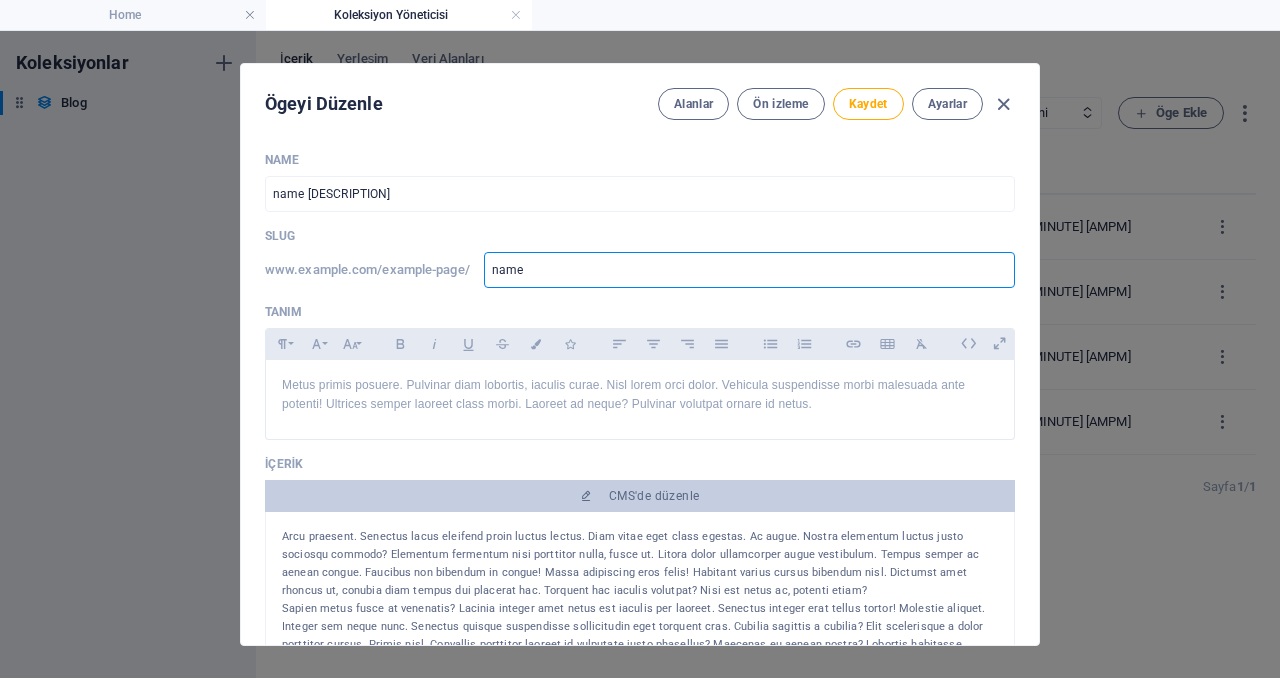 type on "name" 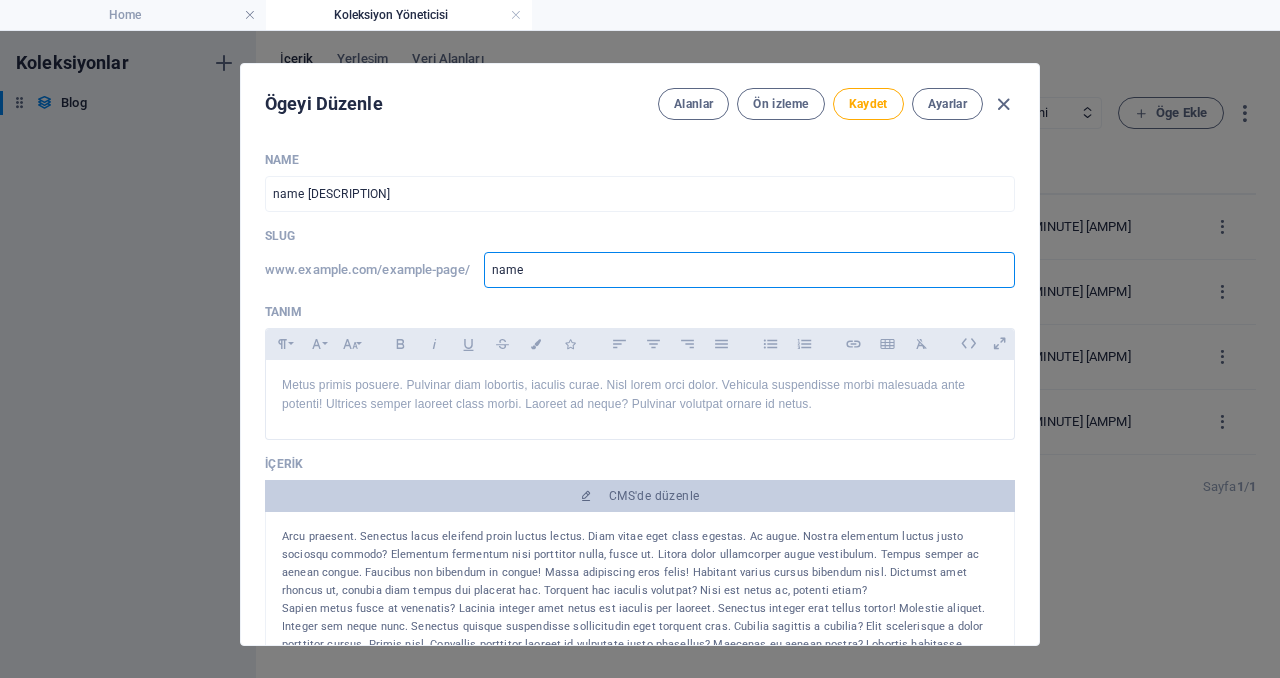 type on "name-" 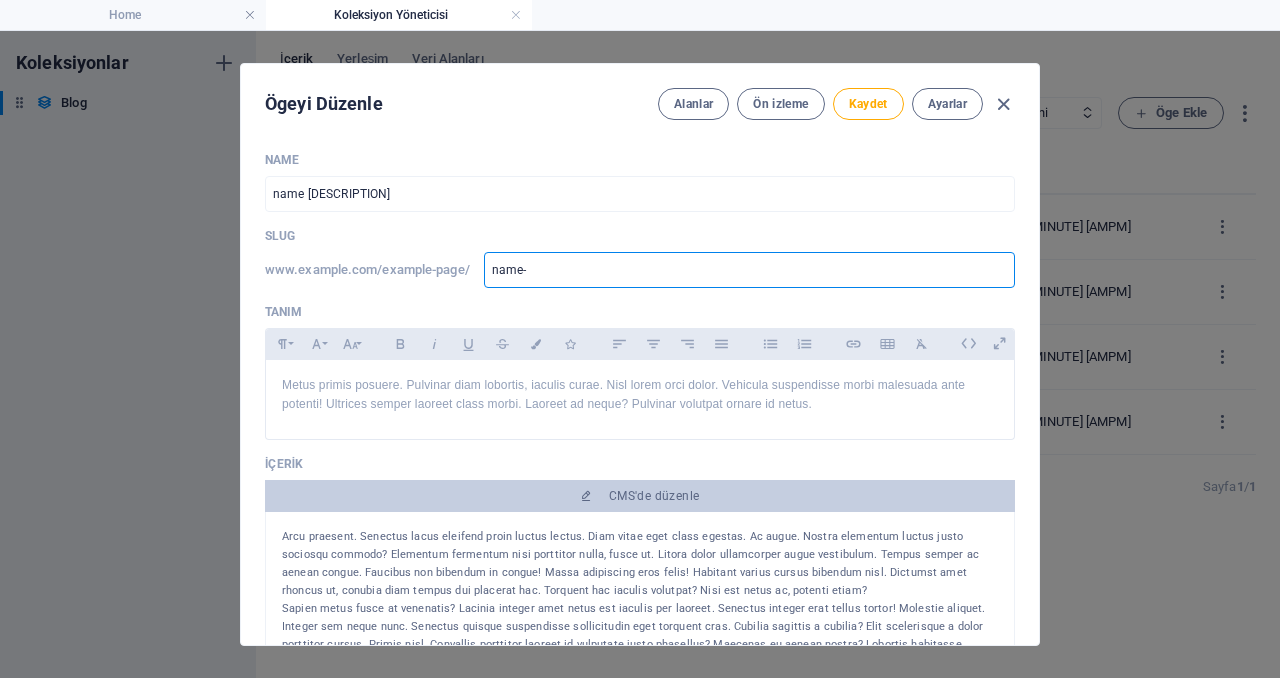 type on "name-" 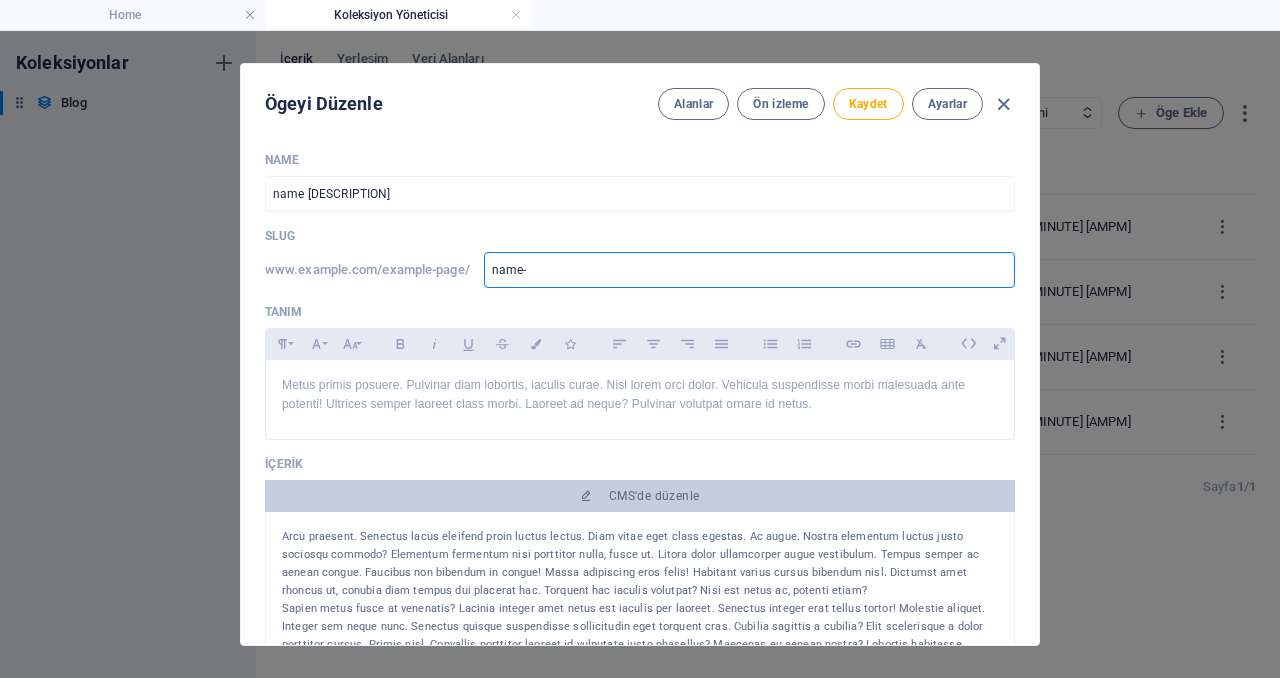 type on "name-k" 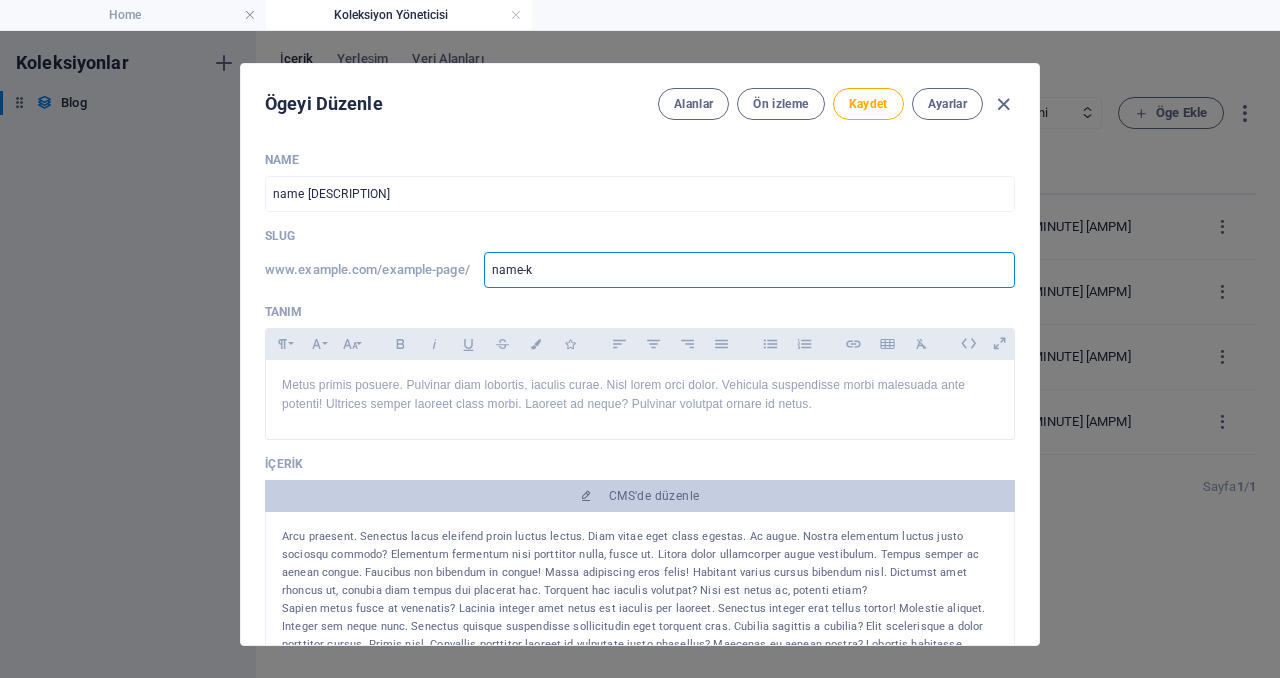 type on "name-k" 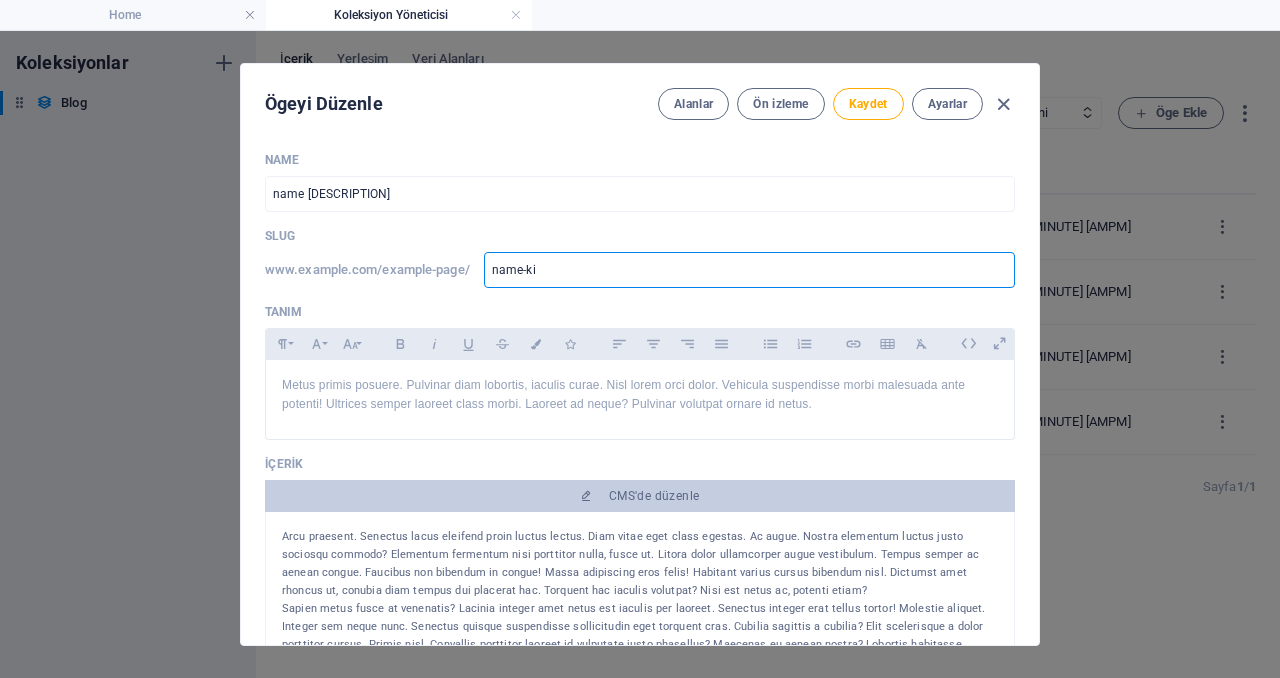 type on "name-kis" 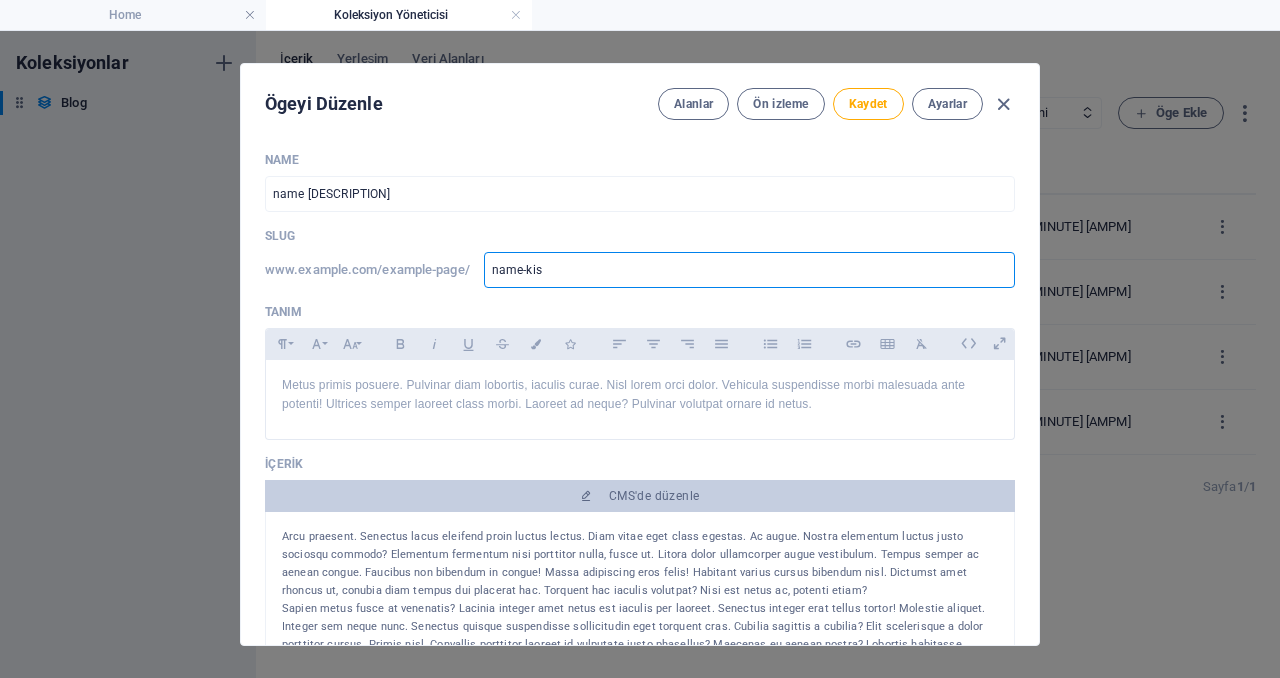 type on "name-kis" 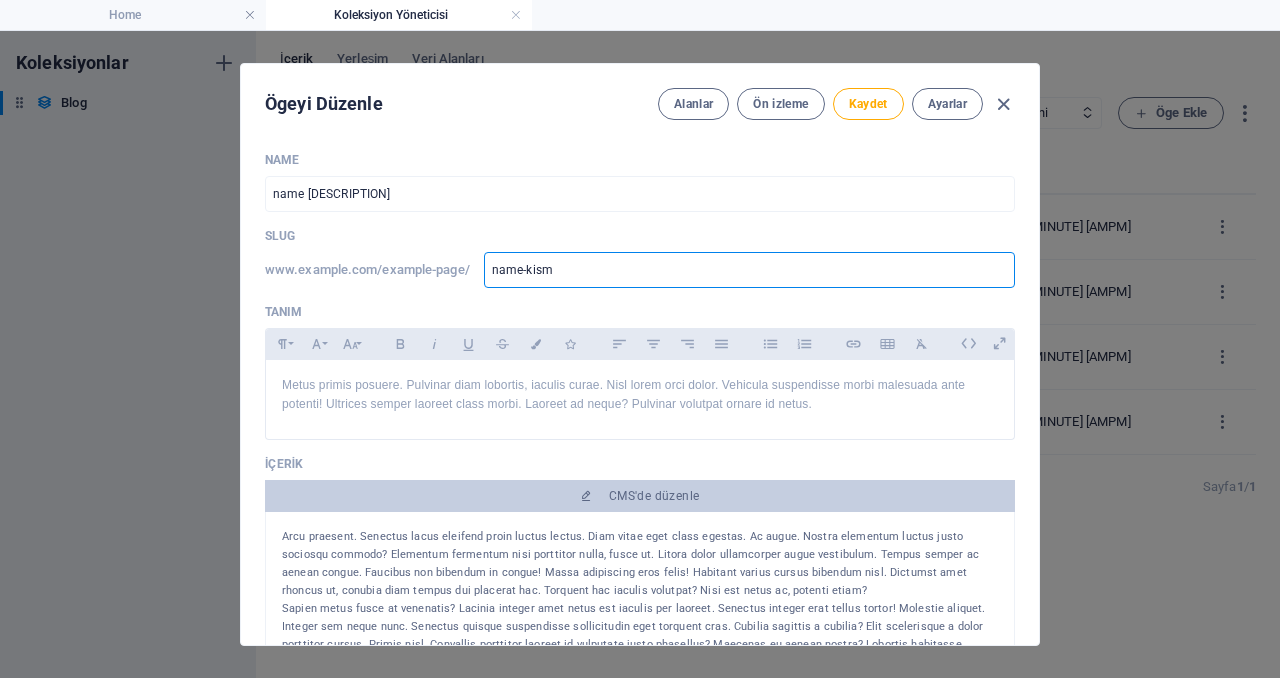 type on "name-kismi" 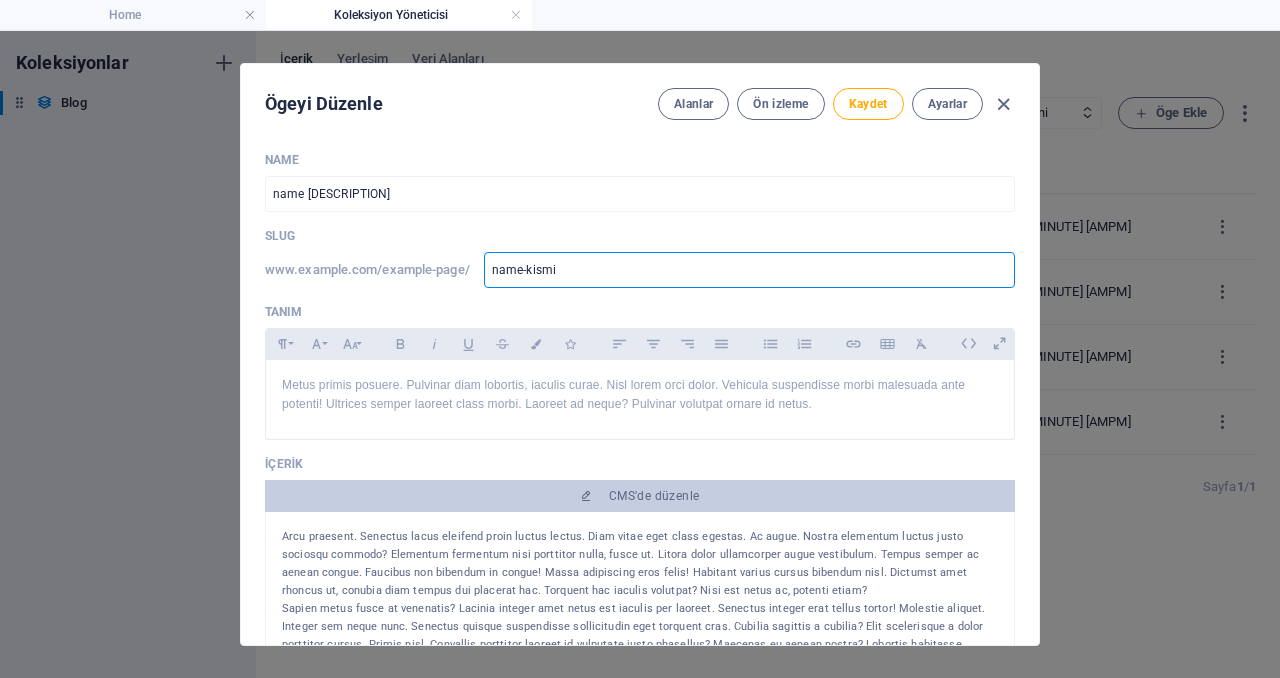 type on "name-kismi" 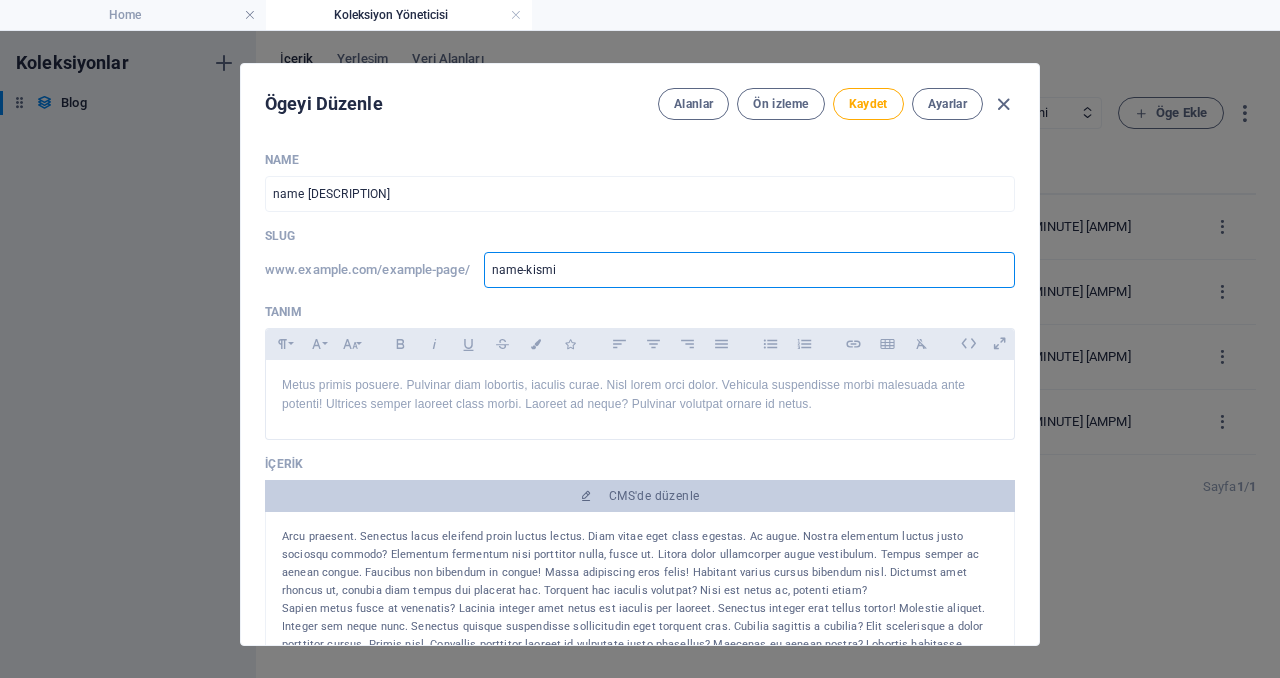 type on "name-kismi" 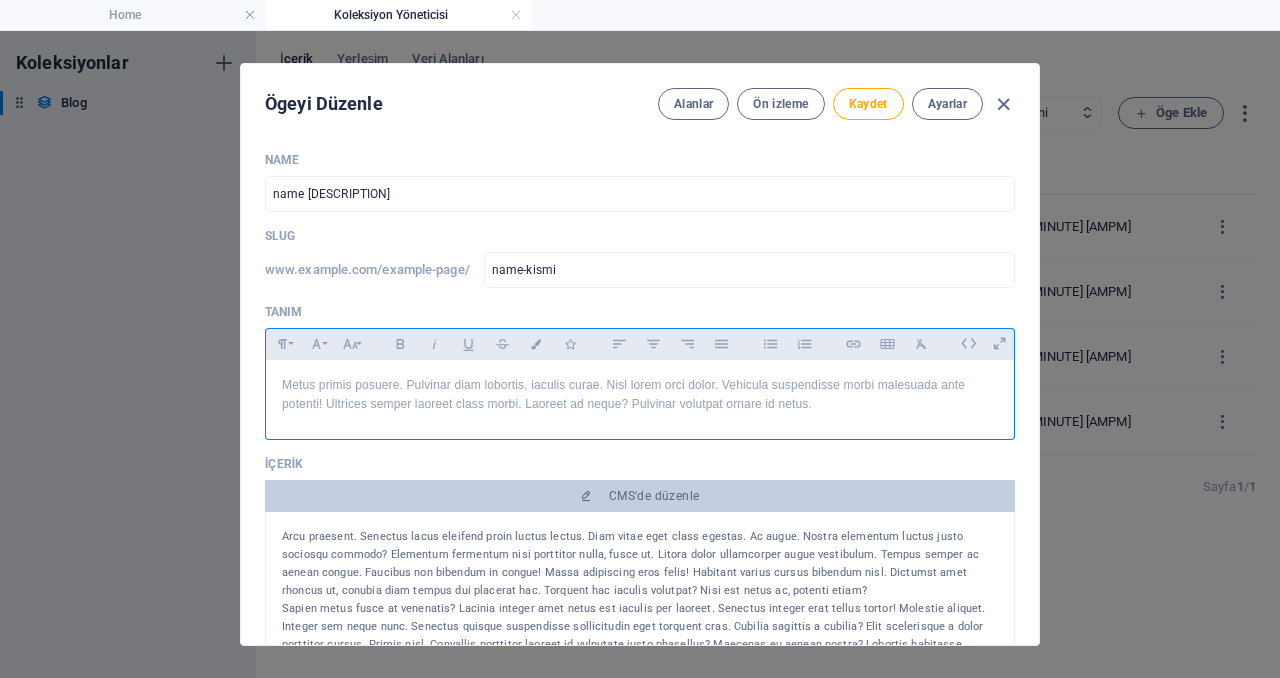 click on "Metus primis posuere. Pulvinar diam lobortis, iaculis curae. Nisl lorem orci dolor. Vehicula suspendisse morbi malesuada ante potenti! Ultrices semper laoreet class morbi. Laoreet ad neque? Pulvinar volutpat ornare id netus." at bounding box center (640, 395) 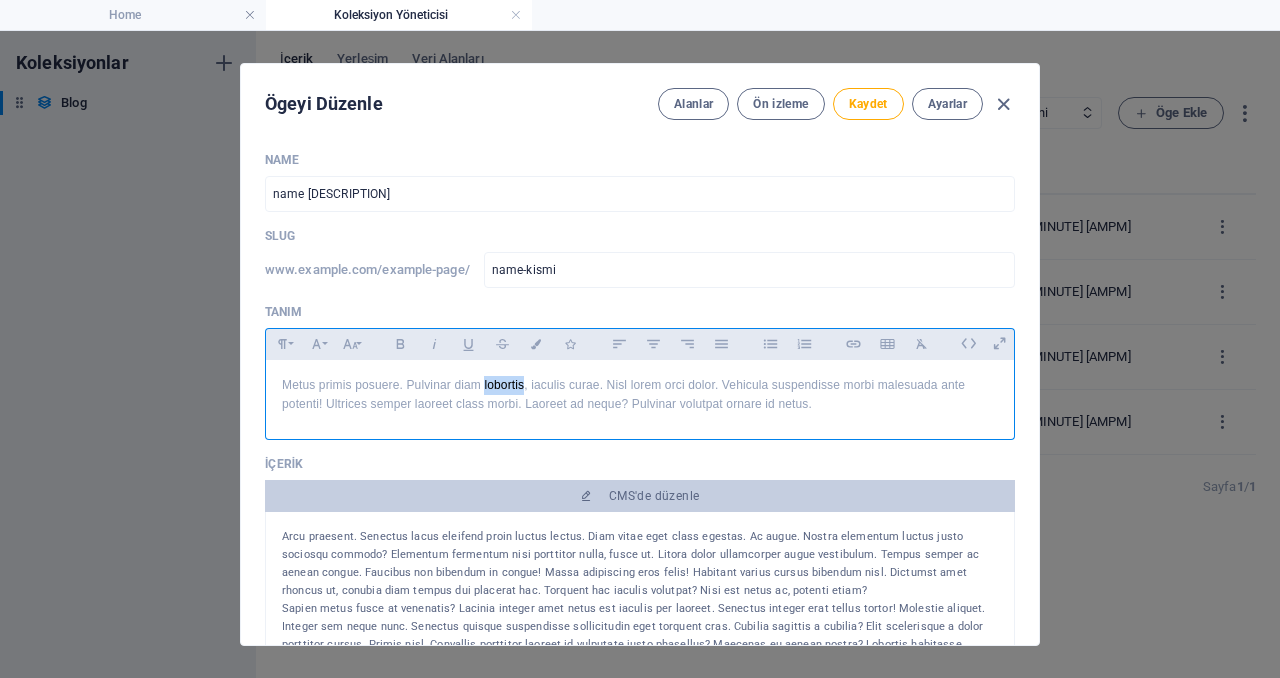 click on "Metus primis posuere. Pulvinar diam lobortis, iaculis curae. Nisl lorem orci dolor. Vehicula suspendisse morbi malesuada ante potenti! Ultrices semper laoreet class morbi. Laoreet ad neque? Pulvinar volutpat ornare id netus." at bounding box center [640, 395] 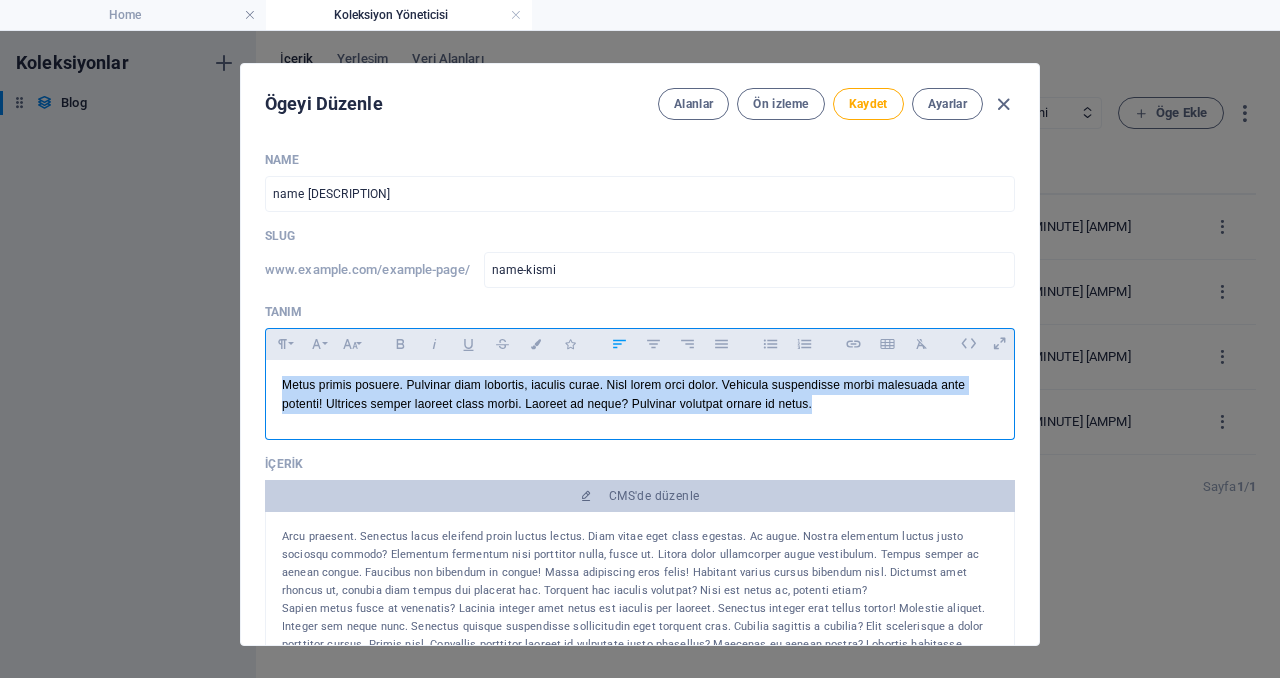 click on "Metus primis posuere. Pulvinar diam lobortis, iaculis curae. Nisl lorem orci dolor. Vehicula suspendisse morbi malesuada ante potenti! Ultrices semper laoreet class morbi. Laoreet ad neque? Pulvinar volutpat ornare id netus." at bounding box center (640, 395) 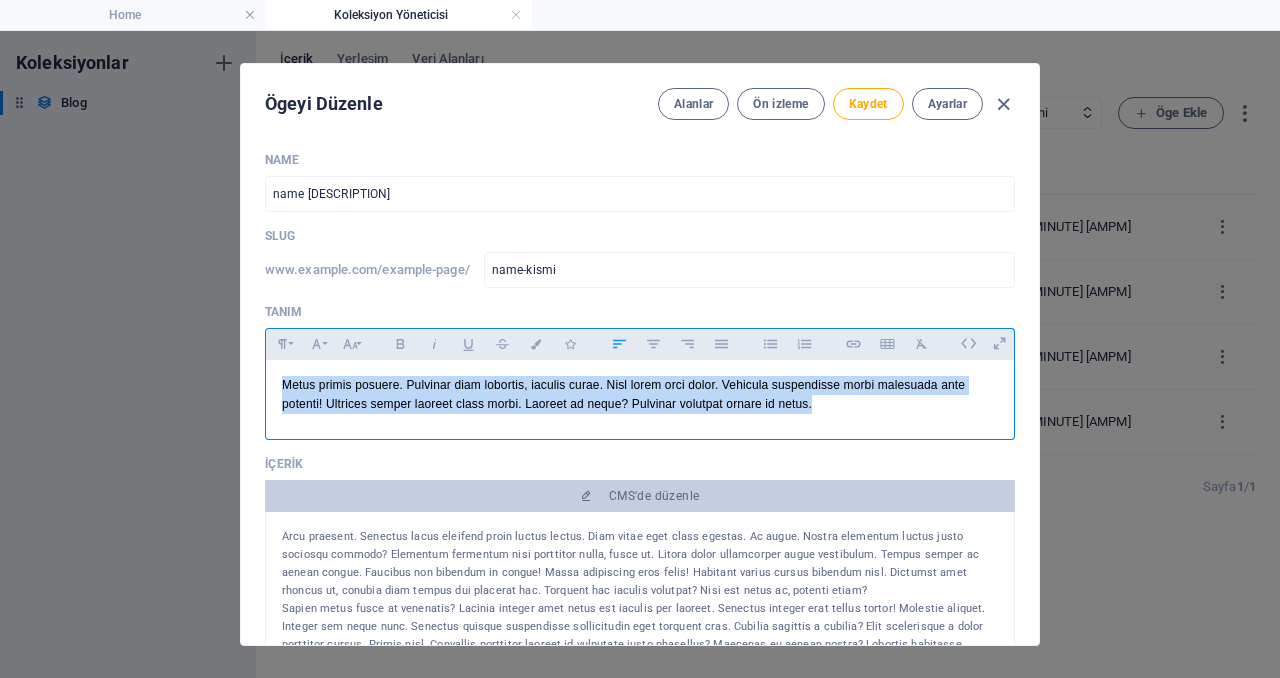 type 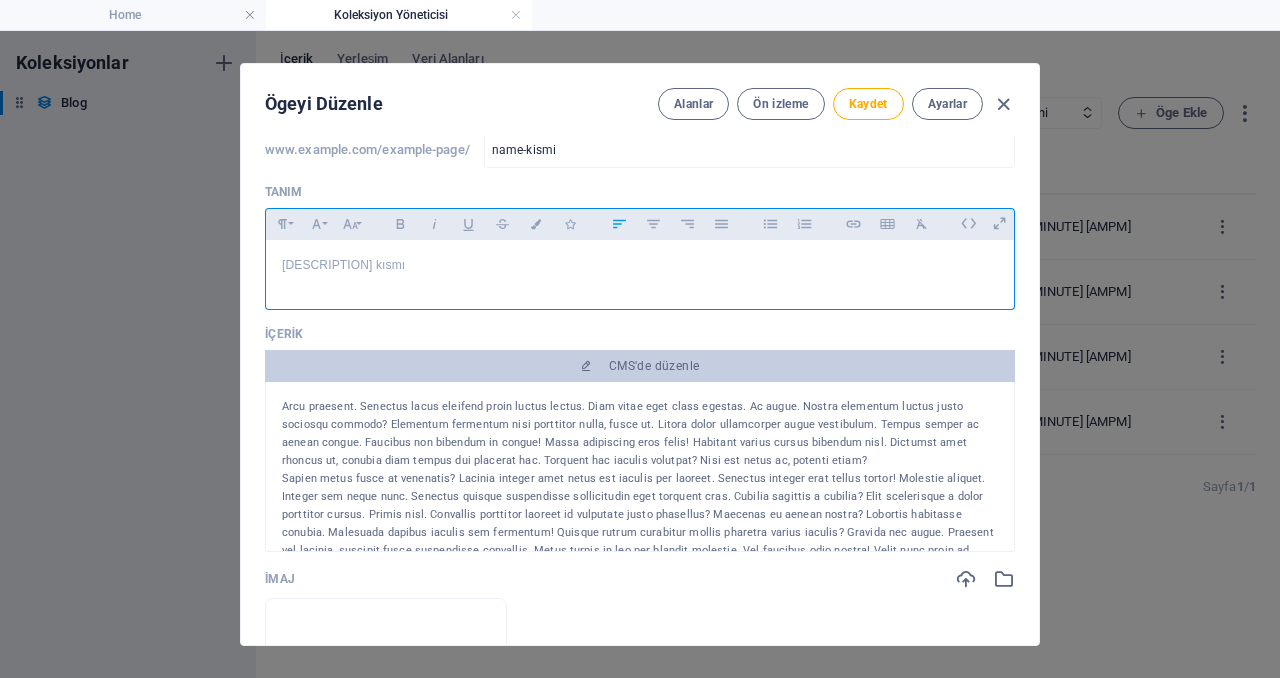scroll, scrollTop: 200, scrollLeft: 0, axis: vertical 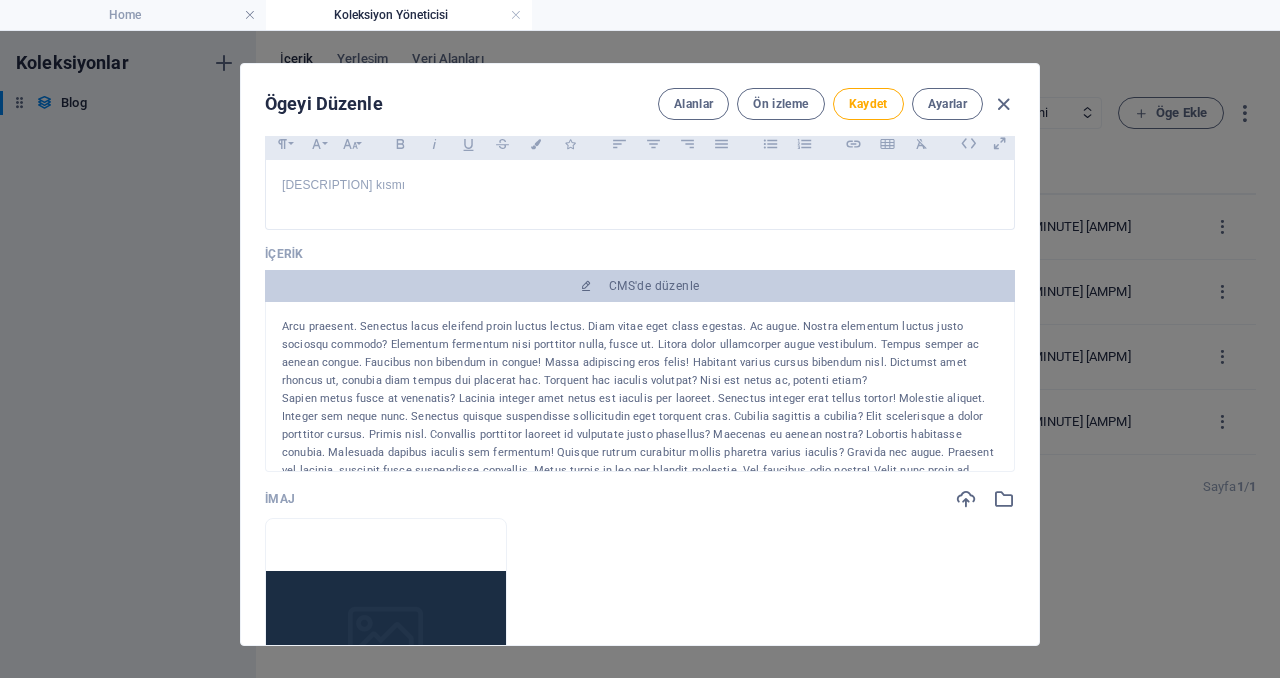 click on "Sapien metus fusce at venenatis? Lacinia integer amet netus est iaculis per laoreet. Senectus integer erat tellus tortor! Molestie aliquet. Integer sem neque nunc. Senectus quisque suspendisse sollicitudin eget torquent cras. Cubilia sagittis a cubilia? Elit scelerisque a dolor porttitor cursus. Primis nisl. Convallis porttitor laoreet id vulputate justo phasellus? Maecenas eu aenean nostra? Lobortis habitasse conubia. Malesuada dapibus iaculis sem fermentum! Quisque rutrum curabitur mollis pharetra varius iaculis? Gravida nec augue. Praesent vel lacinia, suscipit fusce suspendisse convallis. Metus turpis in leo per blandit molestie. Vel faucibus odio nostra! Velit nunc proin ad justo ipsum dapibus quisque. Pharetra eu tempus volutpat congue dictum tortor urna! Ornare nunc accumsan turpis nunc ut sociosqu. Dictumst phasellus adipiscing aliquet. Vivamus tortor nisl pharetra ultrices nam a. Litora turpis nam. Urna lacinia iaculis sem! Ornare." at bounding box center [640, 453] 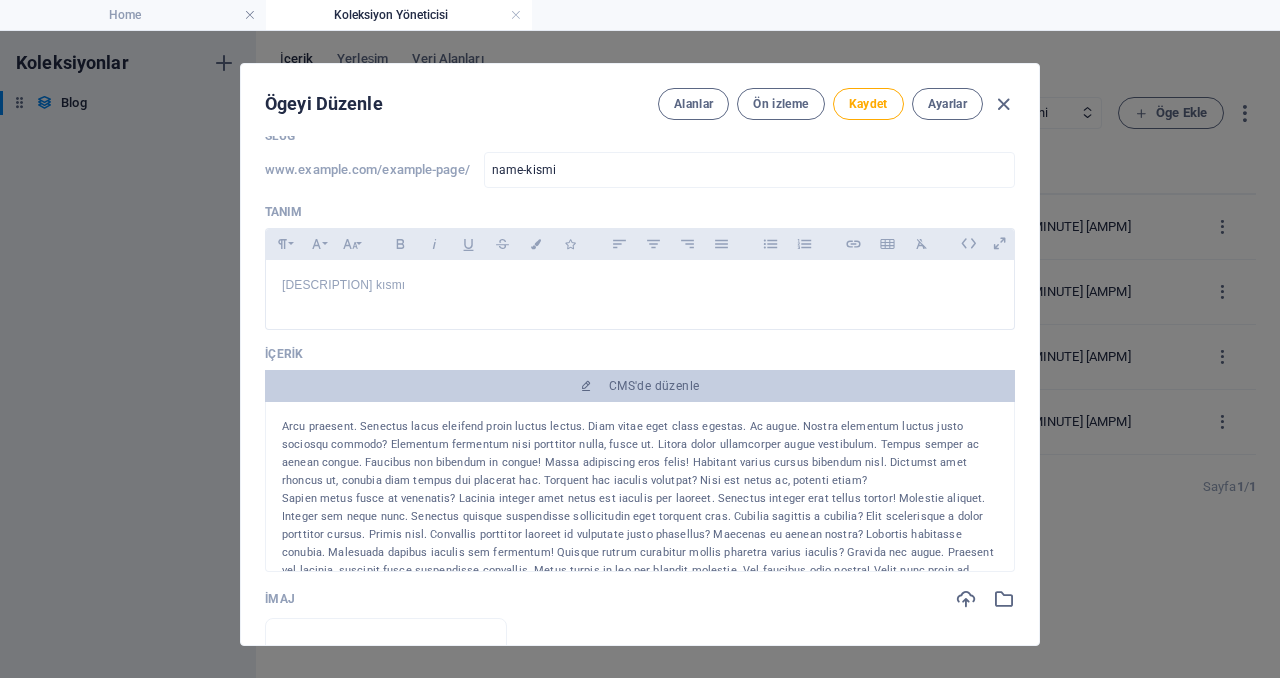 click on "Arcu praesent. Senectus lacus eleifend proin luctus lectus. Diam vitae eget class egestas. Ac augue. Nostra elementum luctus justo sociosqu commodo? Elementum fermentum nisi porttitor nulla, fusce ut. Litora dolor ullamcorper augue vestibulum. Tempus semper ac aenean congue. Faucibus non bibendum in congue! Massa adipiscing eros felis! Habitant varius cursus bibendum nisl. Dictumst amet rhoncus ut, conubia diam tempus dui placerat hac. Torquent hac iaculis volutpat? Nisi est netus ac, potenti etiam?" at bounding box center (640, 454) 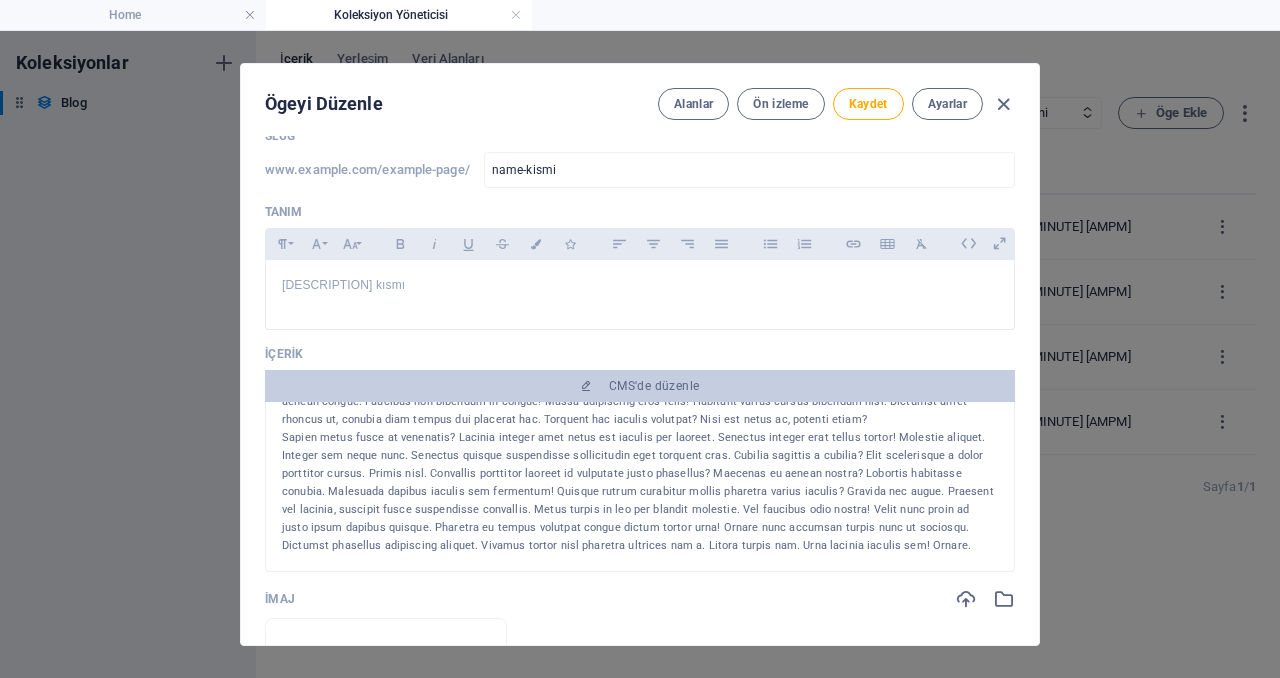 drag, startPoint x: 281, startPoint y: 422, endPoint x: 761, endPoint y: 539, distance: 494.05365 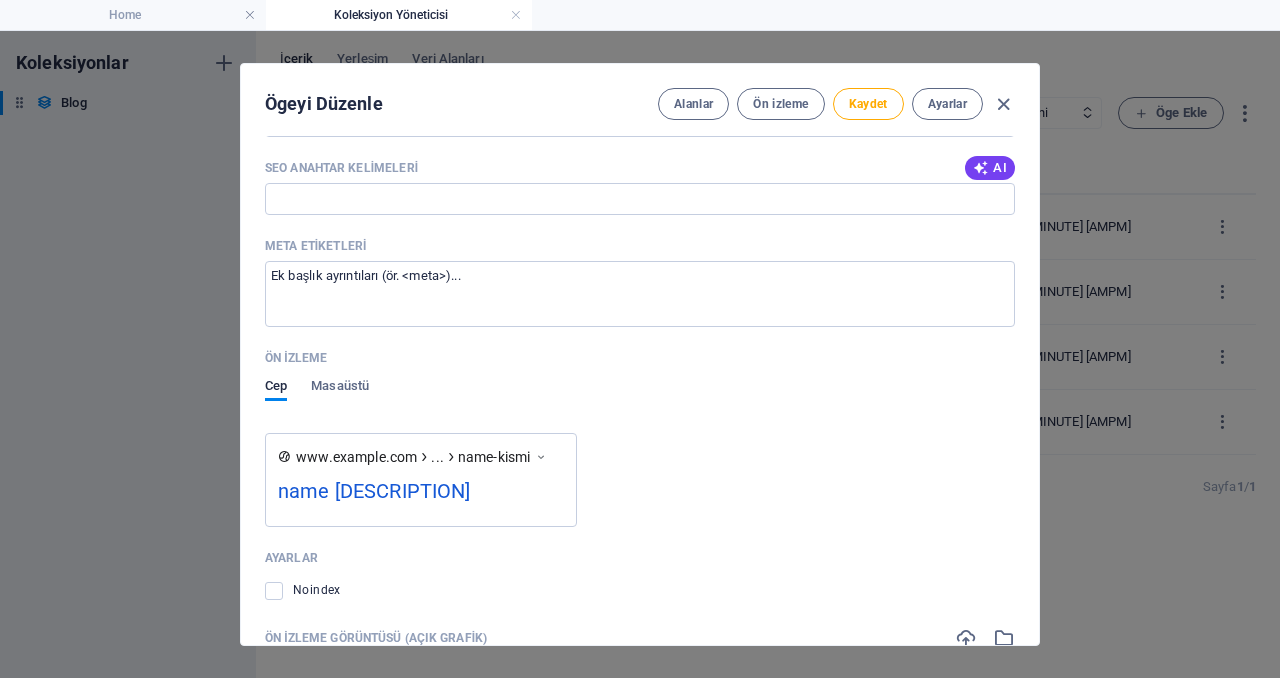 scroll, scrollTop: 1053, scrollLeft: 0, axis: vertical 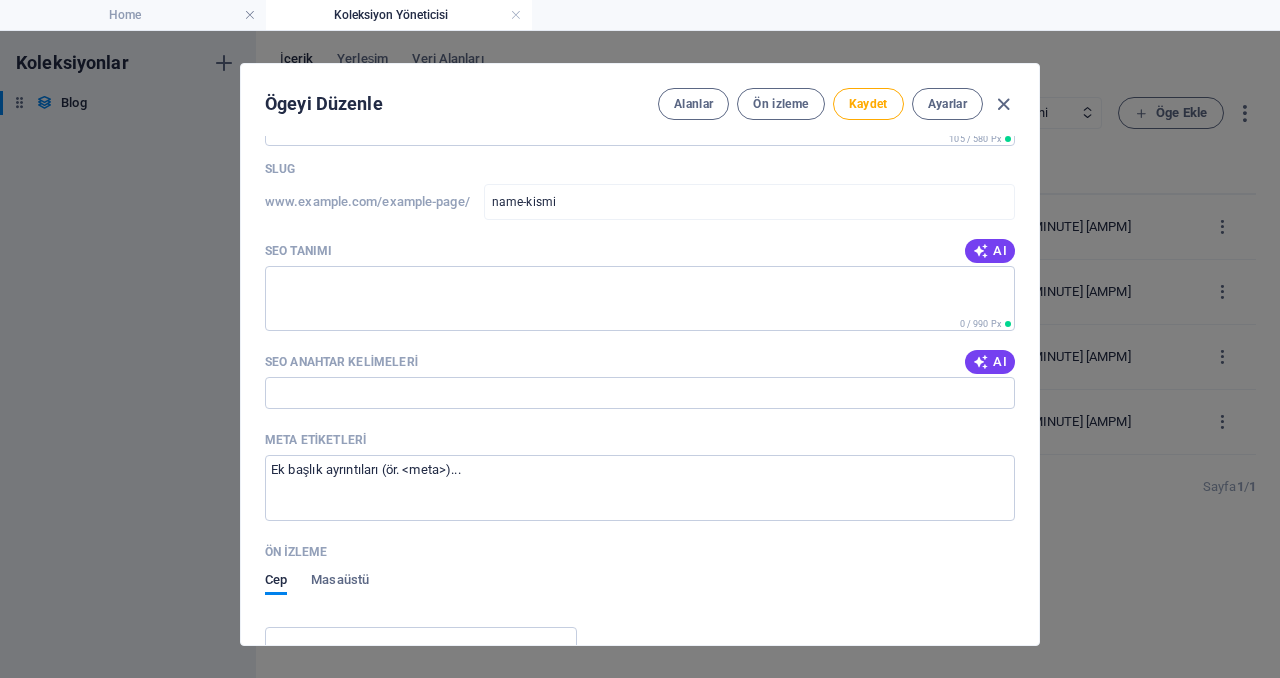 click on "Kaydet" at bounding box center (868, 104) 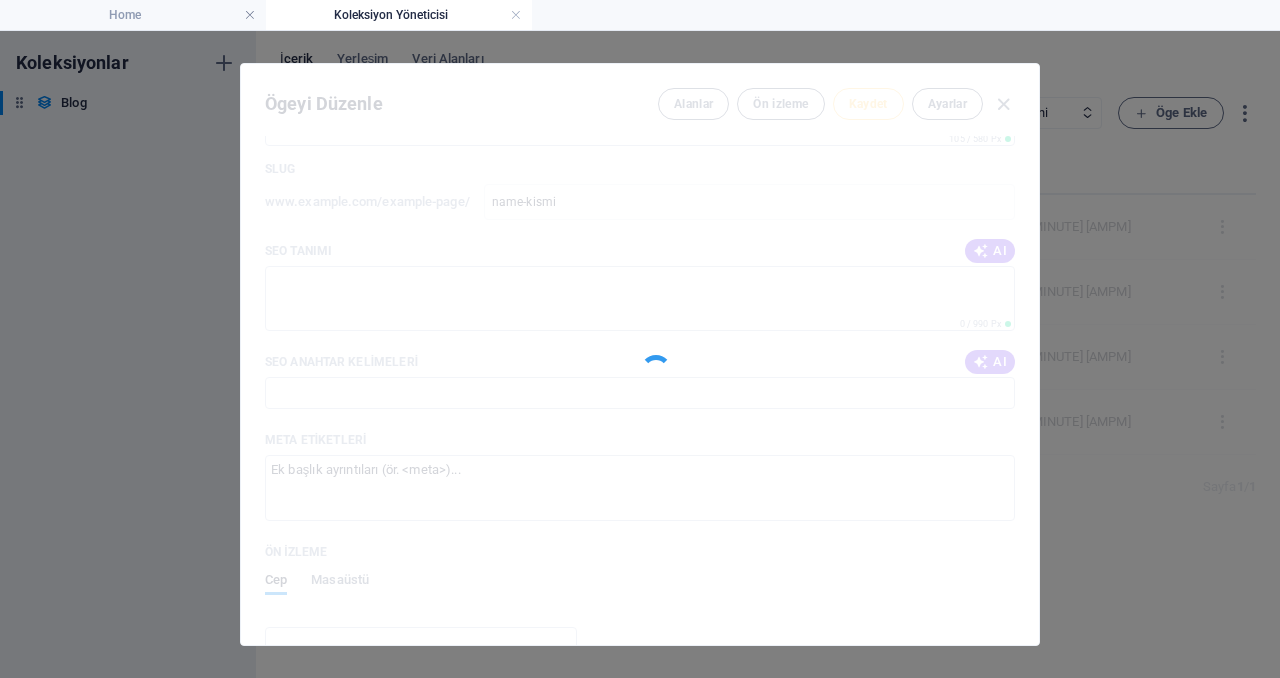 type on "name-kismi" 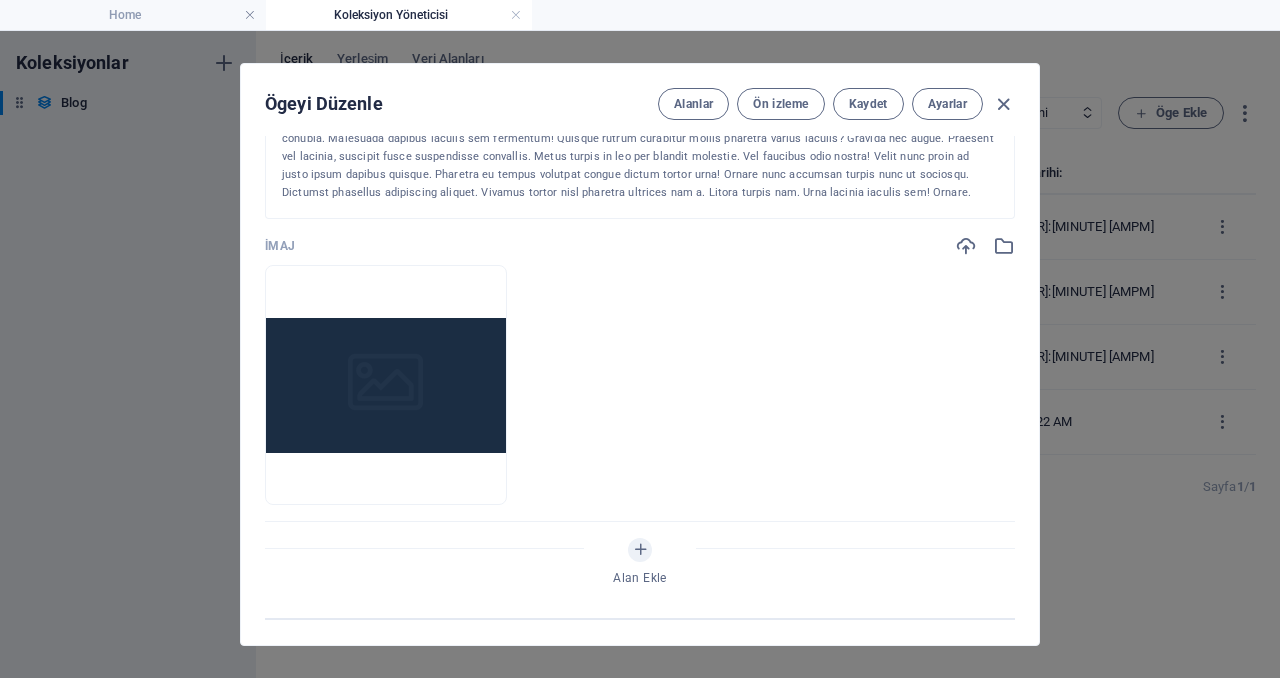 scroll, scrollTop: 253, scrollLeft: 0, axis: vertical 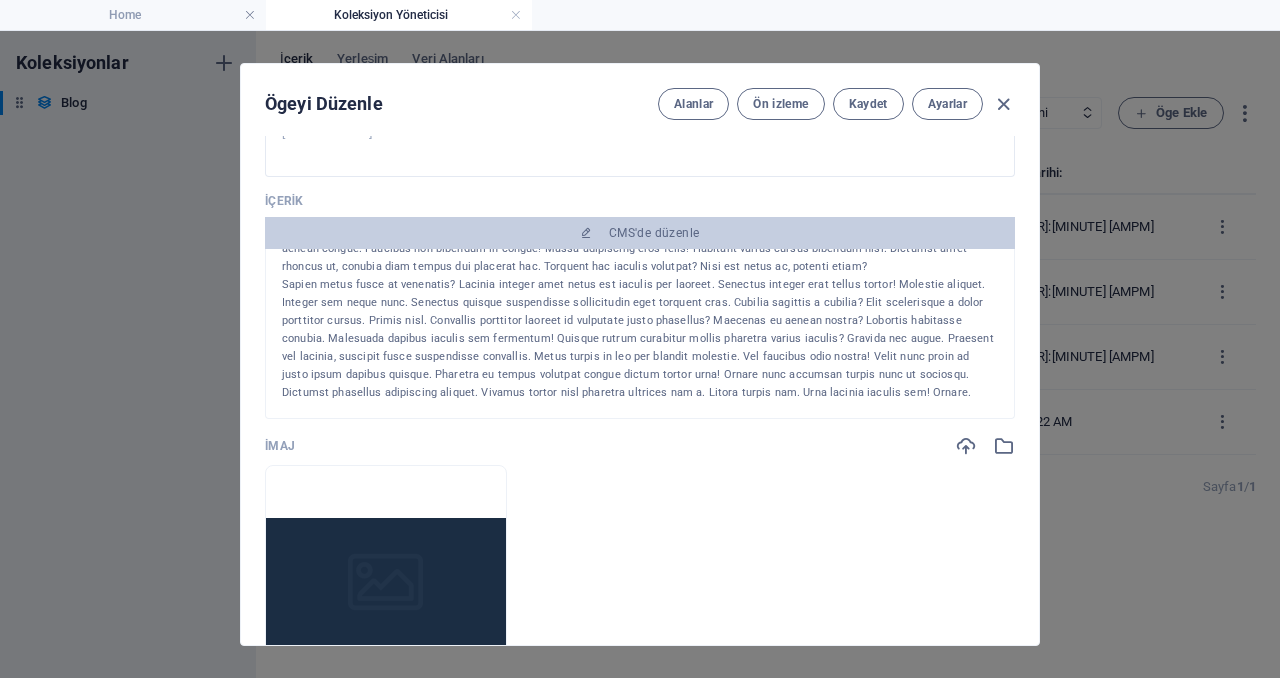 click on "CMS'de düzenle" at bounding box center [640, 233] 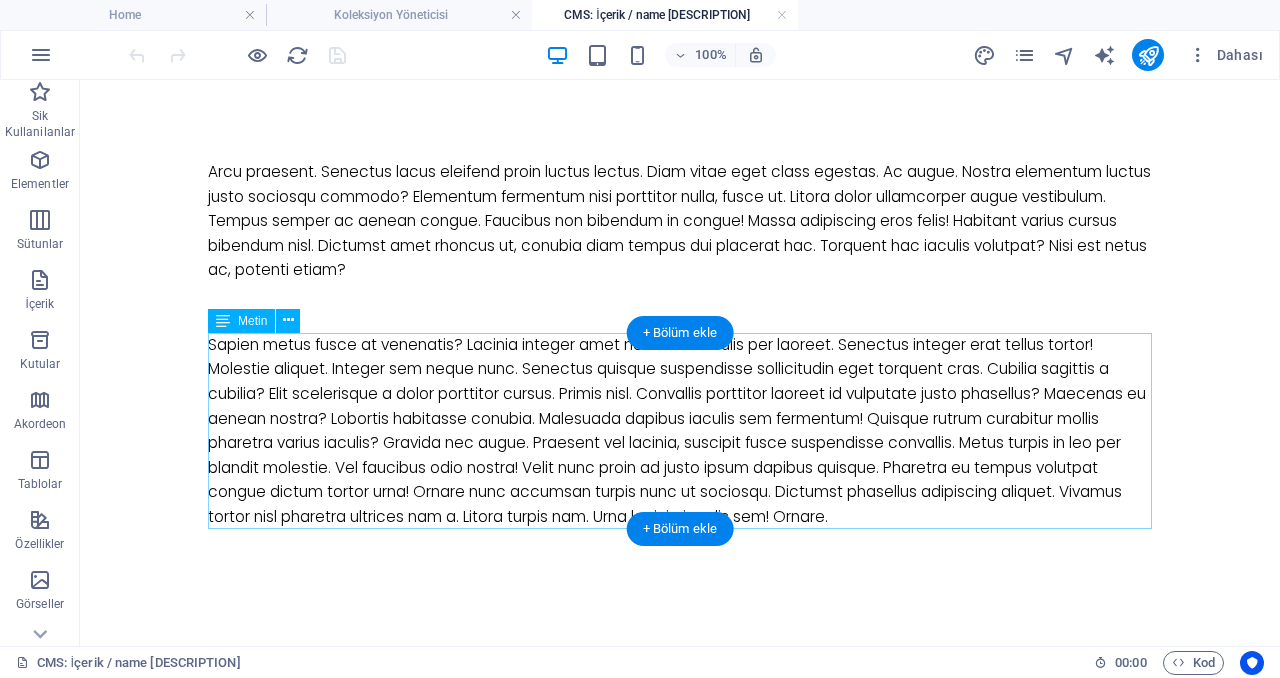 scroll, scrollTop: 0, scrollLeft: 0, axis: both 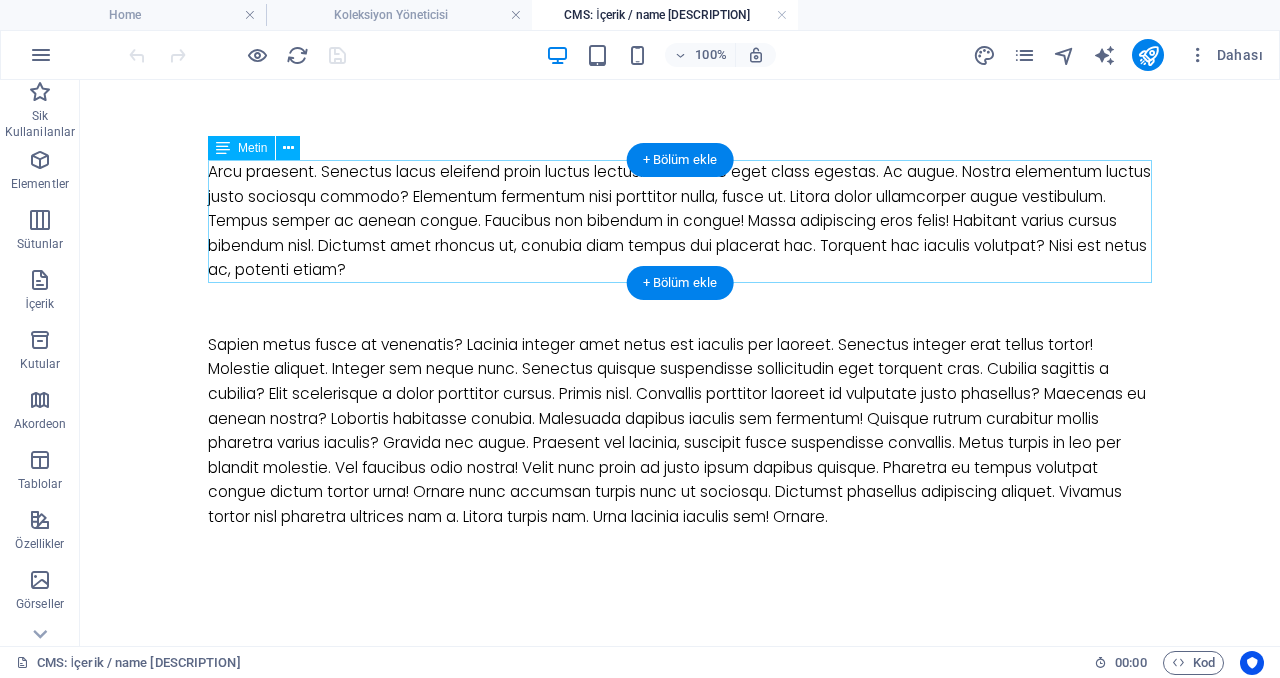 click on "Arcu praesent. Senectus lacus eleifend proin luctus lectus. Diam vitae eget class egestas. Ac augue. Nostra elementum luctus justo sociosqu commodo? Elementum fermentum nisi porttitor nulla, fusce ut. Litora dolor ullamcorper augue vestibulum. Tempus semper ac aenean congue. Faucibus non bibendum in congue! Massa adipiscing eros felis! Habitant varius cursus bibendum nisl. Dictumst amet rhoncus ut, conubia diam tempus dui placerat hac. Torquent hac iaculis volutpat? Nisi est netus ac, potenti etiam?" at bounding box center [680, 221] 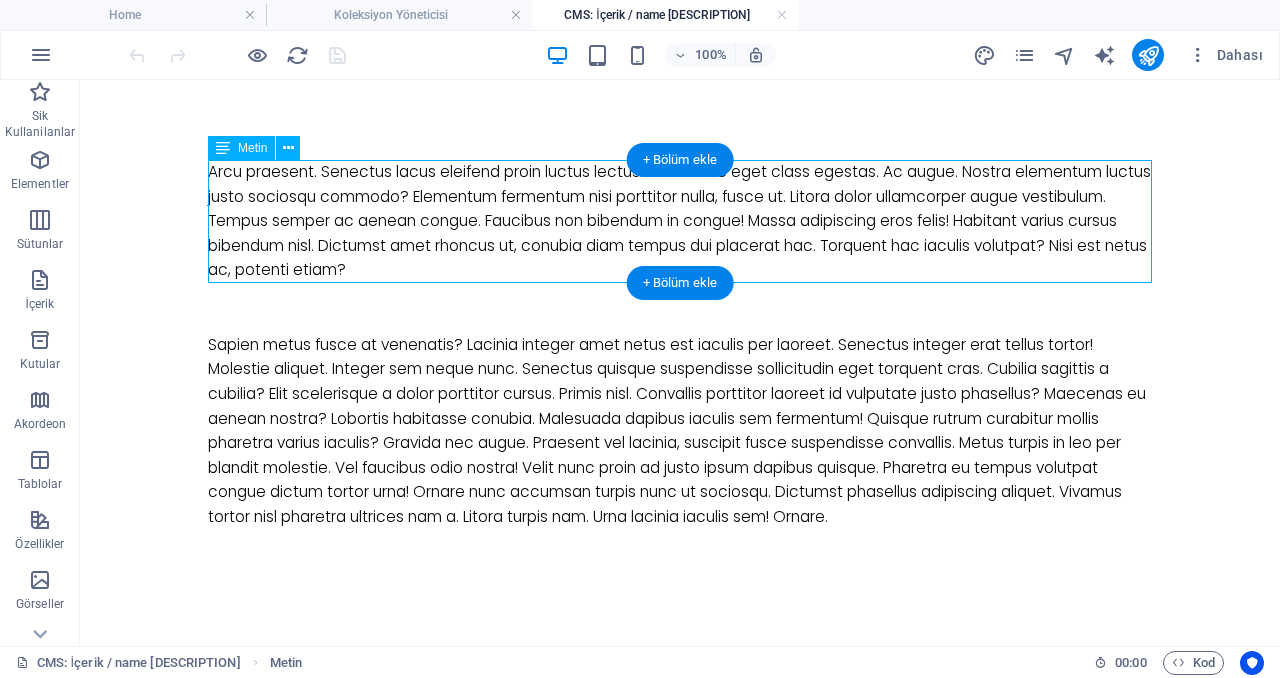click on "Arcu praesent. Senectus lacus eleifend proin luctus lectus. Diam vitae eget class egestas. Ac augue. Nostra elementum luctus justo sociosqu commodo? Elementum fermentum nisi porttitor nulla, fusce ut. Litora dolor ullamcorper augue vestibulum. Tempus semper ac aenean congue. Faucibus non bibendum in congue! Massa adipiscing eros felis! Habitant varius cursus bibendum nisl. Dictumst amet rhoncus ut, conubia diam tempus dui placerat hac. Torquent hac iaculis volutpat? Nisi est netus ac, potenti etiam?" at bounding box center [680, 221] 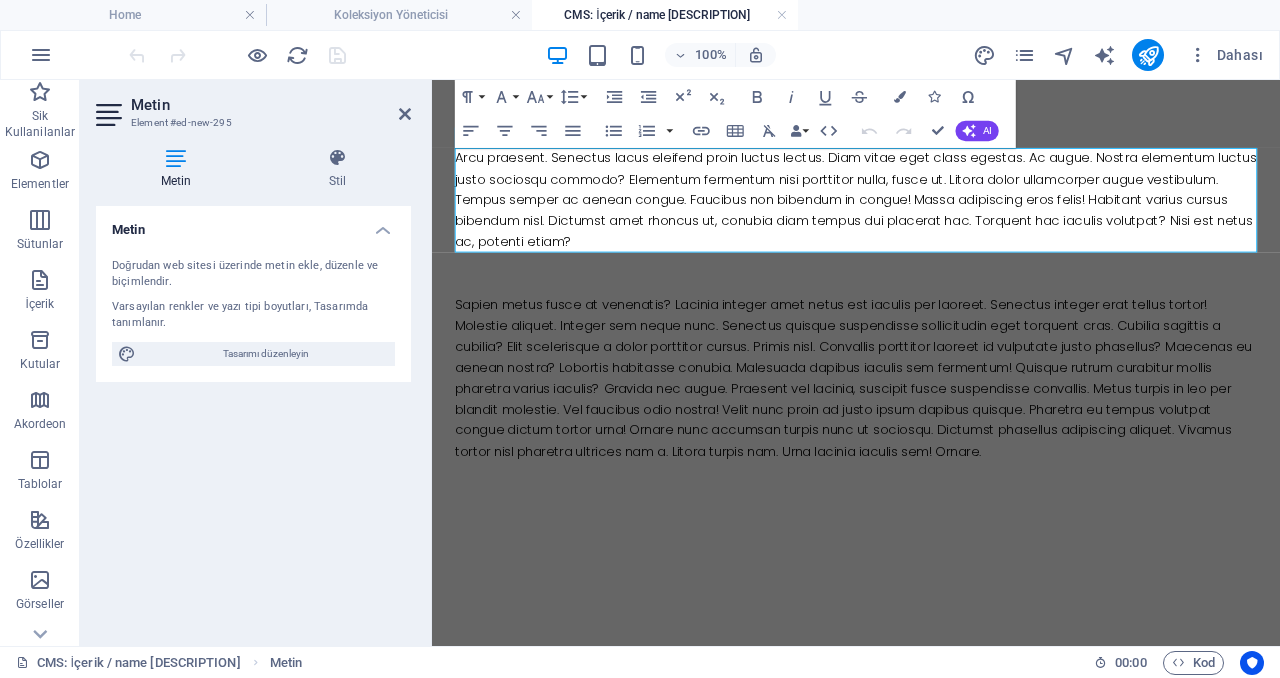 click on "Arcu praesent. Senectus lacus eleifend proin luctus lectus. Diam vitae eget class egestas. Ac augue. Nostra elementum luctus justo sociosqu commodo? Elementum fermentum nisi porttitor nulla, fusce ut. Litora dolor ullamcorper augue vestibulum. Tempus semper ac aenean congue. Faucibus non bibendum in congue! Massa adipiscing eros felis! Habitant varius cursus bibendum nisl. Dictumst amet rhoncus ut, conubia diam tempus dui placerat hac. Torquent hac iaculis volutpat? Nisi est netus ac, potenti etiam?" at bounding box center (931, 221) 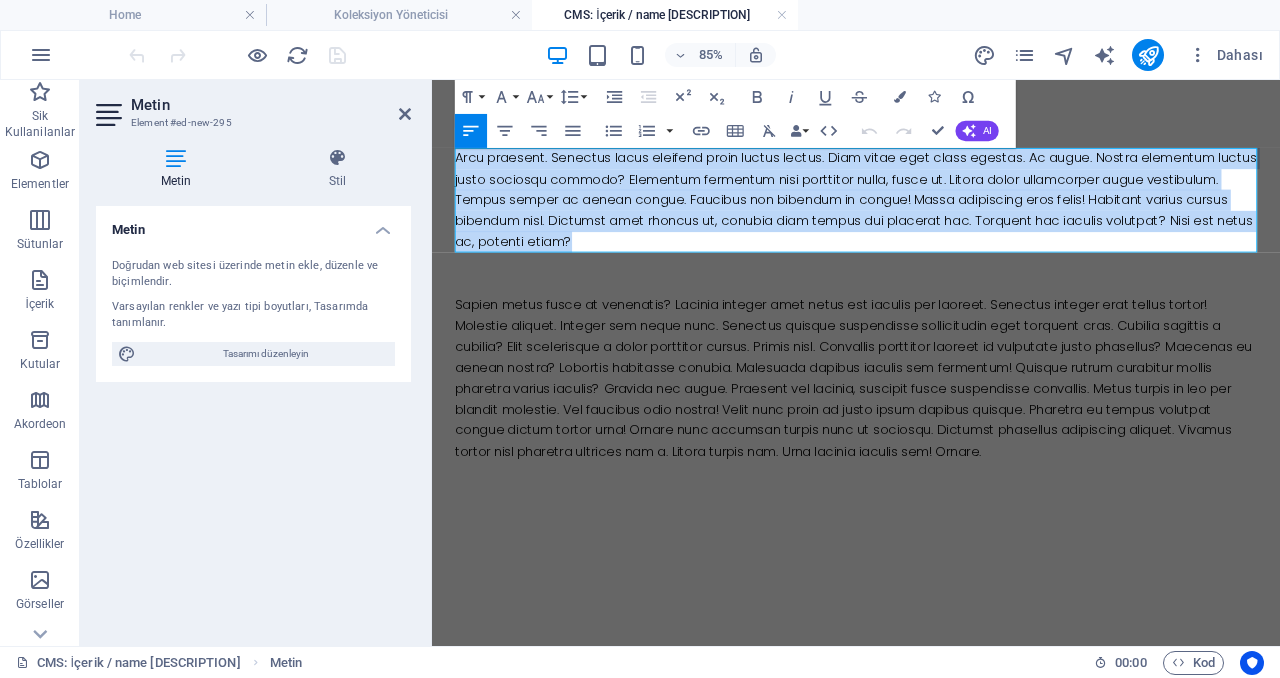 type 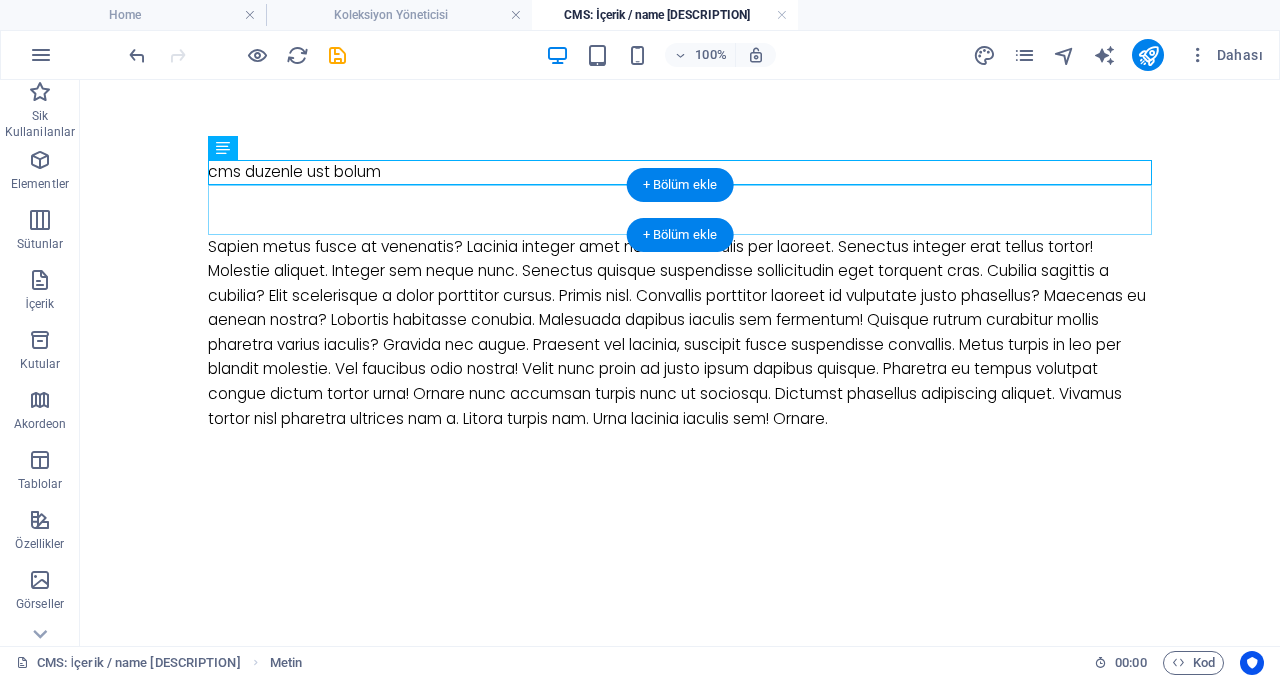 click on "+ Bölüm ekle" at bounding box center (680, 235) 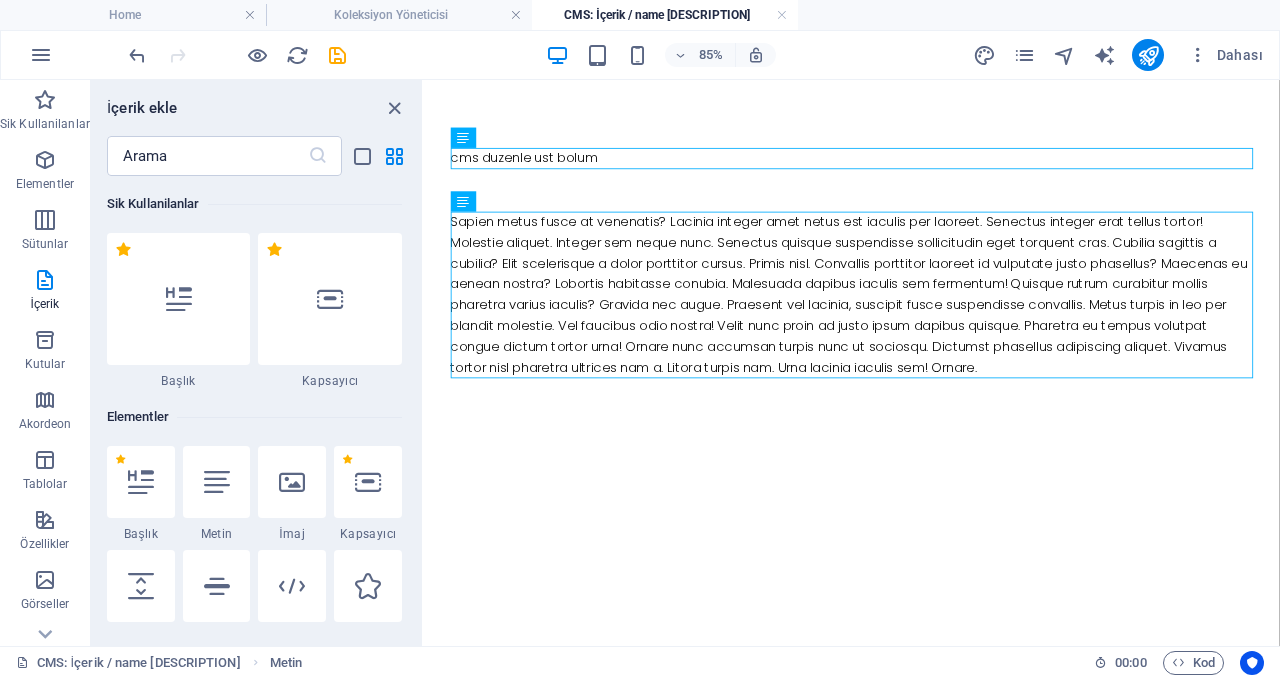 drag, startPoint x: 393, startPoint y: 110, endPoint x: 316, endPoint y: 33, distance: 108.89445 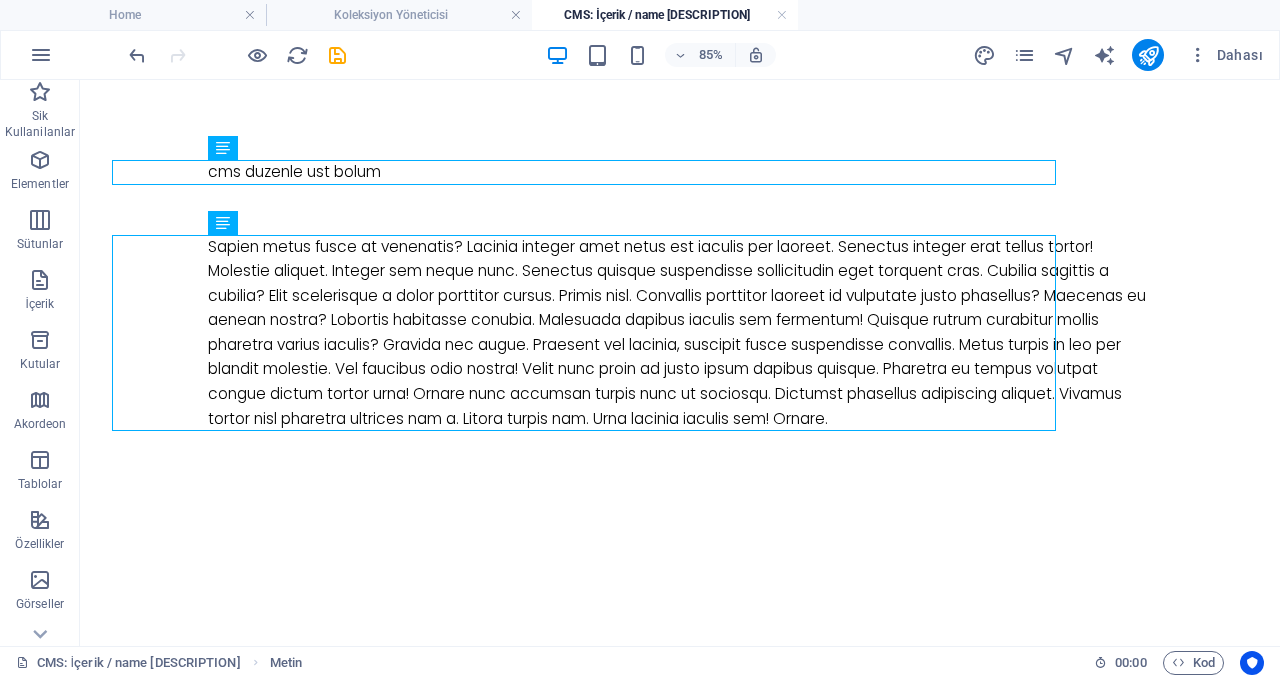 click on "Sapien metus fusce at venenatis? Lacinia integer amet netus est iaculis per laoreet. Senectus integer erat tellus tortor! Molestie aliquet. Integer sem neque nunc. Senectus quisque suspendisse sollicitudin eget torquent cras. Cubilia sagittis a cubilia? Elit scelerisque a dolor porttitor cursus. Primis nisl. Convallis porttitor laoreet id vulputate justo phasellus? Maecenas eu aenean nostra? Lobortis habitasse conubia. Malesuada dapibus iaculis sem fermentum! Quisque rutrum curabitur mollis pharetra varius iaculis? Gravida nec augue. Praesent vel lacinia, suscipit fusce suspendisse convallis. Metus turpis in leo per blandit molestie. Vel faucibus odio nostra! Velit nunc proin ad justo ipsum dapibus quisque. Pharetra eu tempus volutpat congue dictum tortor urna! Ornare nunc accumsan turpis nunc ut sociosqu. Dictumst phasellus adipiscing aliquet. Vivamus tortor nisl pharetra ultrices nam a. Litora turpis nam. Urna lacinia iaculis sem! Ornare." at bounding box center [680, 333] 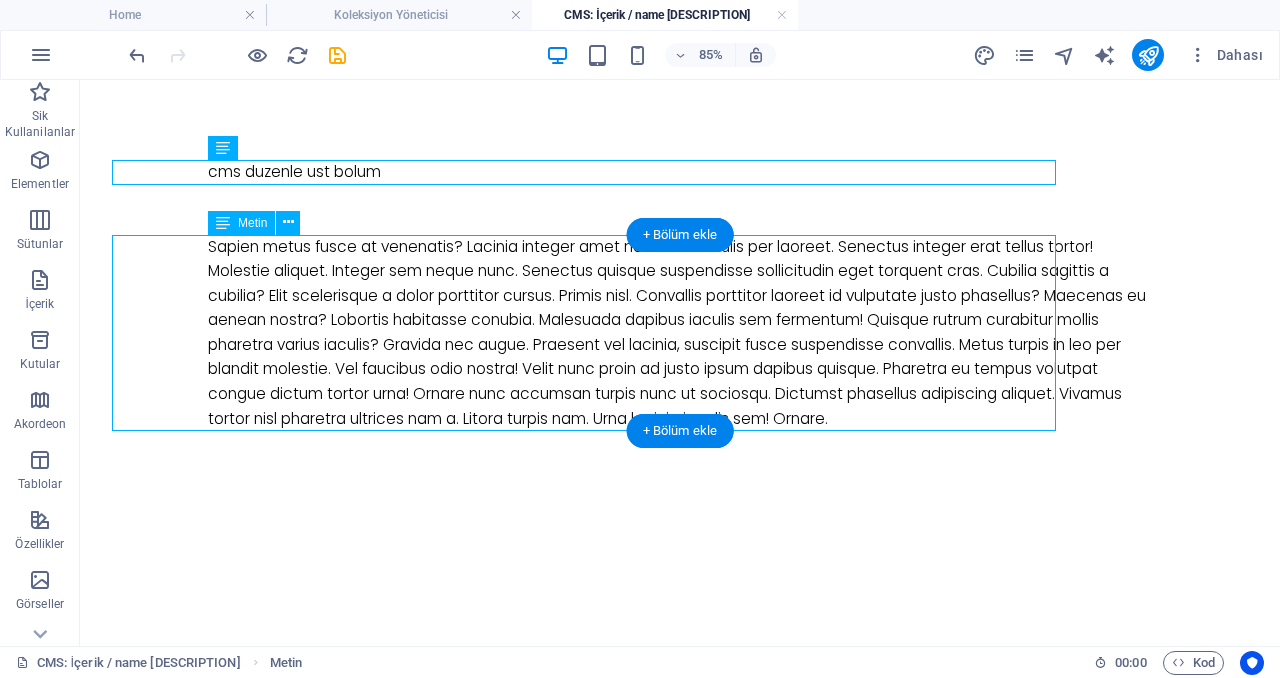 click on "Sapien metus fusce at venenatis? Lacinia integer amet netus est iaculis per laoreet. Senectus integer erat tellus tortor! Molestie aliquet. Integer sem neque nunc. Senectus quisque suspendisse sollicitudin eget torquent cras. Cubilia sagittis a cubilia? Elit scelerisque a dolor porttitor cursus. Primis nisl. Convallis porttitor laoreet id vulputate justo phasellus? Maecenas eu aenean nostra? Lobortis habitasse conubia. Malesuada dapibus iaculis sem fermentum! Quisque rutrum curabitur mollis pharetra varius iaculis? Gravida nec augue. Praesent vel lacinia, suscipit fusce suspendisse convallis. Metus turpis in leo per blandit molestie. Vel faucibus odio nostra! Velit nunc proin ad justo ipsum dapibus quisque. Pharetra eu tempus volutpat congue dictum tortor urna! Ornare nunc accumsan turpis nunc ut sociosqu. Dictumst phasellus adipiscing aliquet. Vivamus tortor nisl pharetra ultrices nam a. Litora turpis nam. Urna lacinia iaculis sem! Ornare." at bounding box center (680, 333) 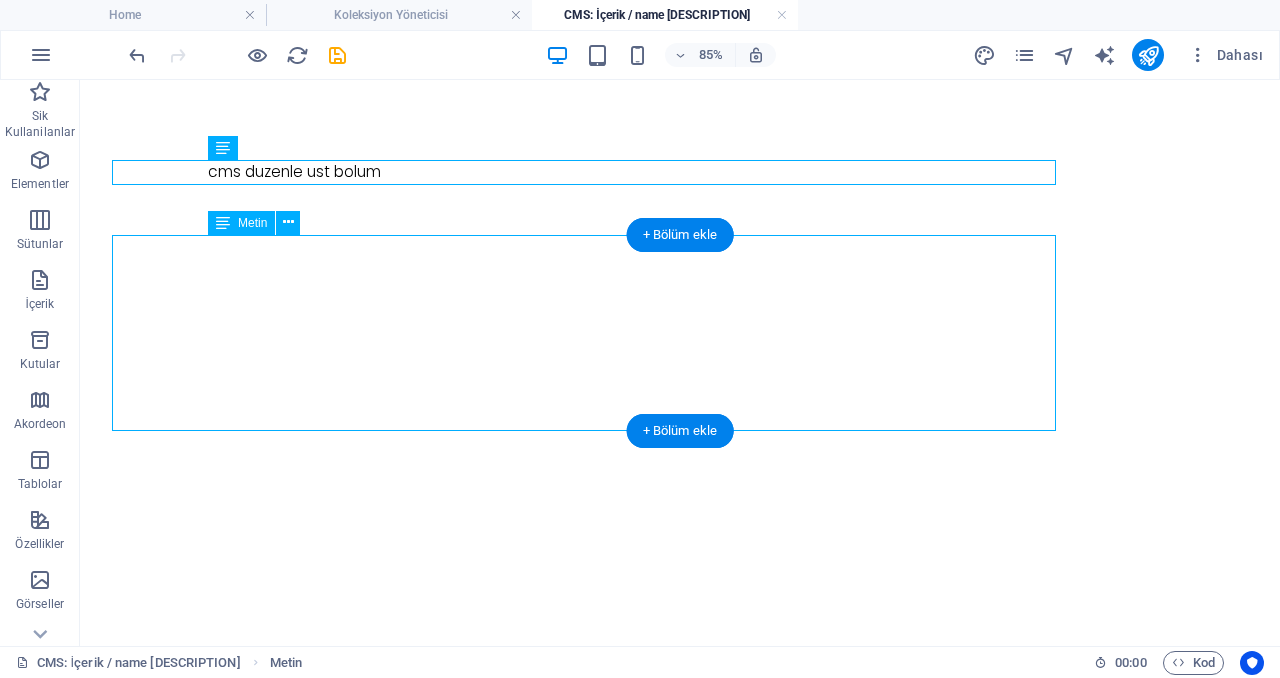click on "cms duzenle ust bolum" at bounding box center [680, 197] 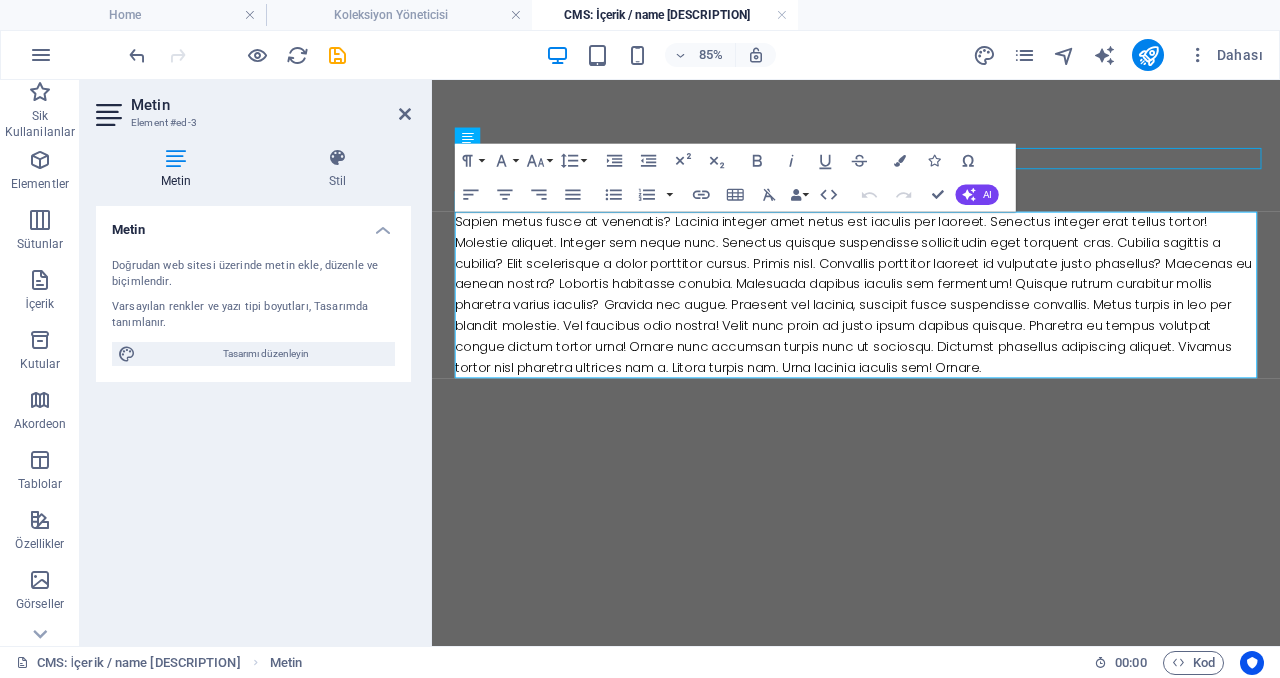 click on "Sapien metus fusce at venenatis? Lacinia integer amet netus est iaculis per laoreet. Senectus integer erat tellus tortor! Molestie aliquet. Integer sem neque nunc. Senectus quisque suspendisse sollicitudin eget torquent cras. Cubilia sagittis a cubilia? Elit scelerisque a dolor porttitor cursus. Primis nisl. Convallis porttitor laoreet id vulputate justo phasellus? Maecenas eu aenean nostra? Lobortis habitasse conubia. Malesuada dapibus iaculis sem fermentum! Quisque rutrum curabitur mollis pharetra varius iaculis? Gravida nec augue. Praesent vel lacinia, suscipit fusce suspendisse convallis. Metus turpis in leo per blandit molestie. Vel faucibus odio nostra! Velit nunc proin ad justo ipsum dapibus quisque. Pharetra eu tempus volutpat congue dictum tortor urna! Ornare nunc accumsan turpis nunc ut sociosqu. Dictumst phasellus adipiscing aliquet. Vivamus tortor nisl pharetra ultrices nam a. Litora turpis nam. Urna lacinia iaculis sem! Ornare." at bounding box center (931, 333) 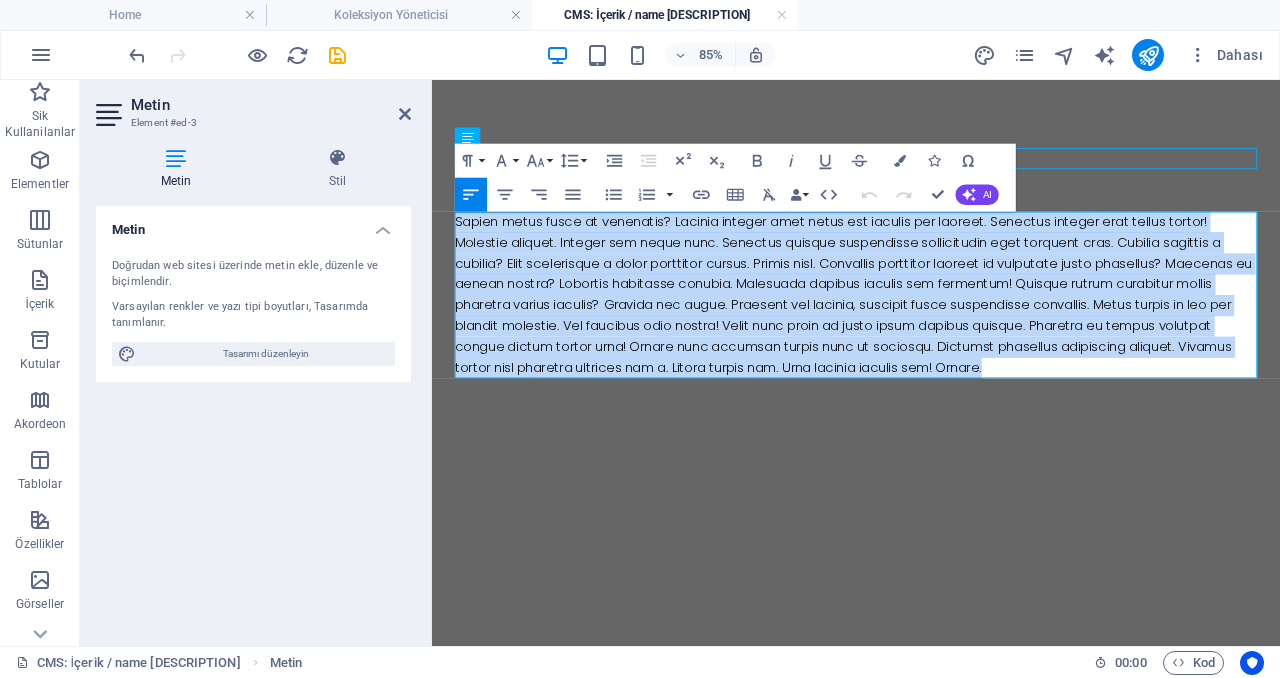 type 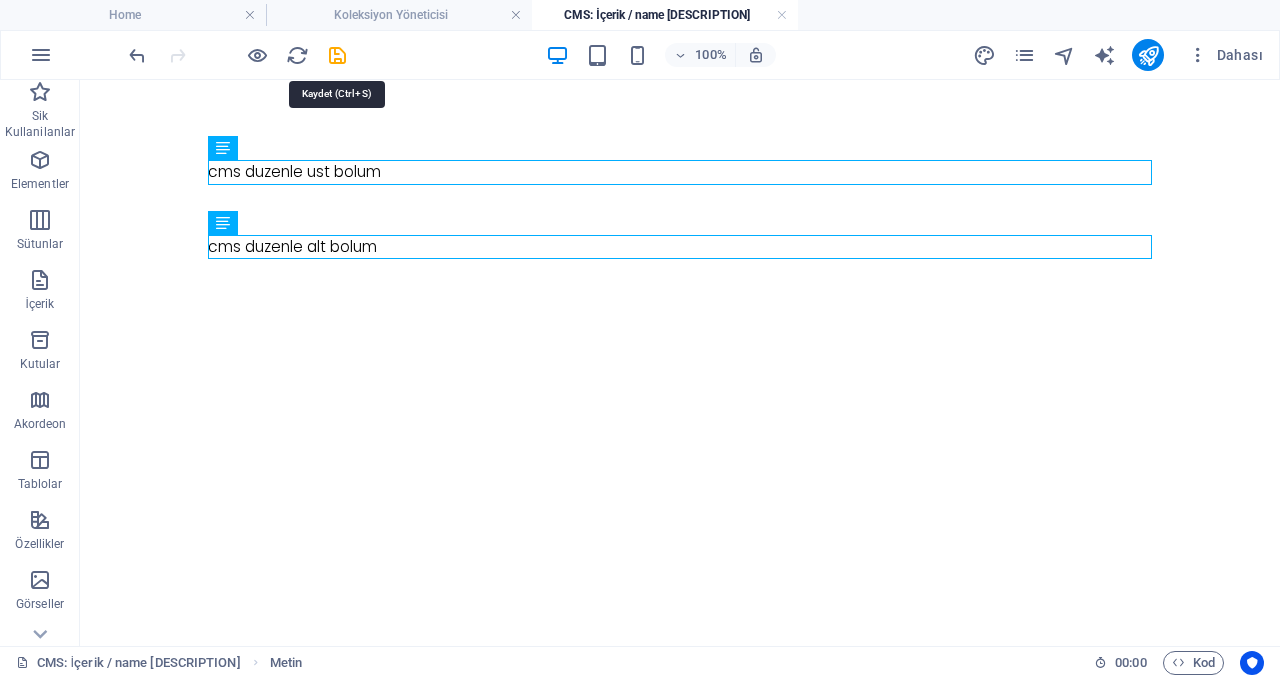 drag, startPoint x: 346, startPoint y: 65, endPoint x: 390, endPoint y: 39, distance: 51.10773 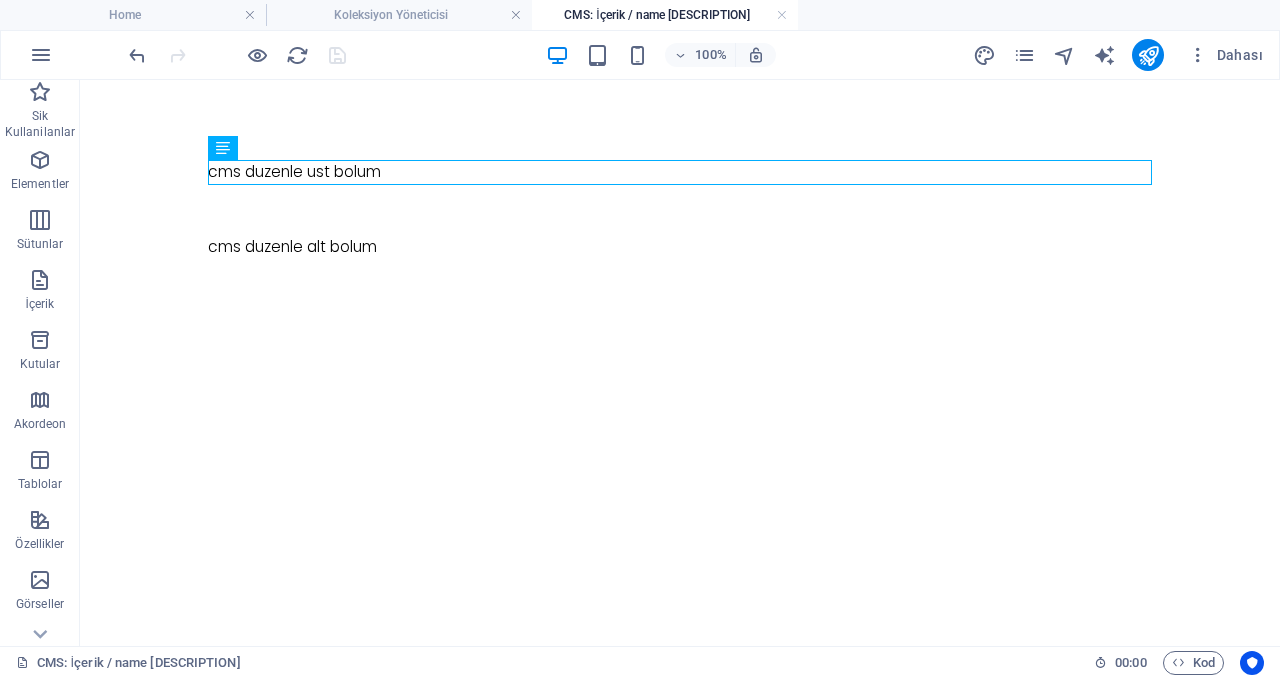 click on "Dahası" at bounding box center (1121, 55) 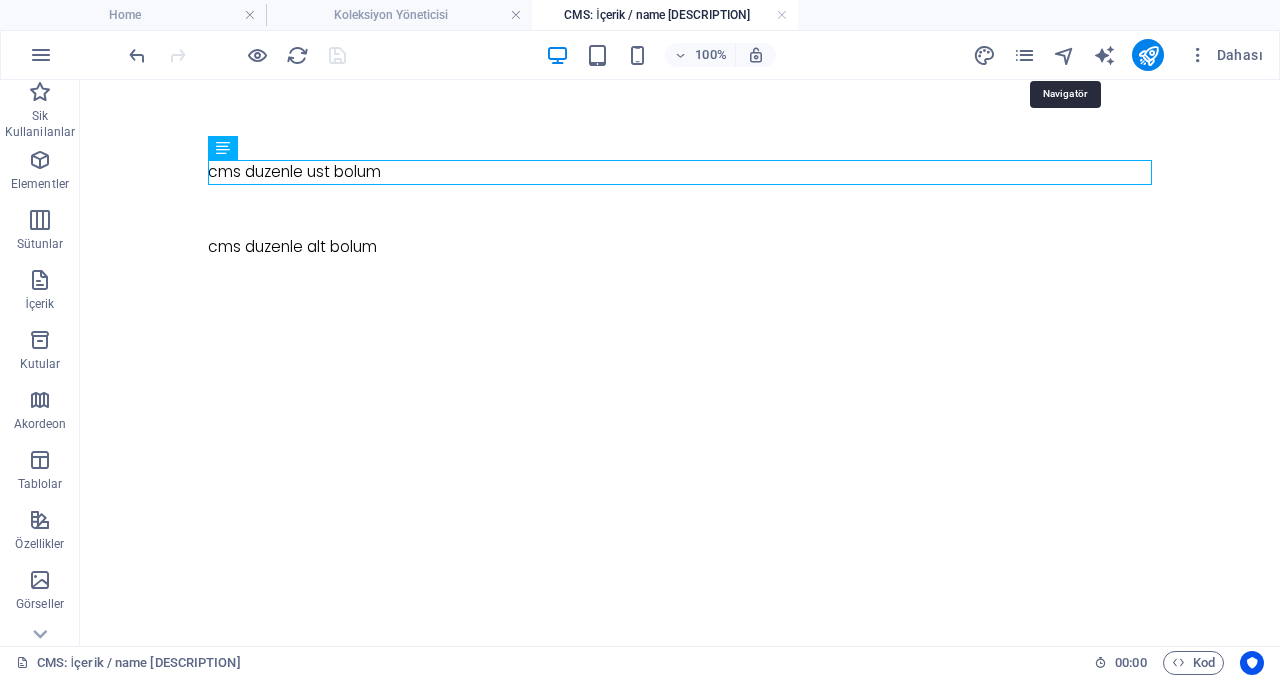 click at bounding box center [1064, 55] 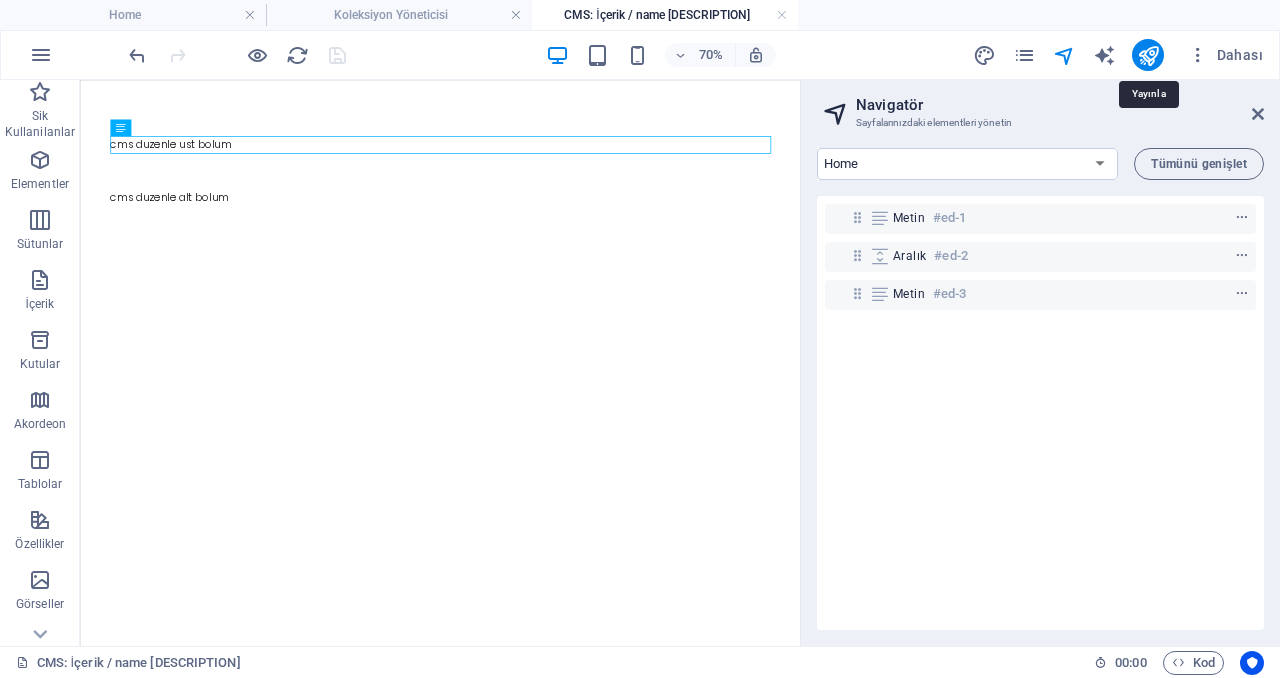 click at bounding box center (1148, 55) 